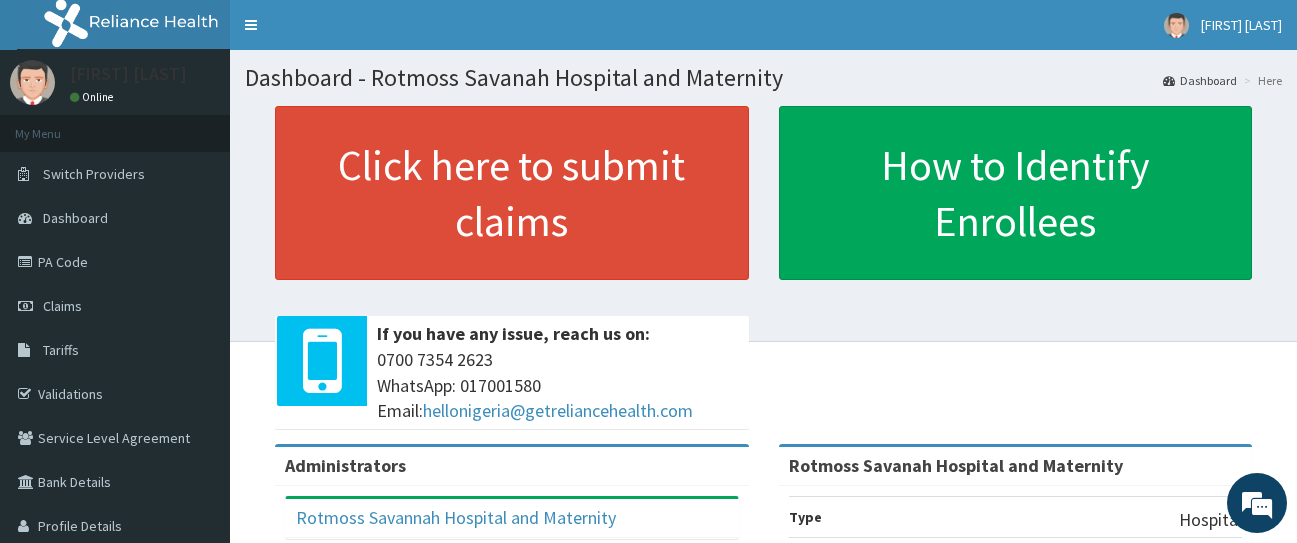 scroll, scrollTop: 0, scrollLeft: 0, axis: both 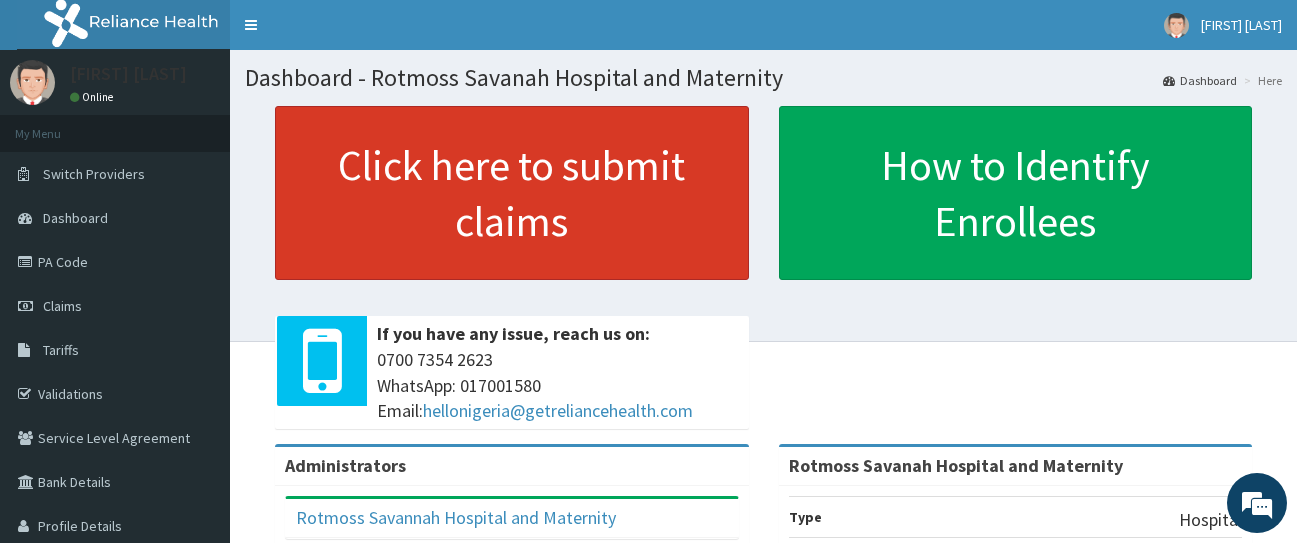 click on "Click here to submit claims" at bounding box center [512, 193] 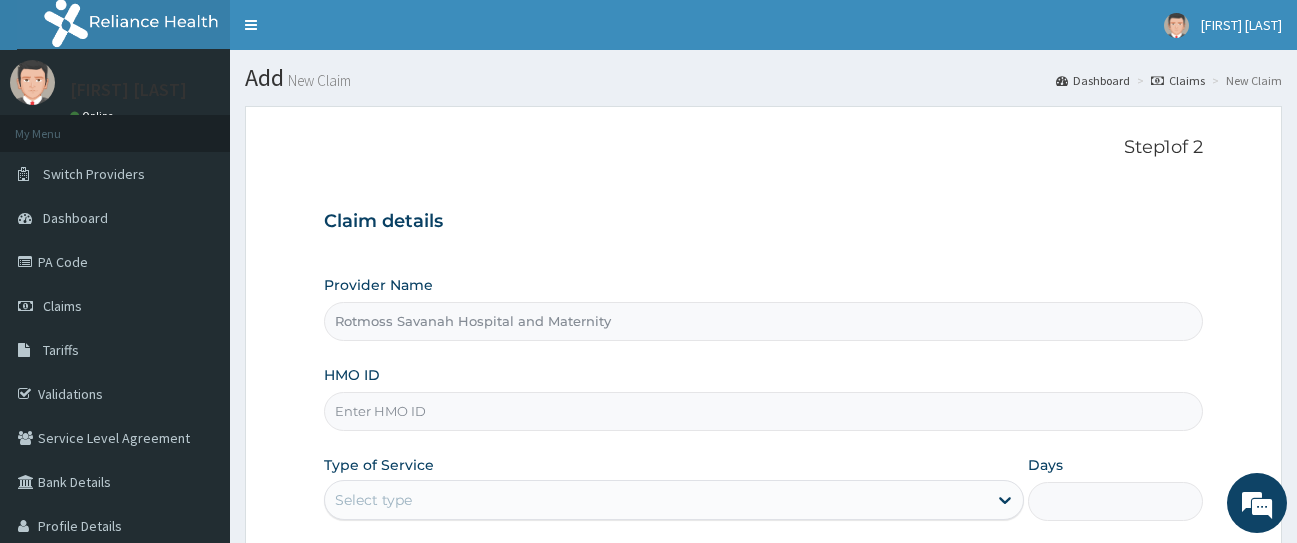 click on "HMO ID" at bounding box center [764, 411] 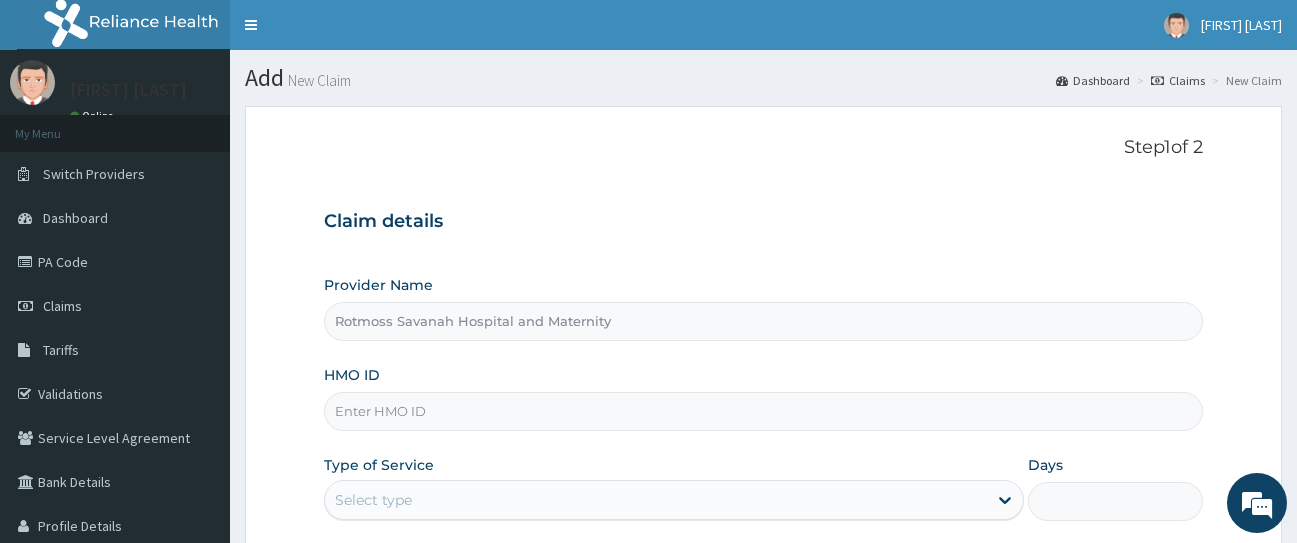 scroll, scrollTop: 0, scrollLeft: 0, axis: both 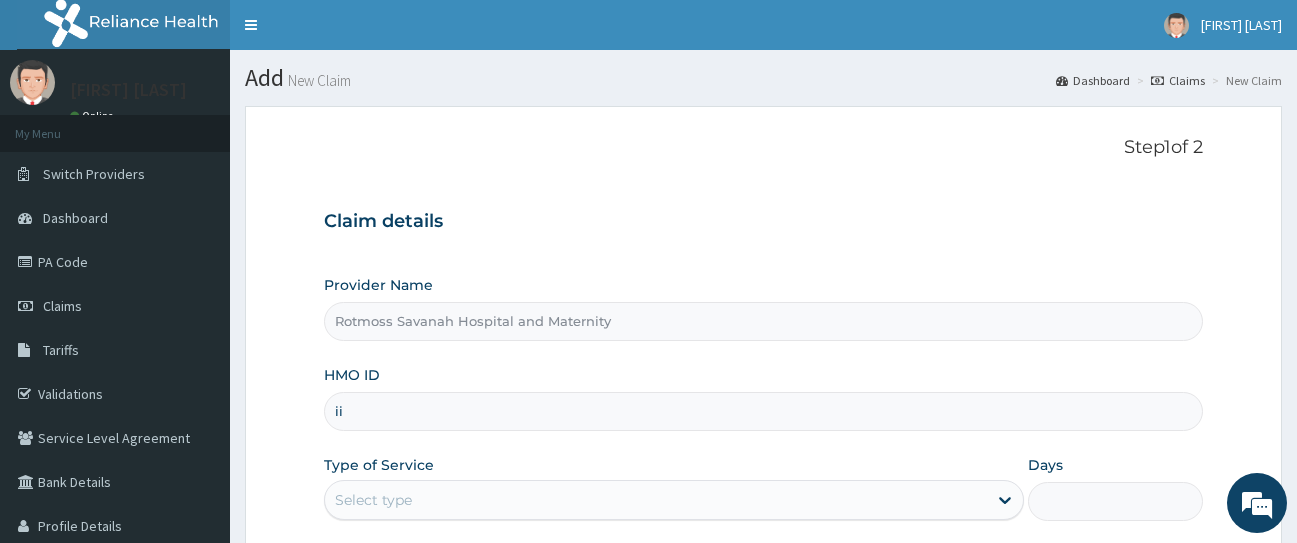 type on "i" 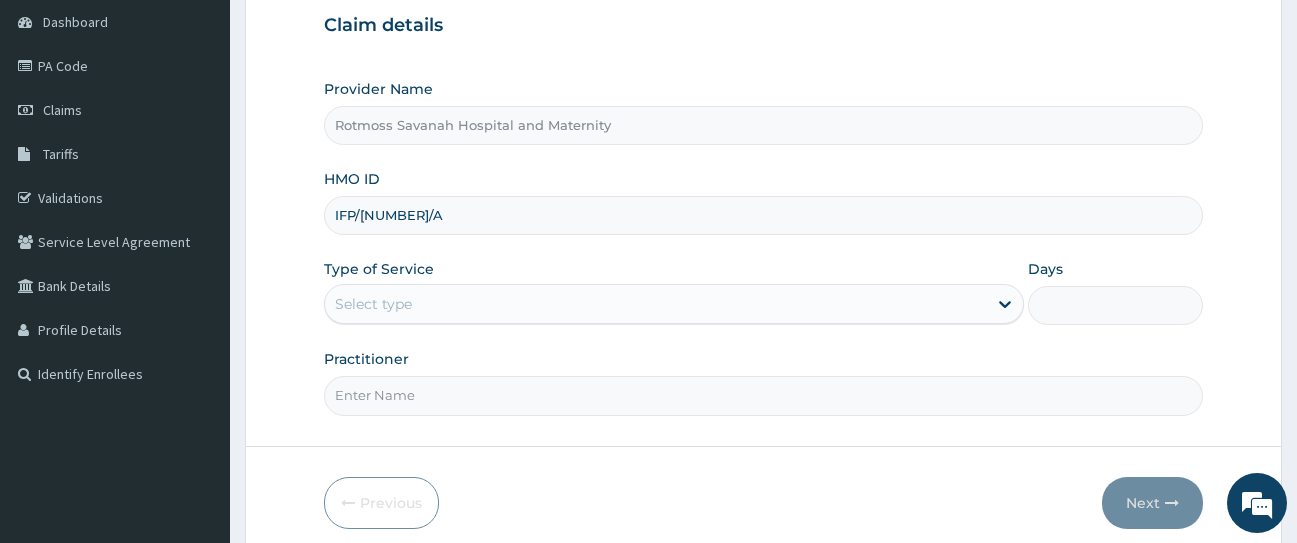 scroll, scrollTop: 204, scrollLeft: 0, axis: vertical 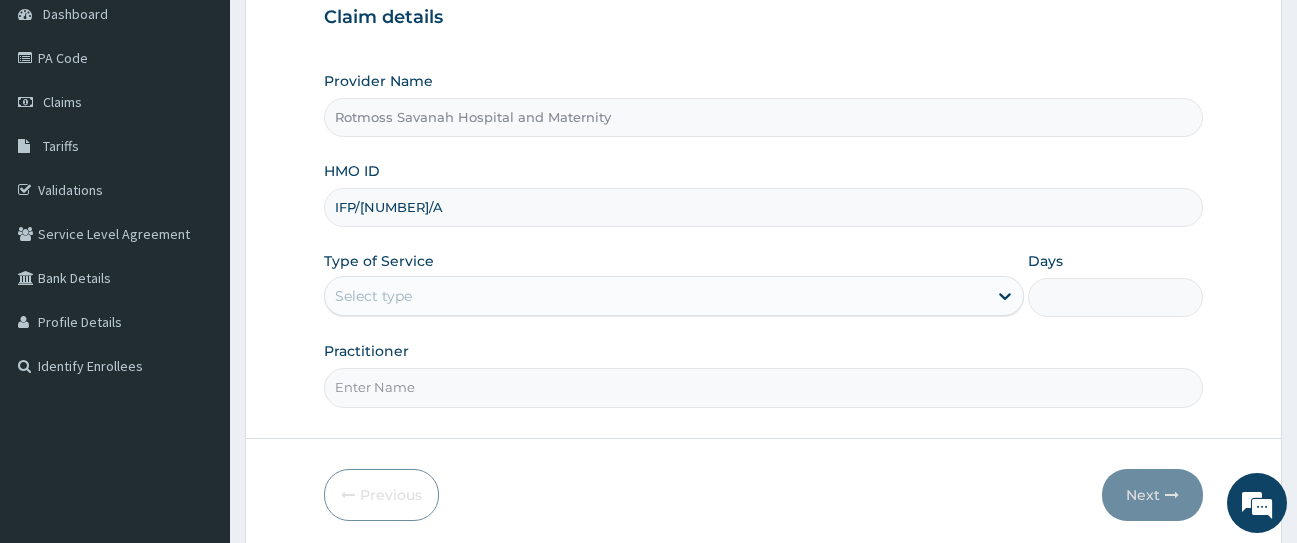 type on "IFP/1016/A" 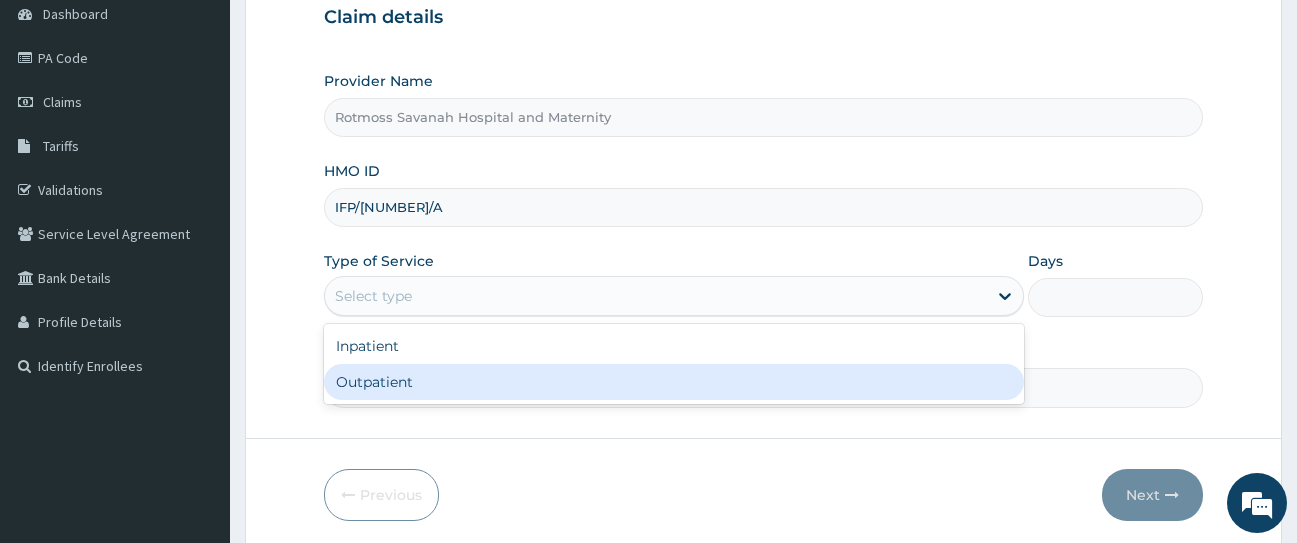 click on "Outpatient" at bounding box center [674, 382] 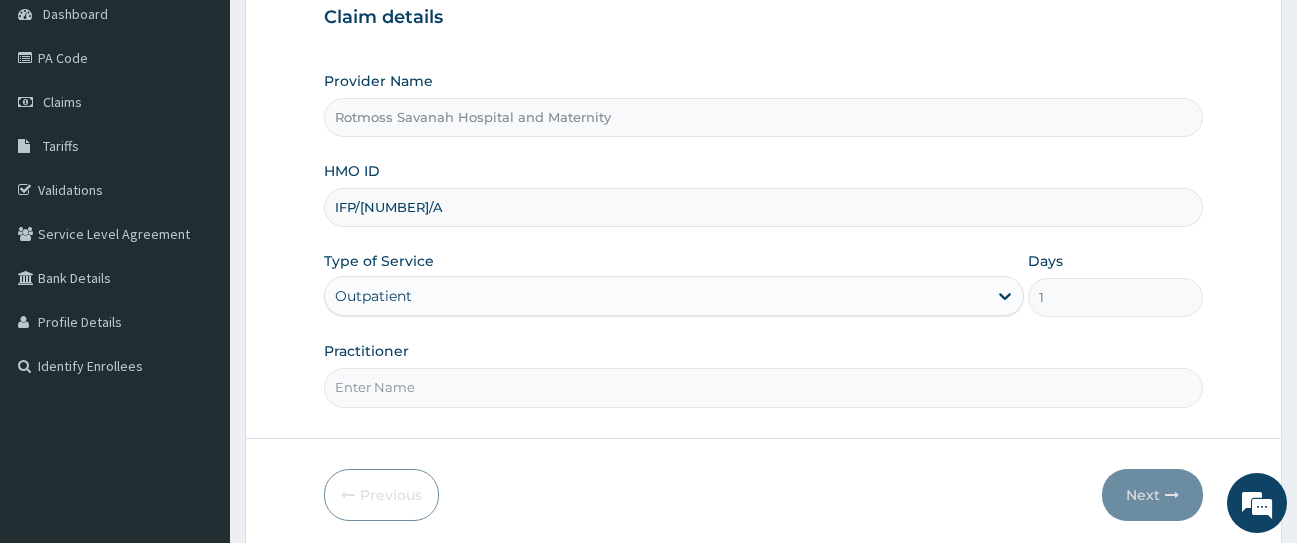 click on "Practitioner" at bounding box center (764, 387) 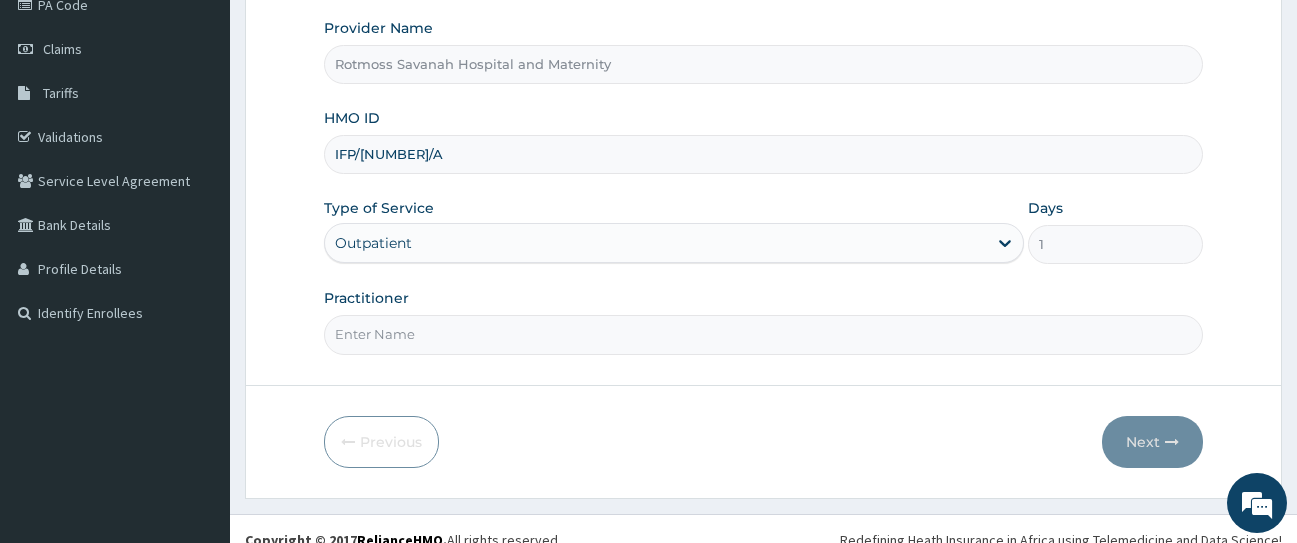 scroll, scrollTop: 260, scrollLeft: 0, axis: vertical 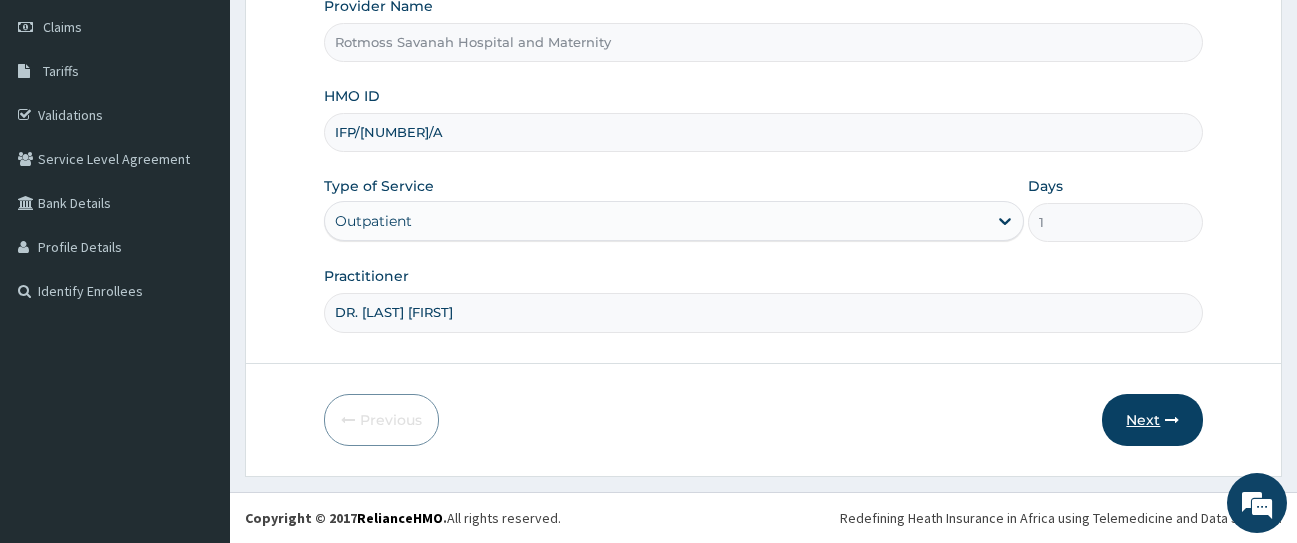 type on "DR. AJAO ROTIMI" 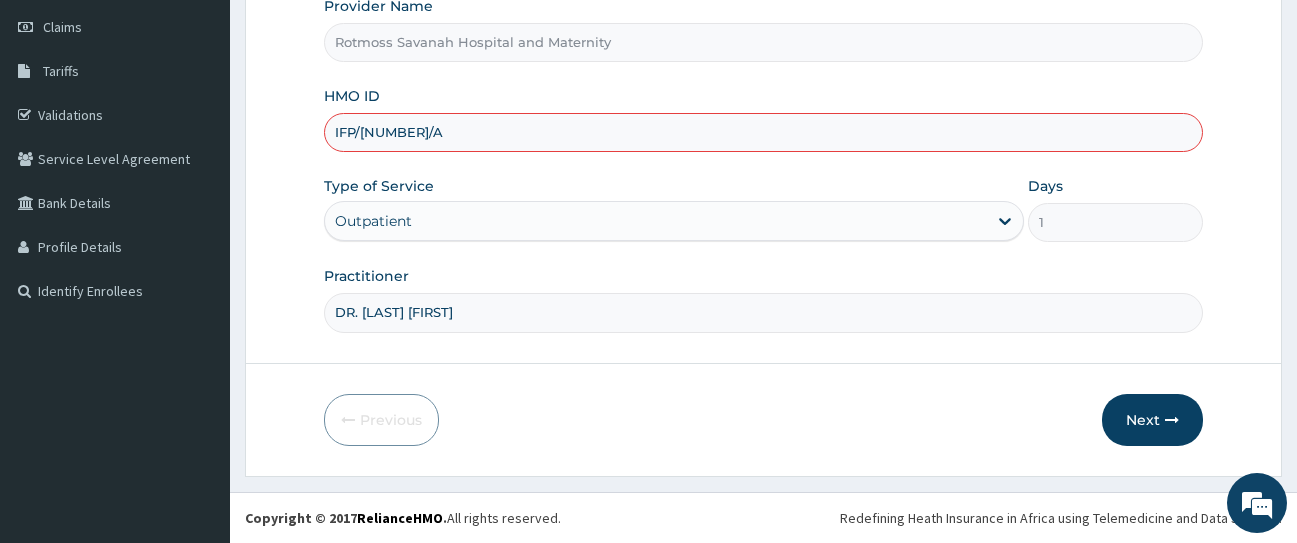 click on "IFP/1016/A" at bounding box center [764, 132] 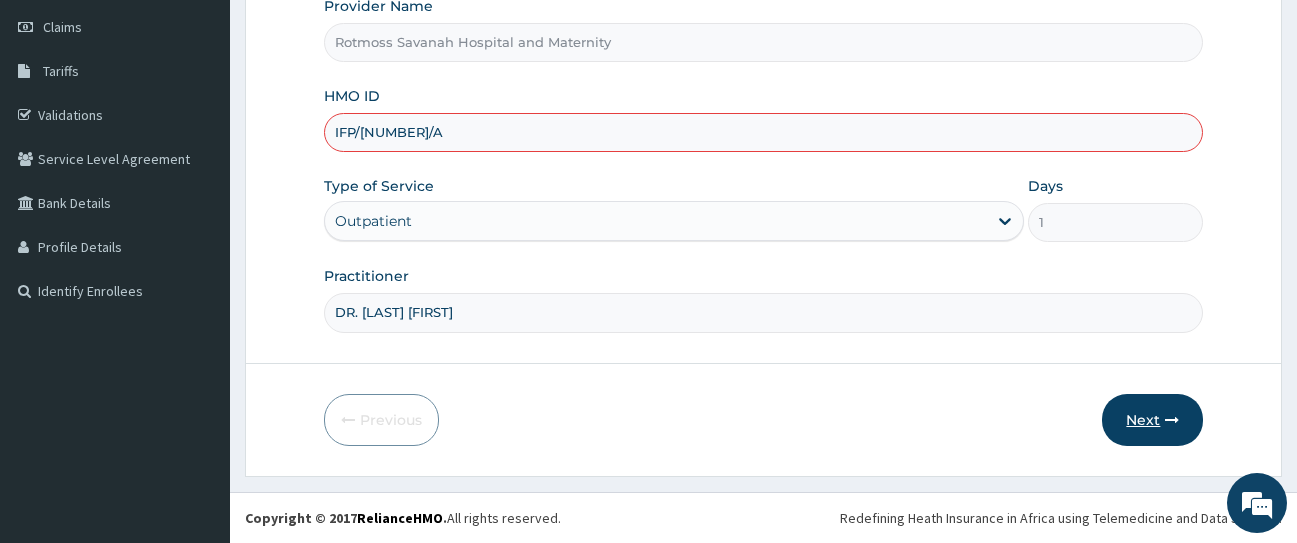 type on "IFP/10516/A" 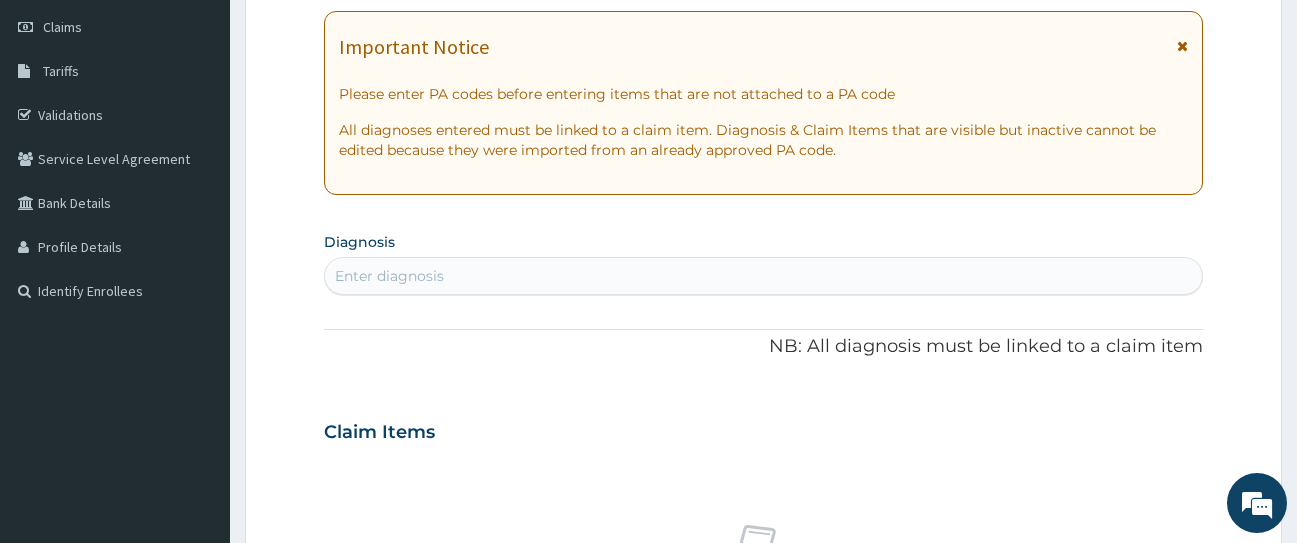 click on "Enter diagnosis" at bounding box center [389, 276] 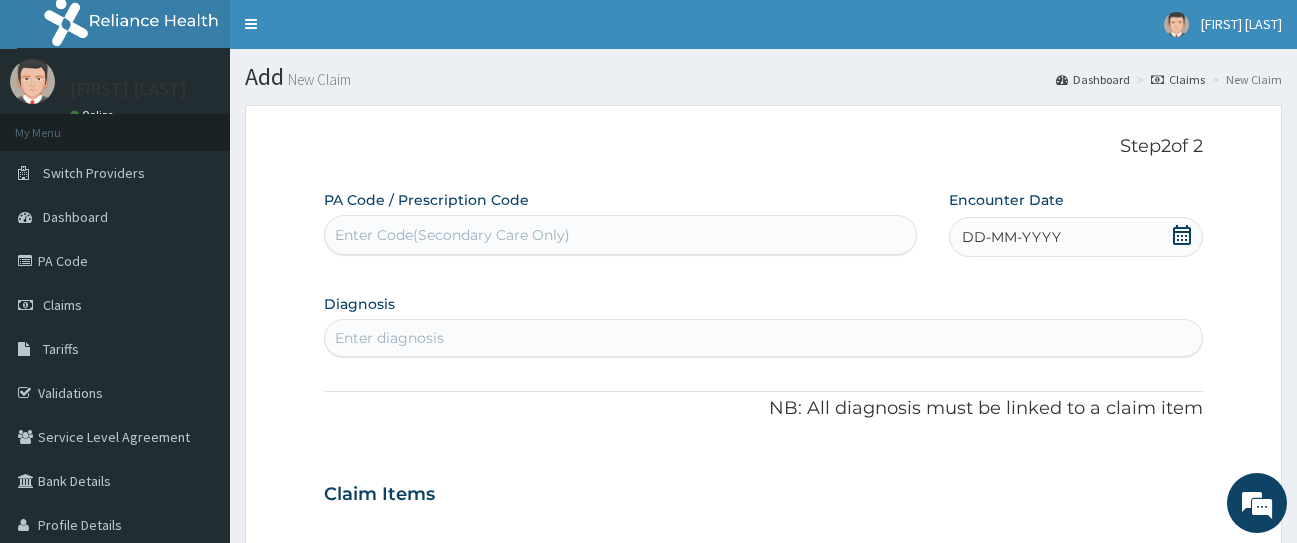 scroll, scrollTop: 0, scrollLeft: 0, axis: both 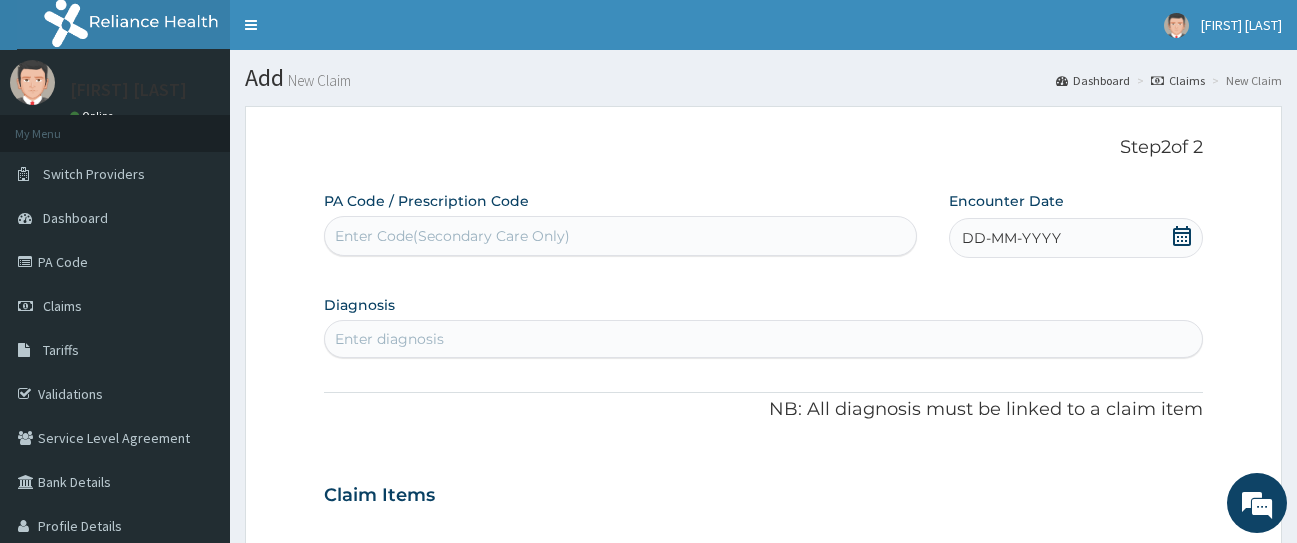 click on "Enter Code(Secondary Care Only)" at bounding box center (452, 236) 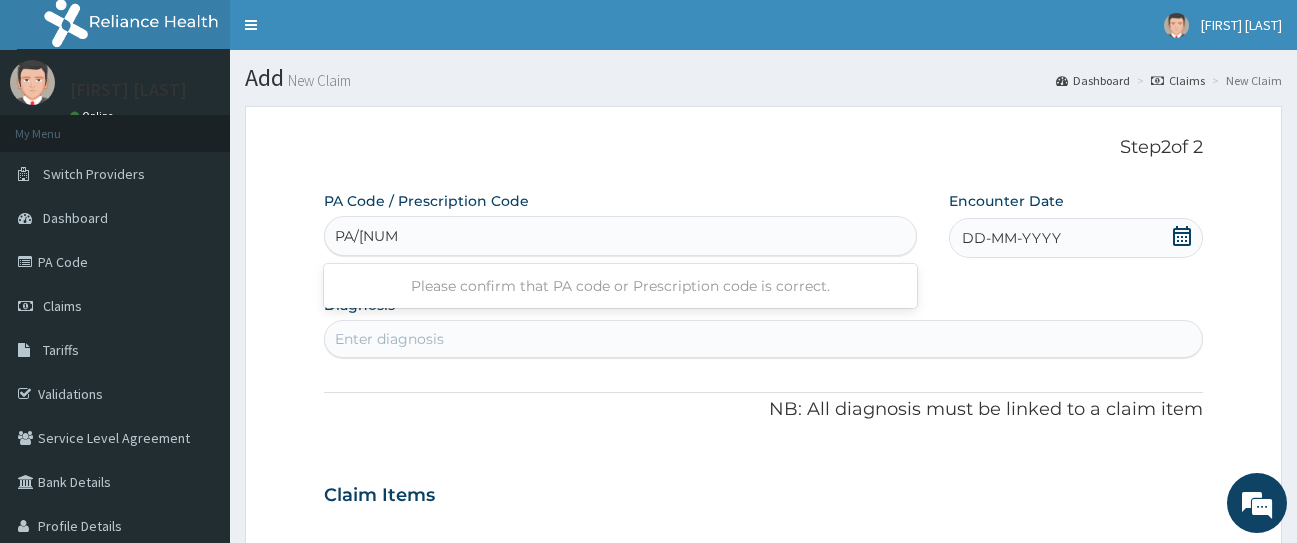 click on "PA/31322" at bounding box center (366, 236) 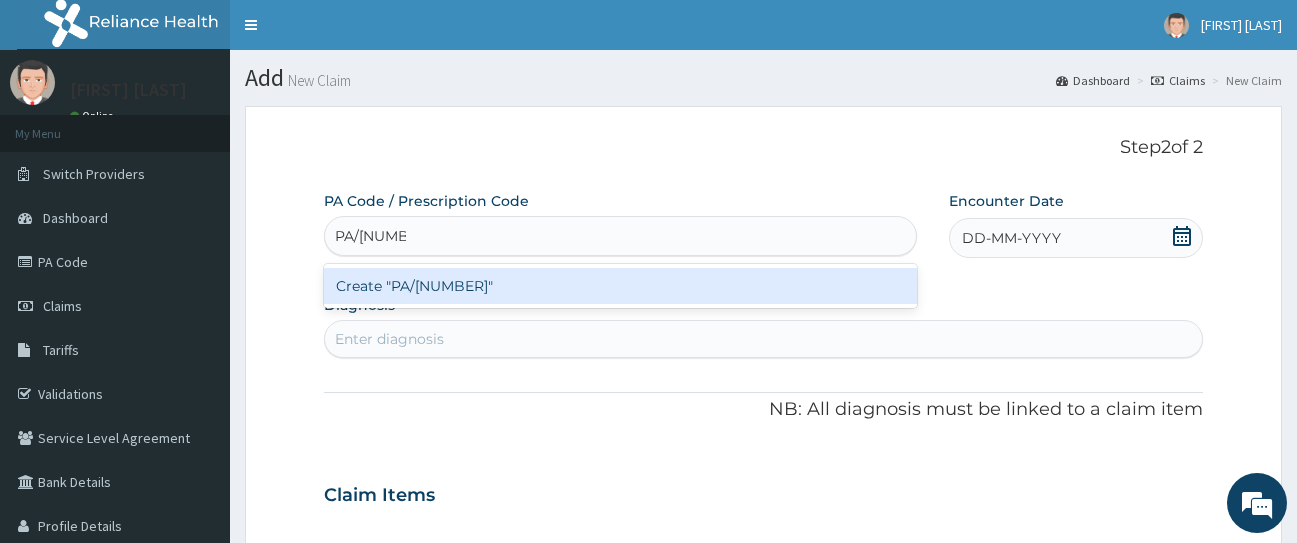 type on "PA/313522" 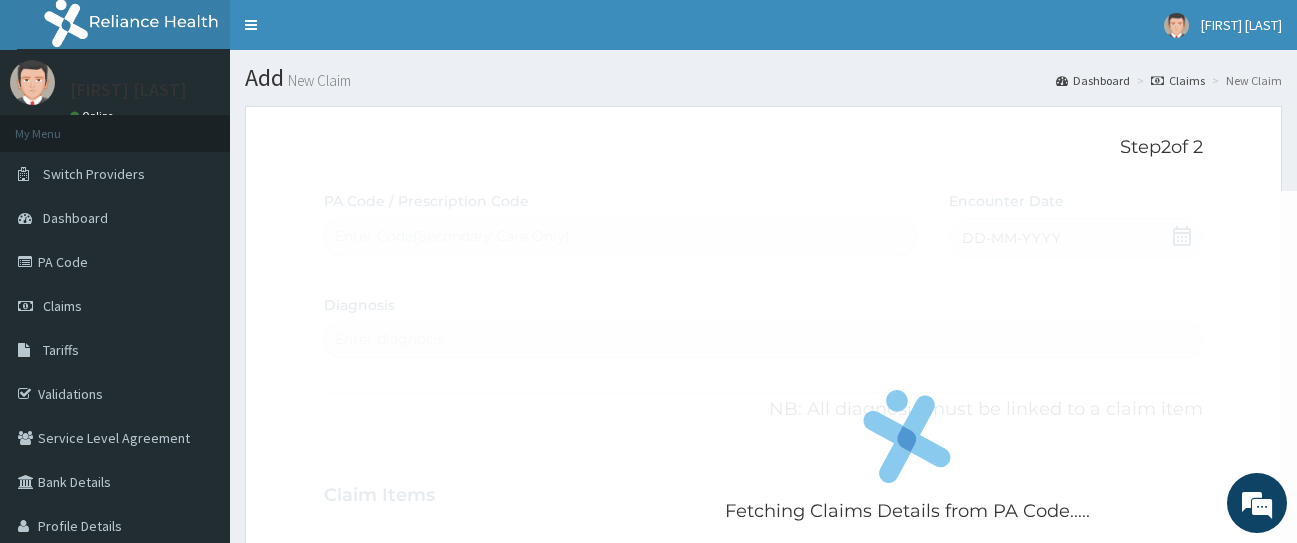 click on "Fetching Claims Details from PA Code..... PA Code / Prescription Code Enter Code(Secondary Care Only) Encounter Date DD-MM-YYYY Diagnosis Enter diagnosis NB: All diagnosis must be linked to a claim item Claim Items No claim item Types Select Type Item Select Item Pair Diagnosis Select Diagnosis Unit Price 0 Add Comment" at bounding box center [764, 600] 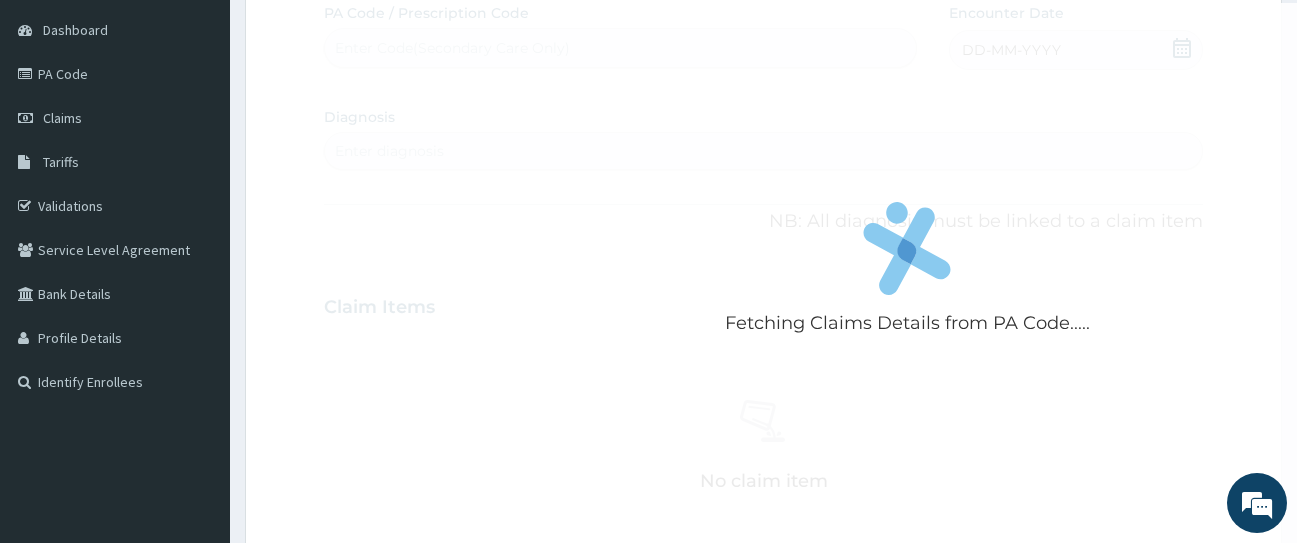 scroll, scrollTop: 207, scrollLeft: 0, axis: vertical 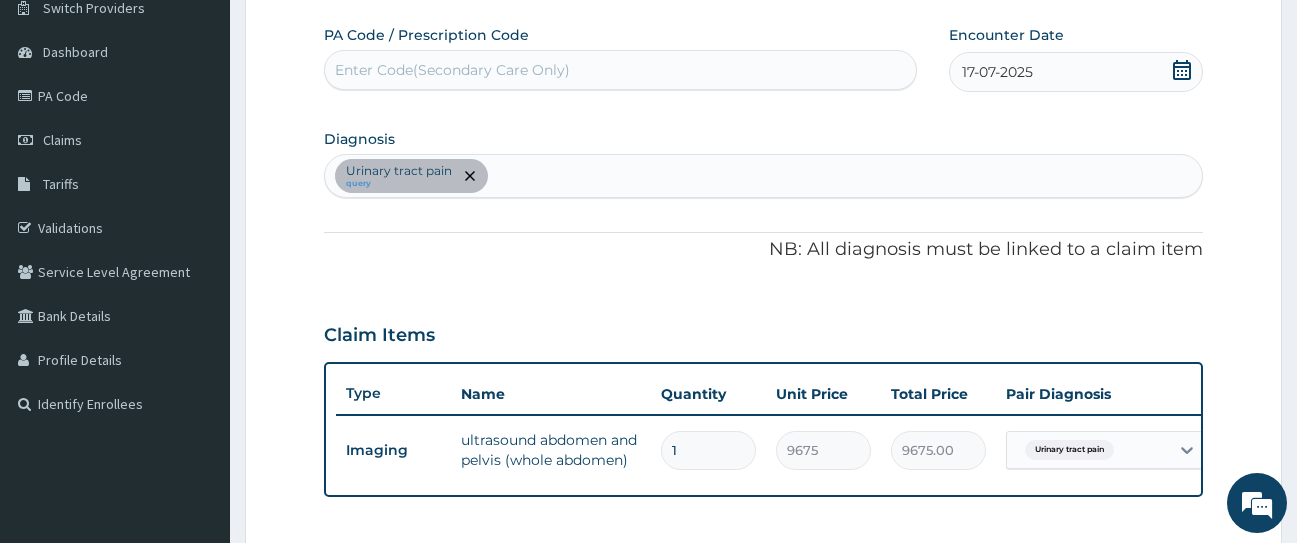 click on "Enter Code(Secondary Care Only)" at bounding box center (452, 70) 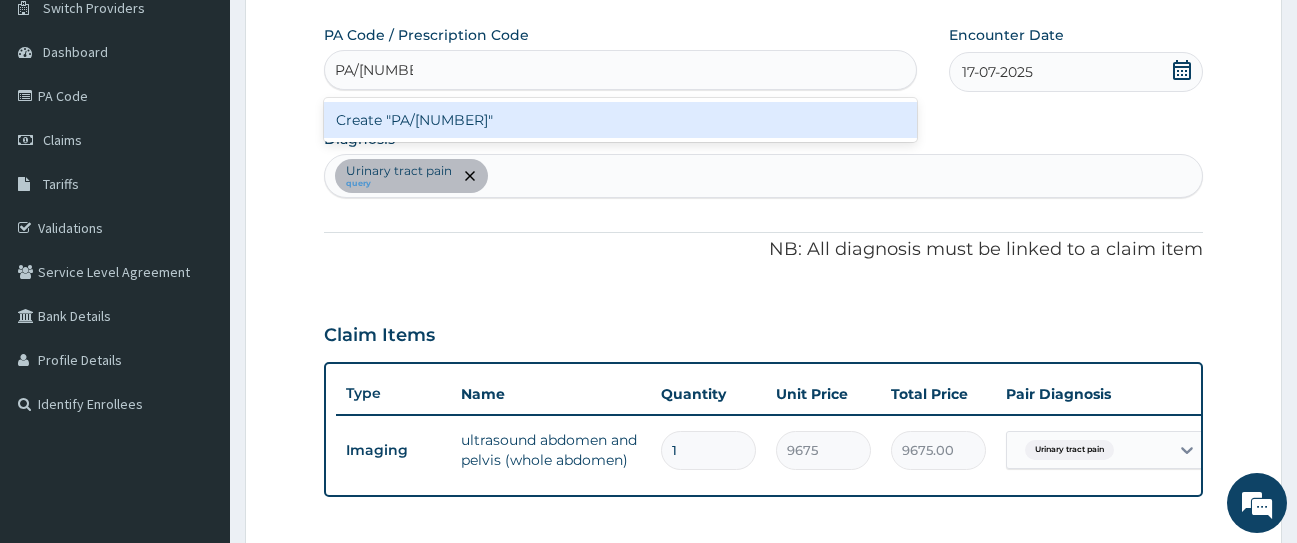 type on "PA/8E6433" 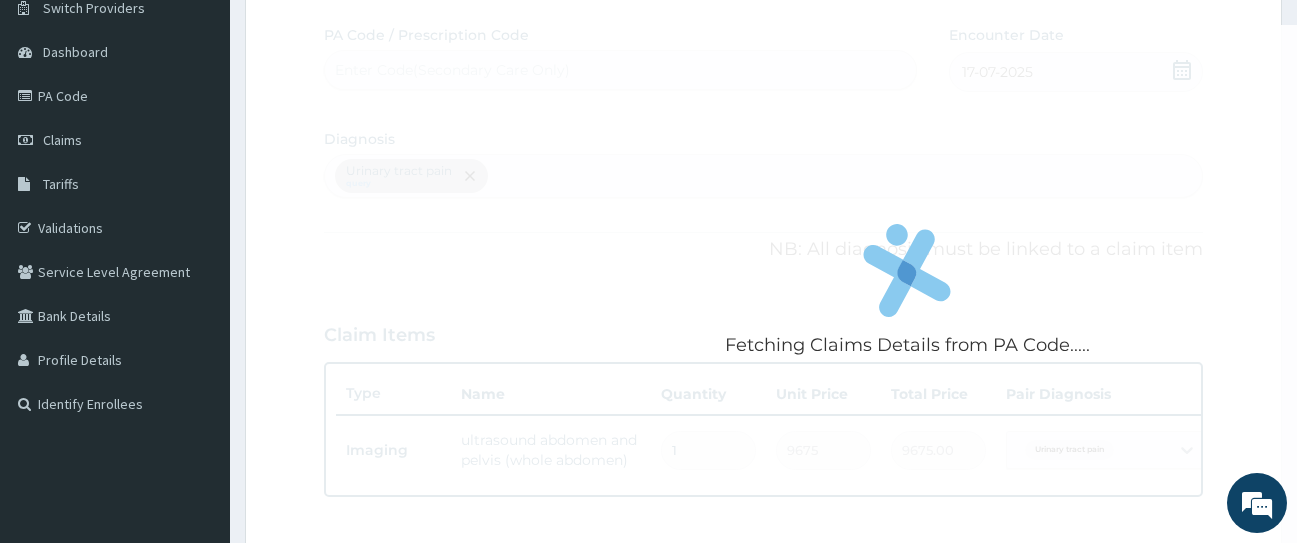 click on "Fetching Claims Details from PA Code..... PA Code / Prescription Code Enter Code(Secondary Care Only) Encounter Date 17-07-2025 Diagnosis Urinary tract pain query NB: All diagnosis must be linked to a claim item Claim Items Type Name Quantity Unit Price Total Price Pair Diagnosis Actions Imaging ultrasound abdomen and pelvis (whole abdomen) 1 9675 9675.00 Urinary tract pain Delete Types Select Type Item Select Item Pair Diagnosis Select Diagnosis Unit Price 0 Add Comment" at bounding box center (764, 390) 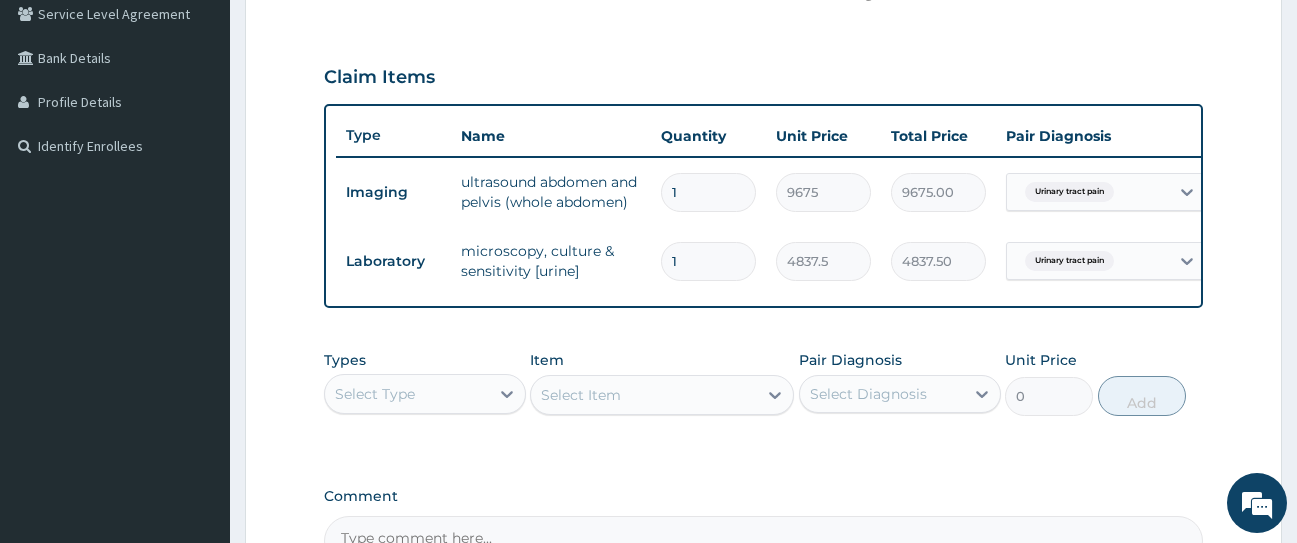 scroll, scrollTop: 450, scrollLeft: 0, axis: vertical 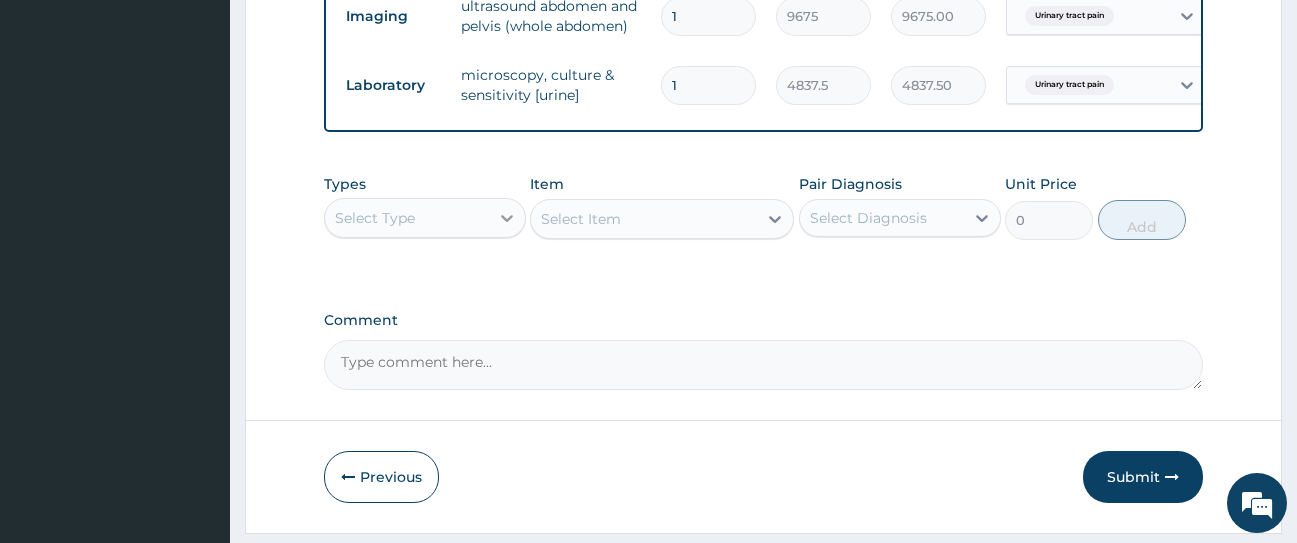 click 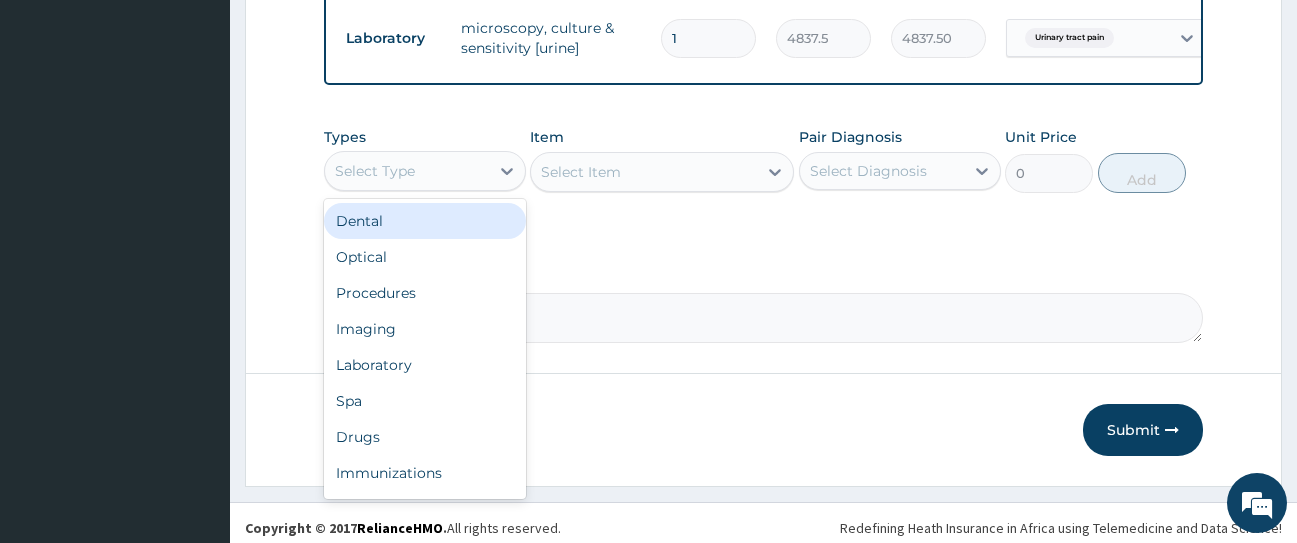 scroll, scrollTop: 672, scrollLeft: 0, axis: vertical 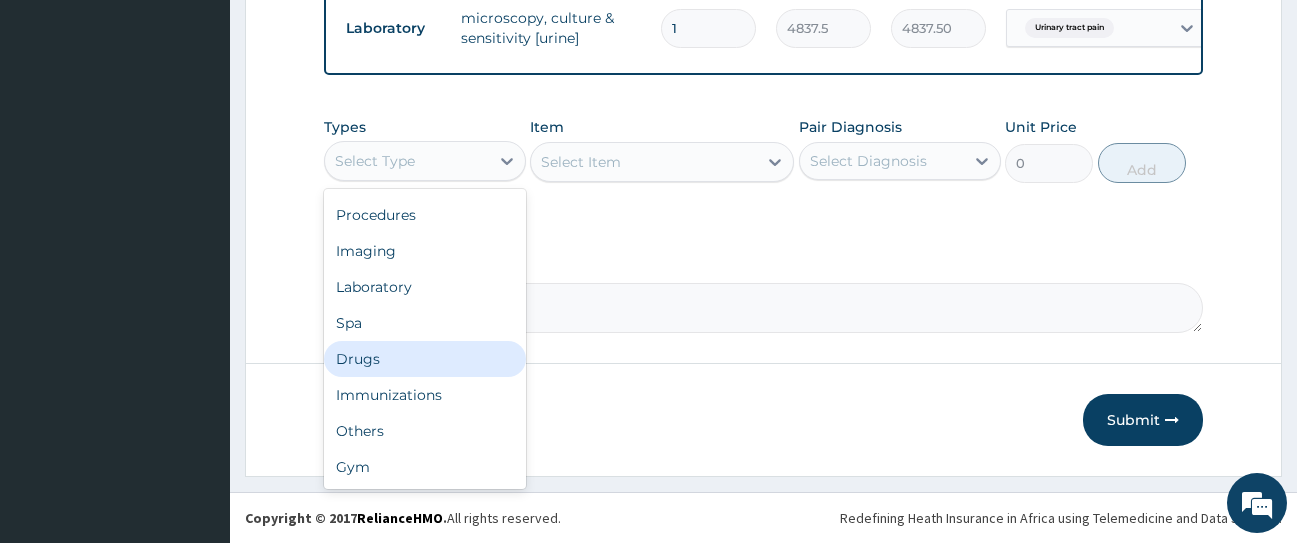 click on "Drugs" at bounding box center [425, 359] 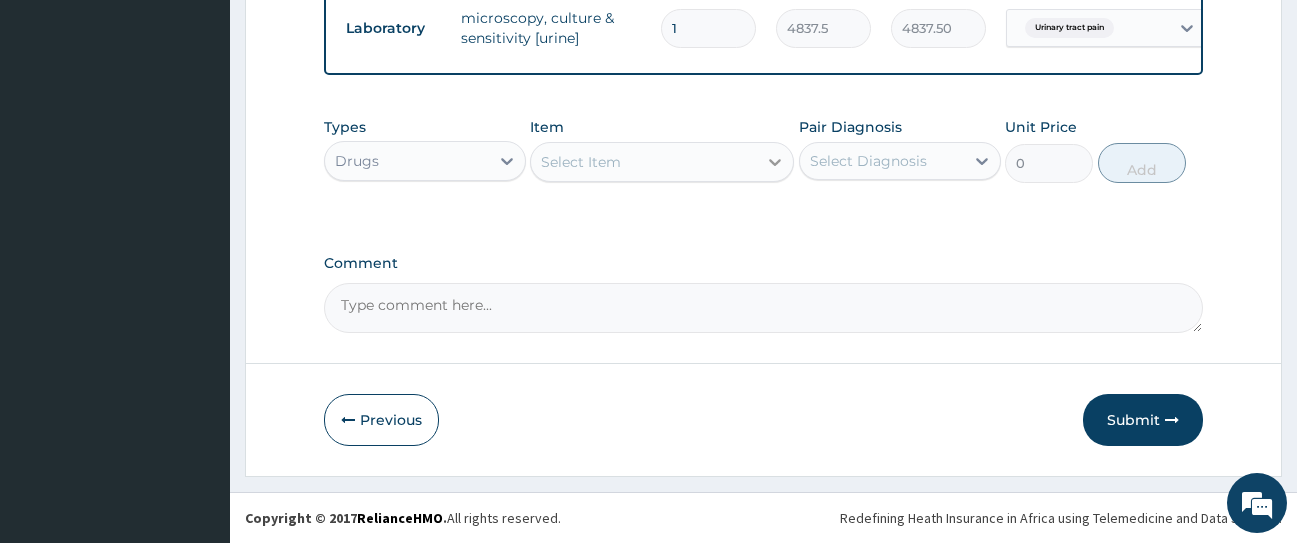 click 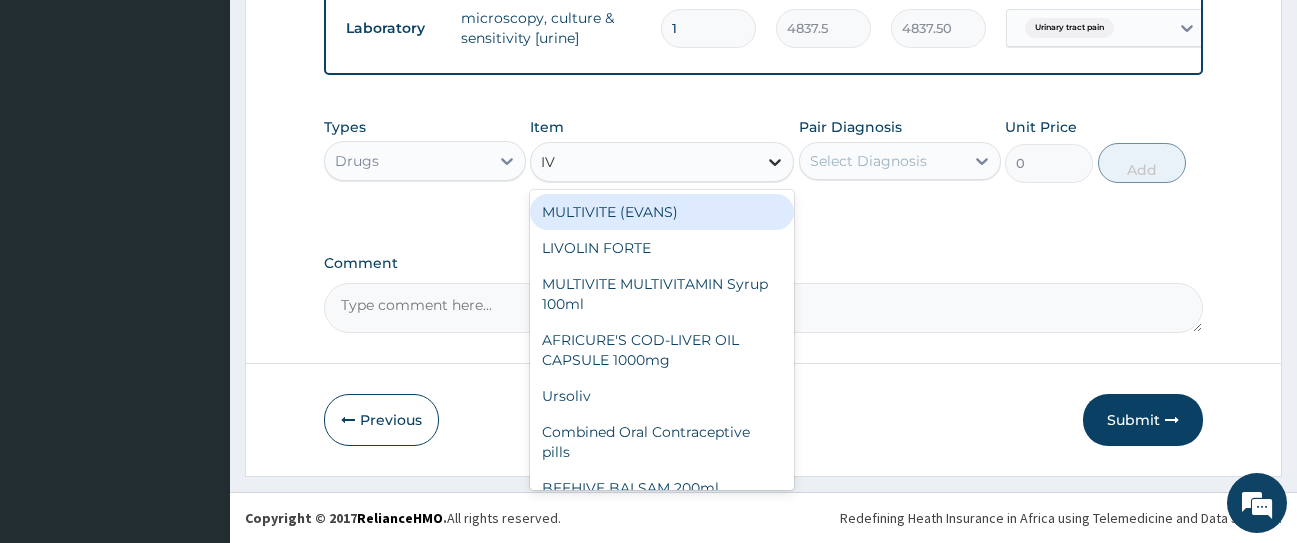 type on "I" 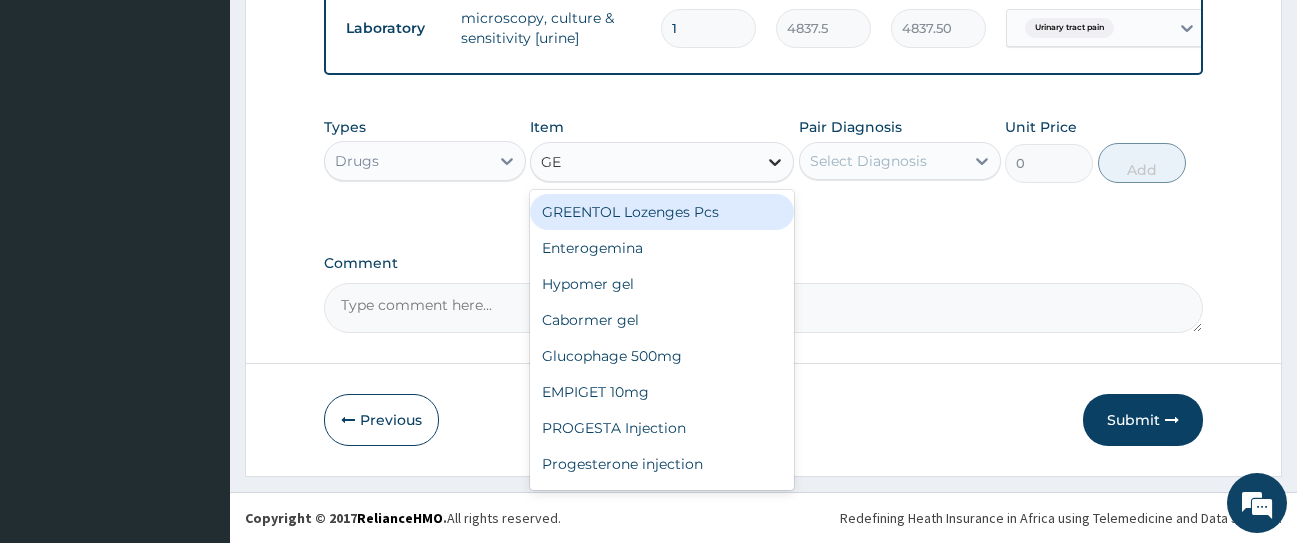 type on "GEN" 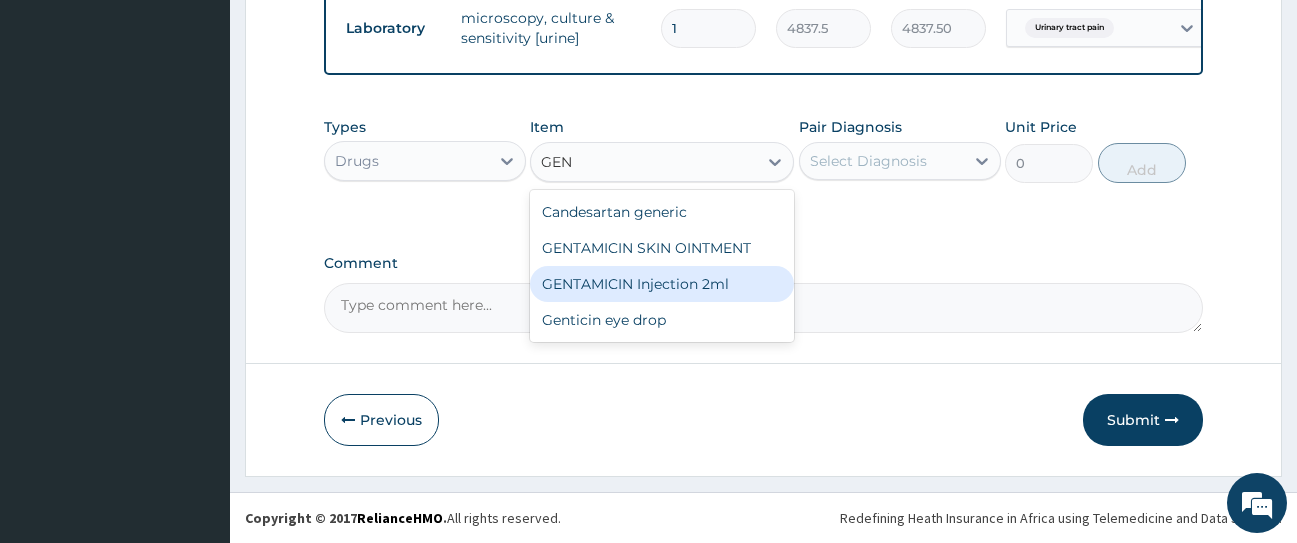 click on "GENTAMICIN Injection 2ml" at bounding box center [662, 284] 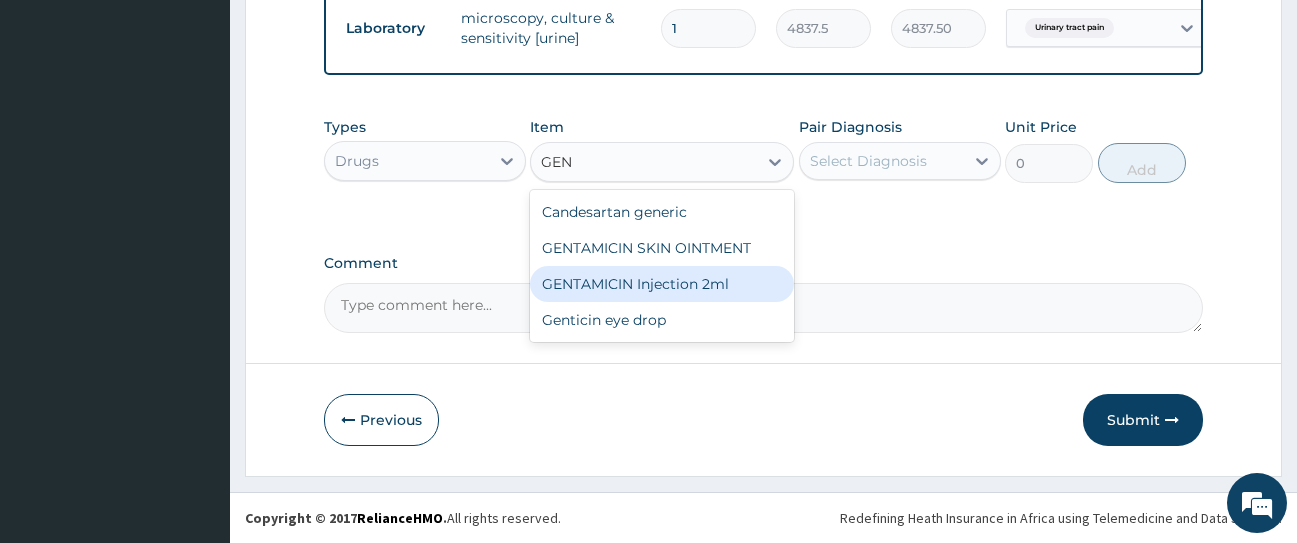 type 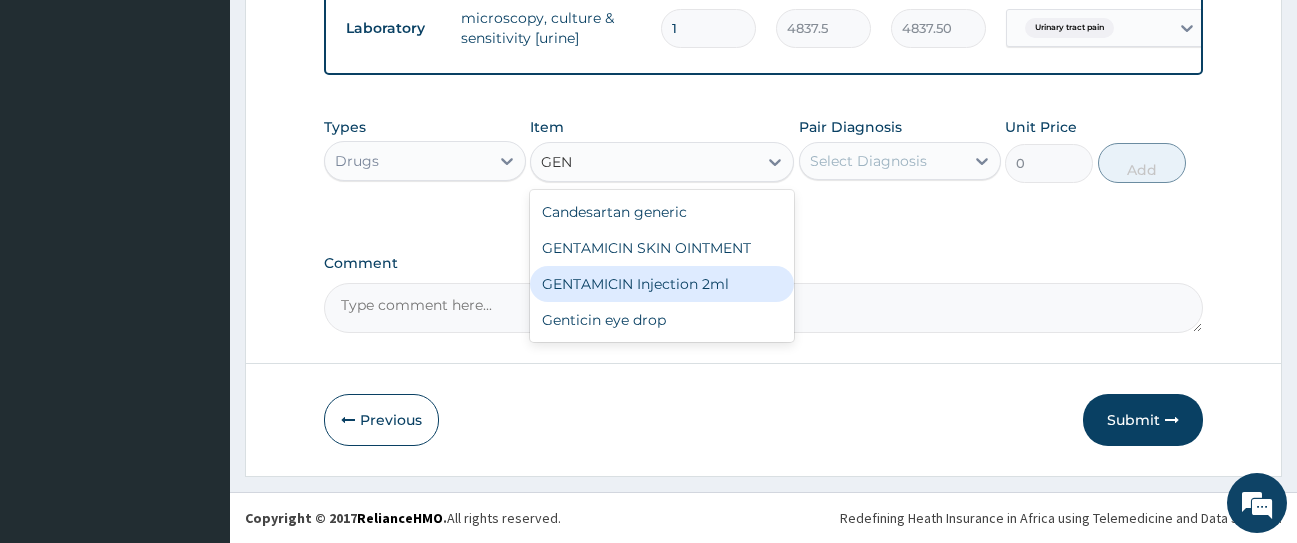 type on "331.1" 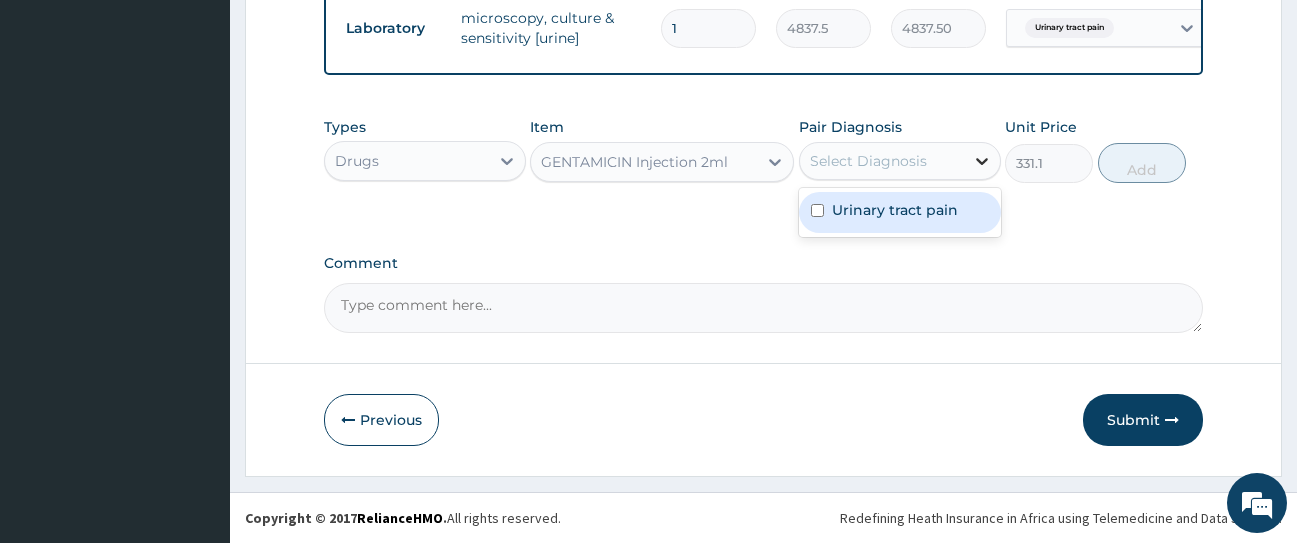 click 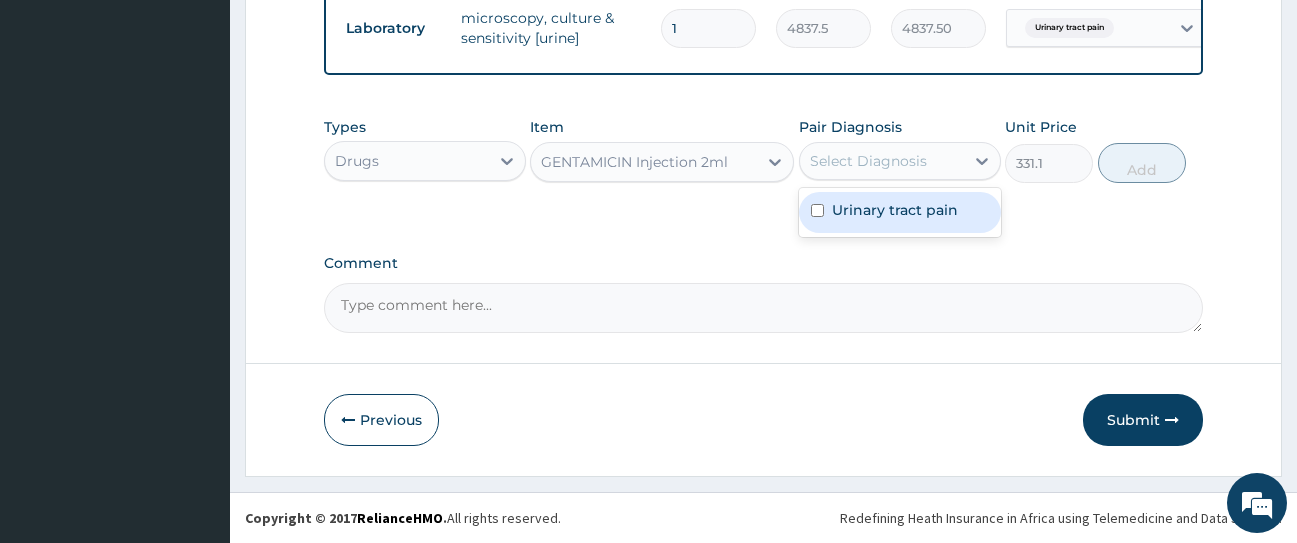 click at bounding box center (817, 210) 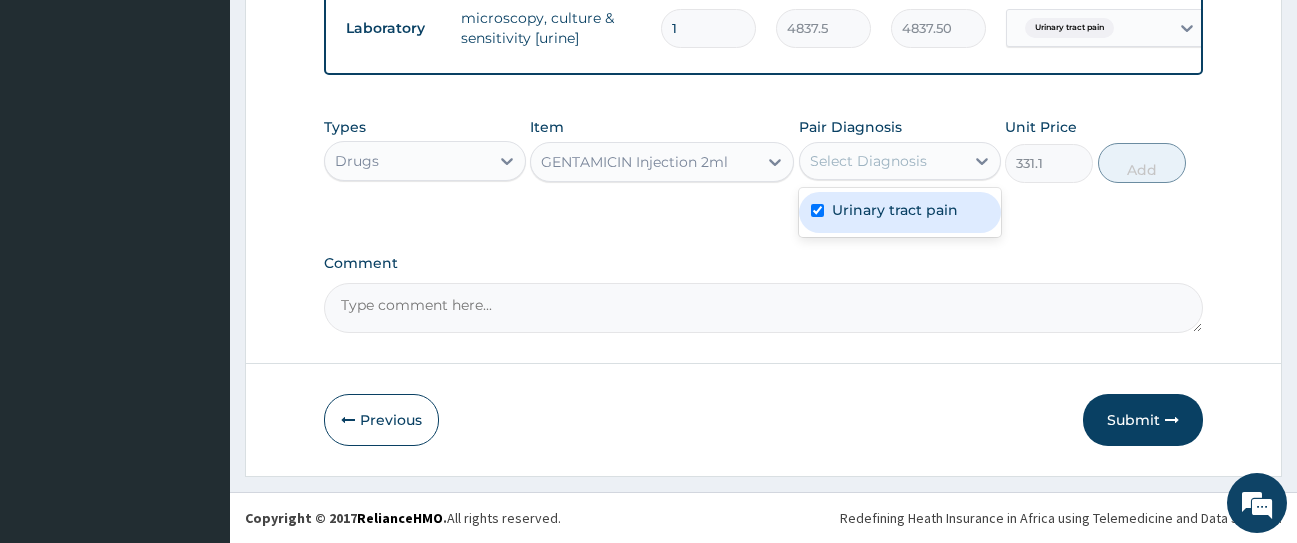 checkbox on "true" 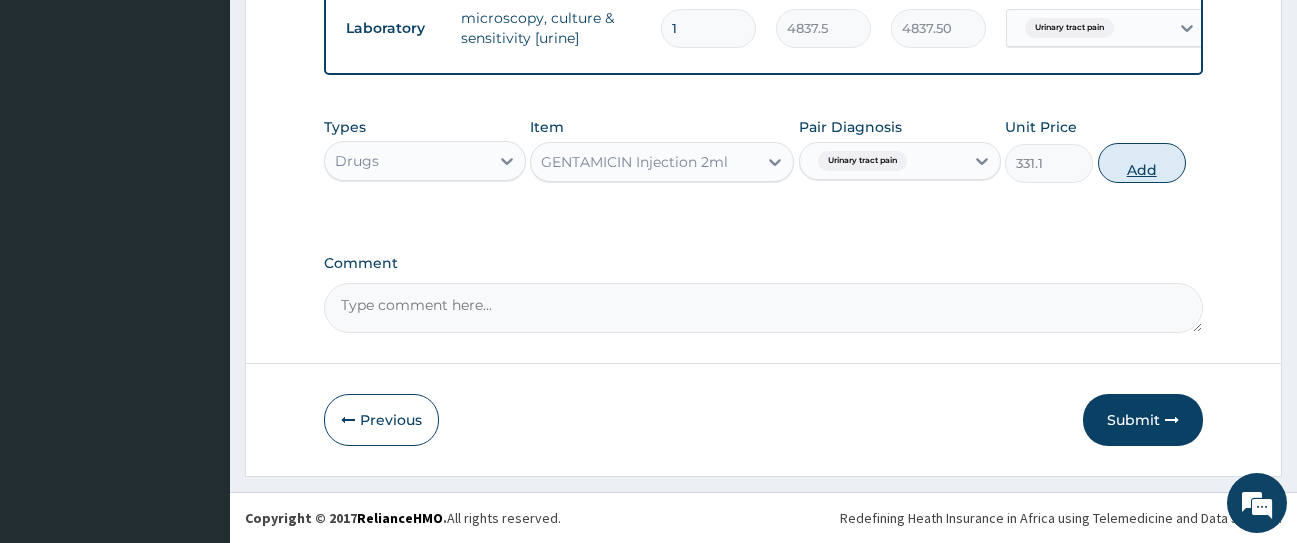 click on "Add" at bounding box center (1142, 163) 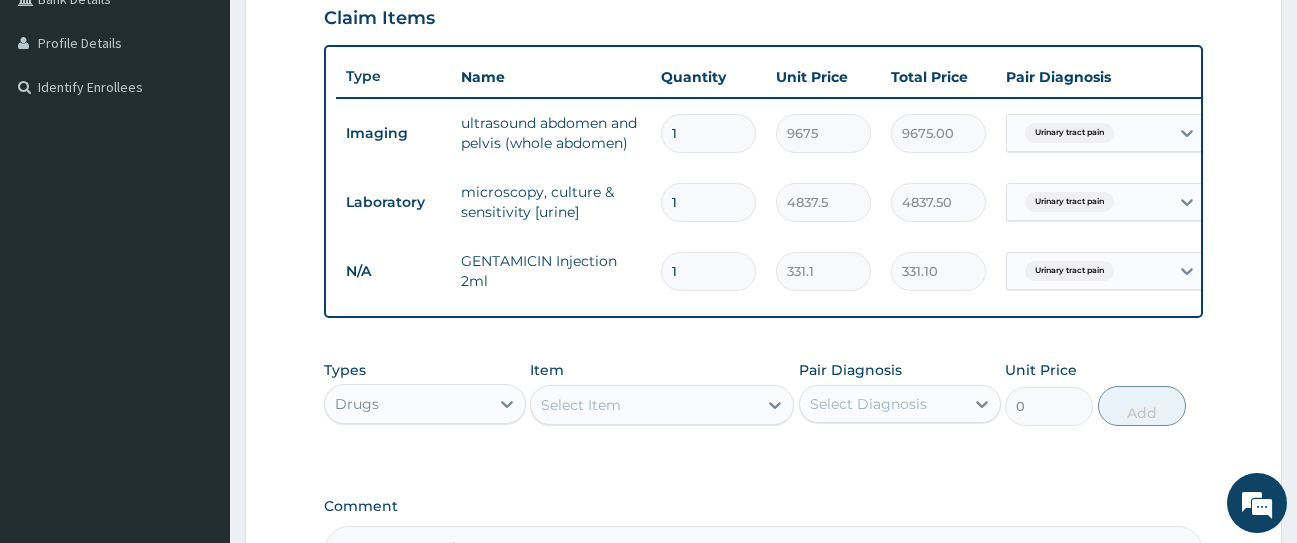 scroll, scrollTop: 472, scrollLeft: 0, axis: vertical 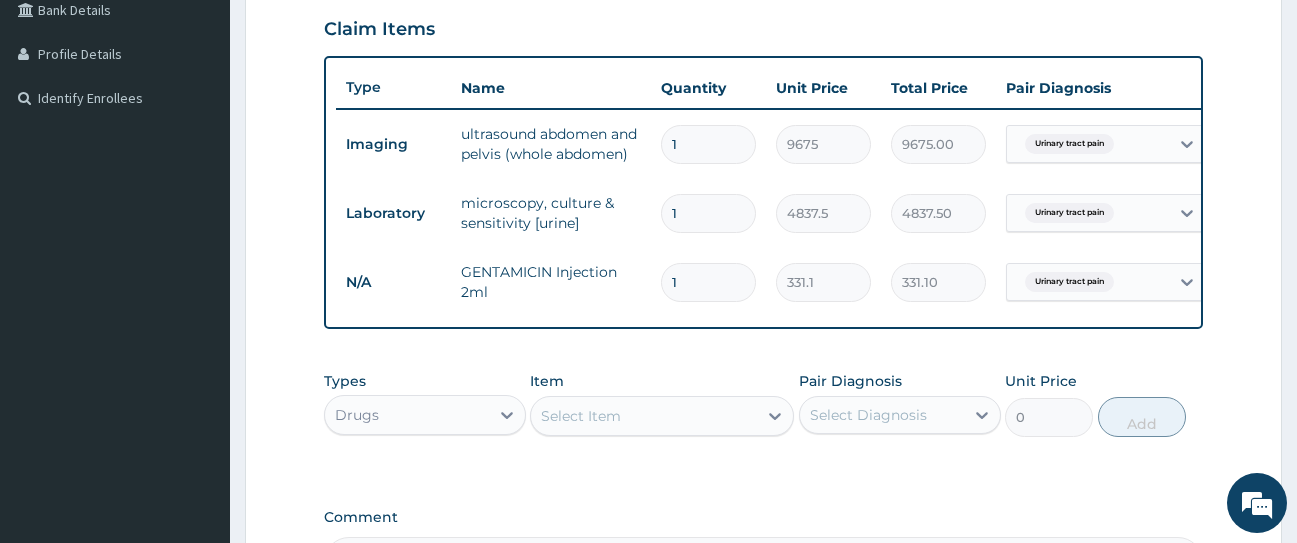 click on "1" at bounding box center [708, 282] 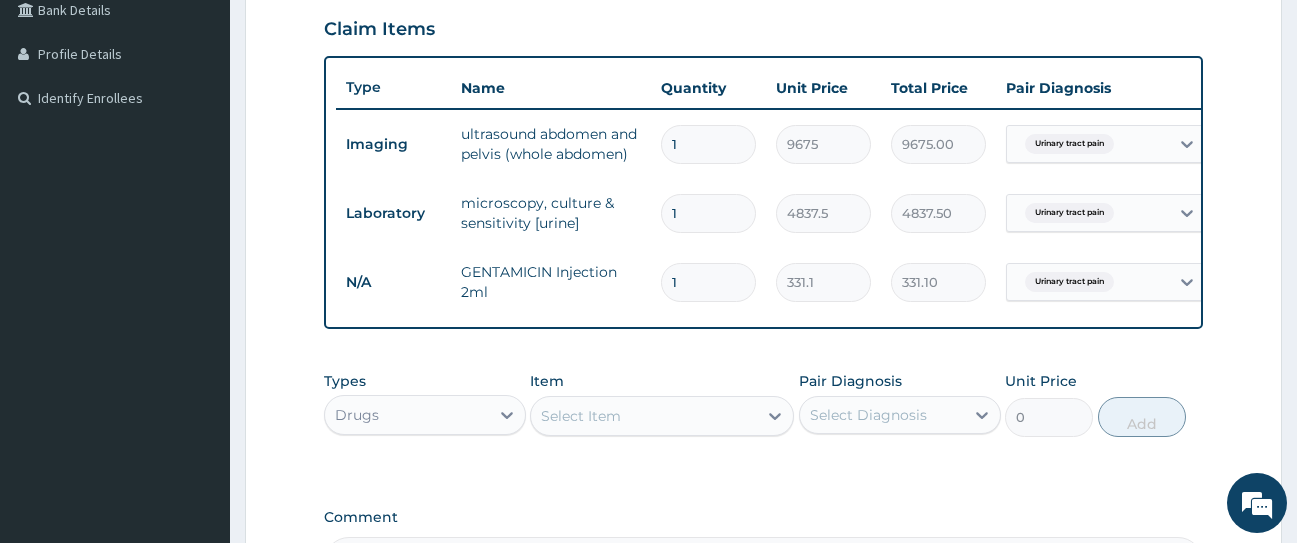 type 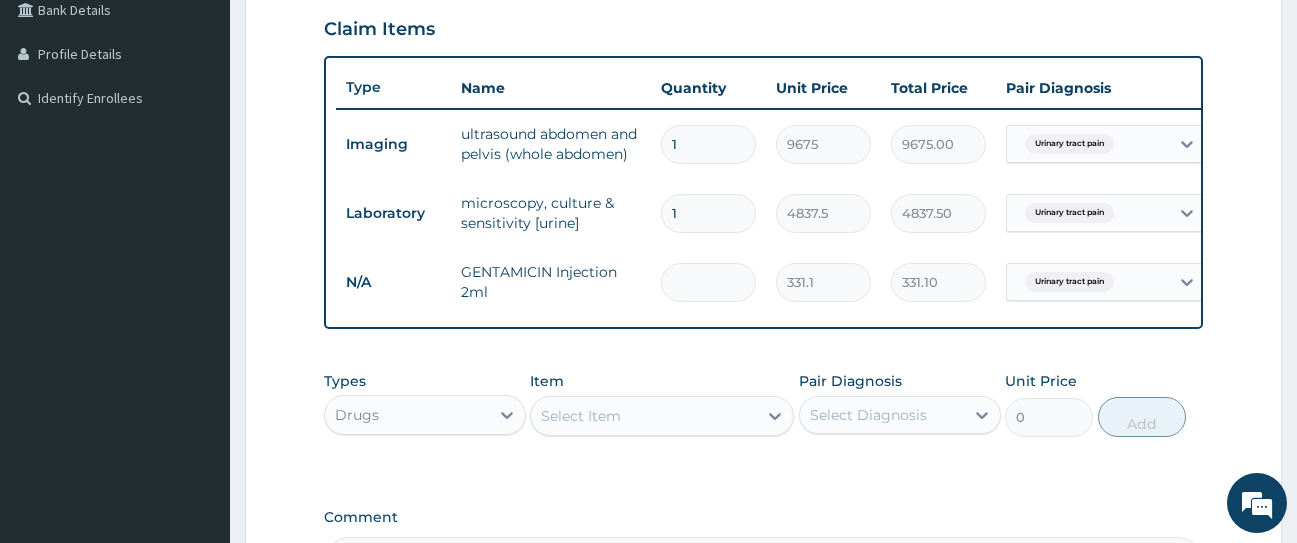 type on "0.00" 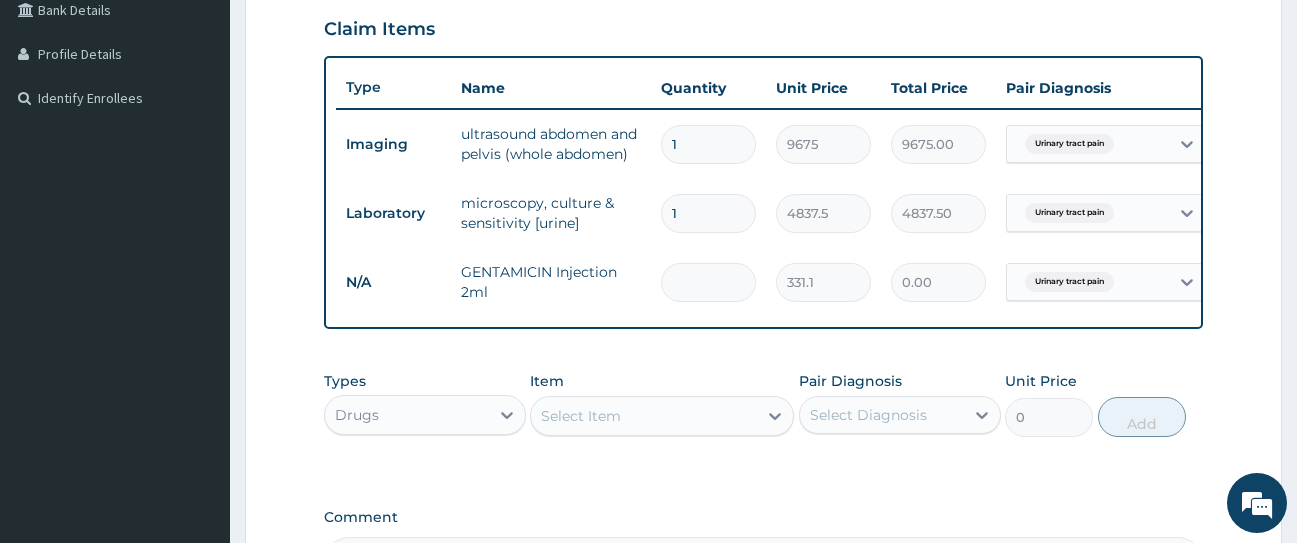 type on "6" 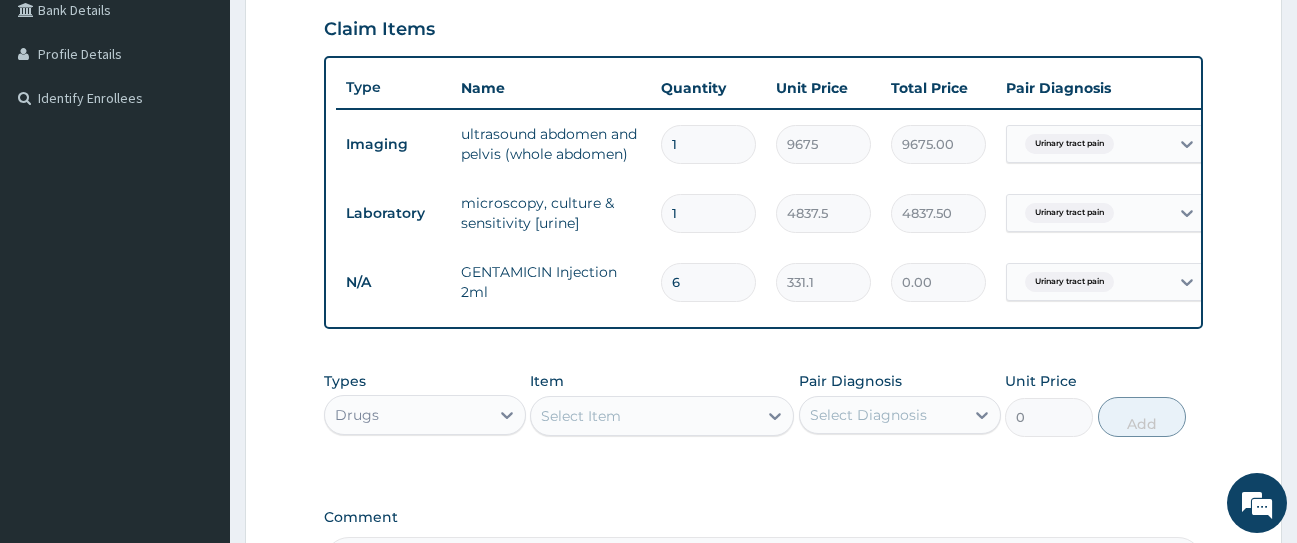 type on "1986.60" 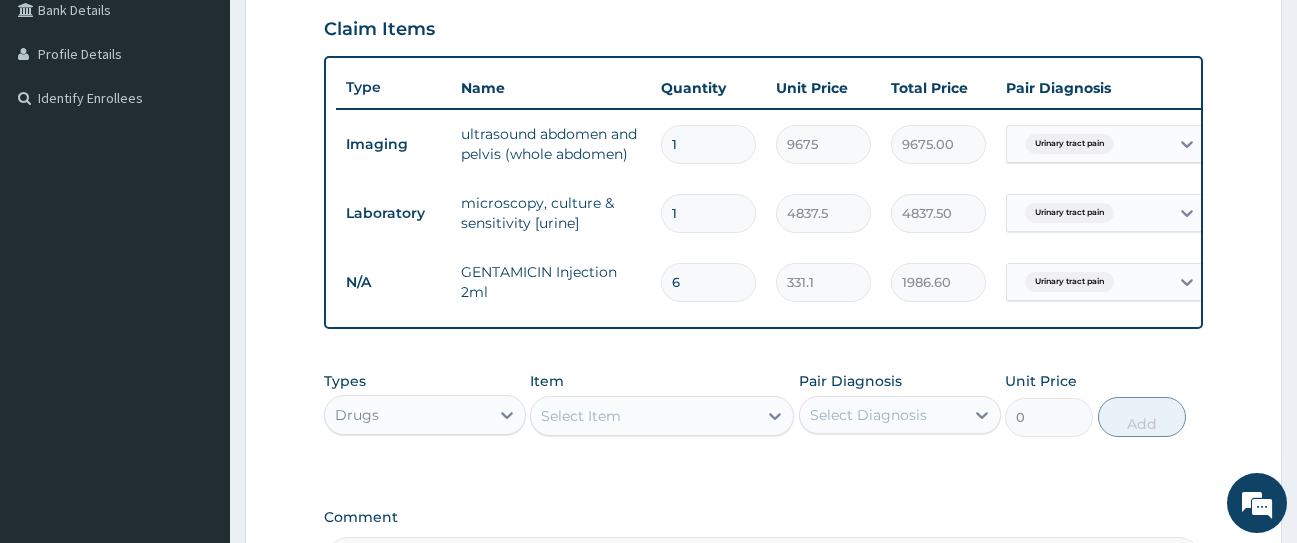 scroll, scrollTop: 672, scrollLeft: 0, axis: vertical 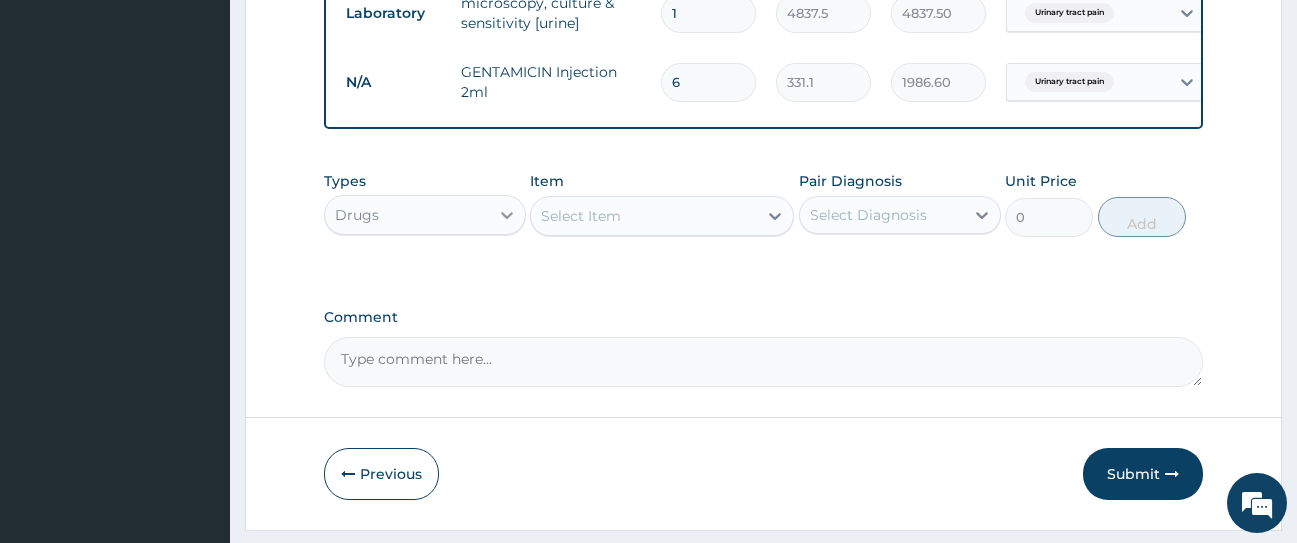 type on "6" 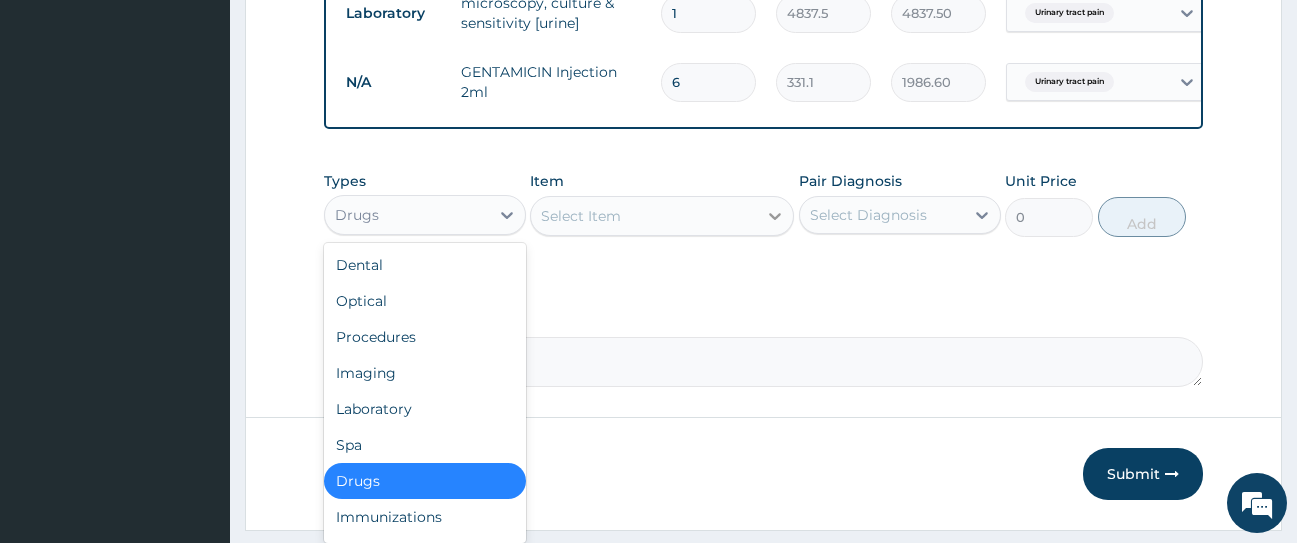 click 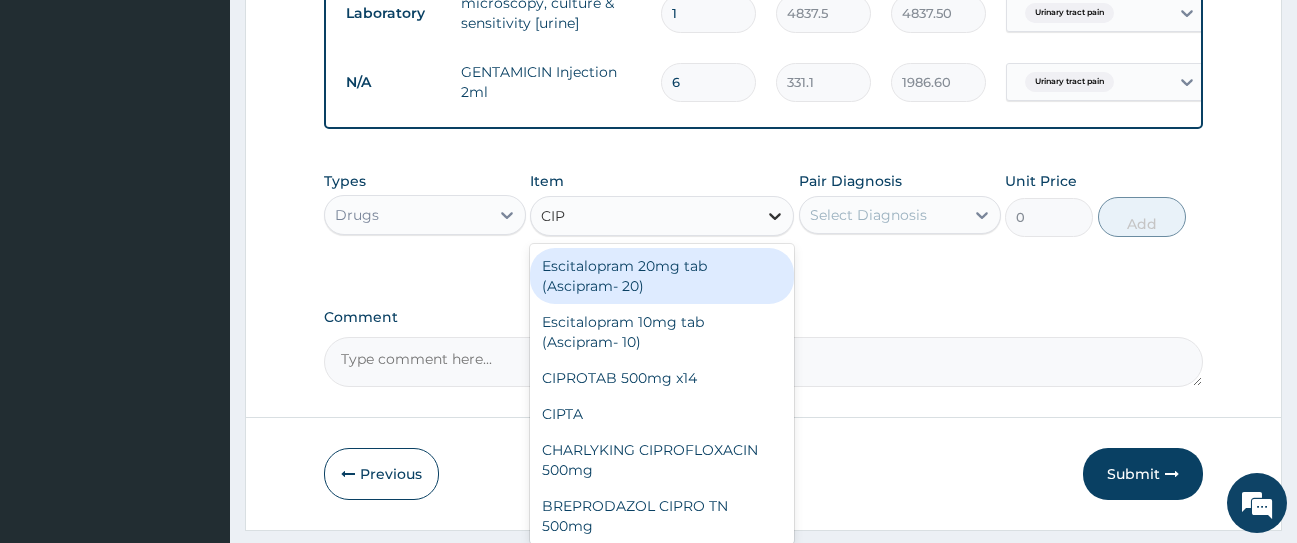 type on "CIPR" 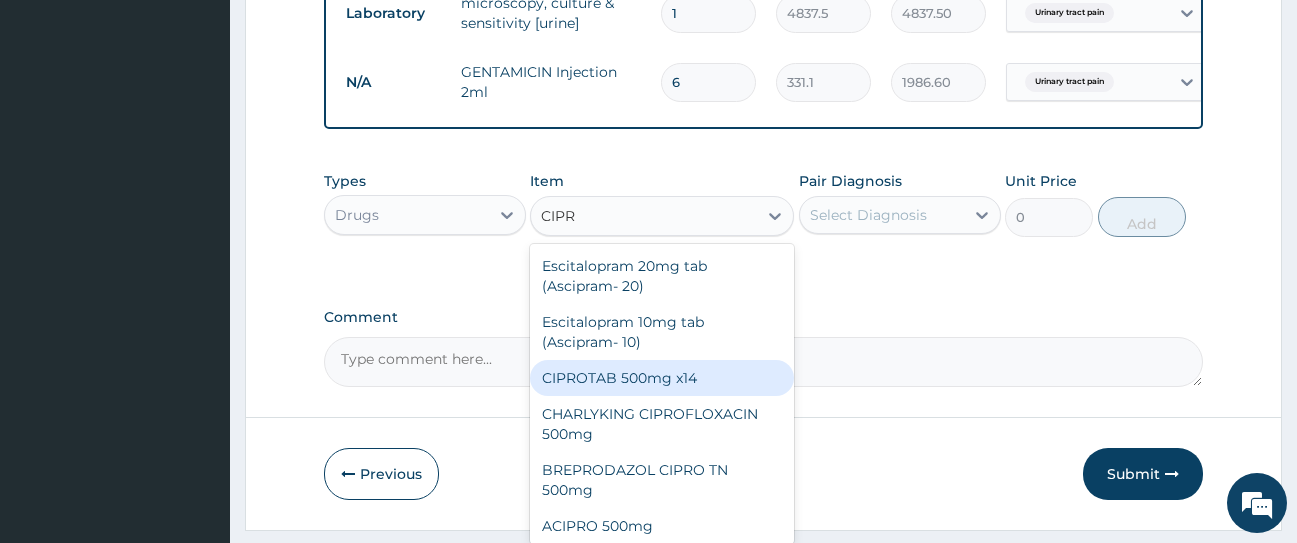 click on "CIPROTAB 500mg x14" at bounding box center [662, 378] 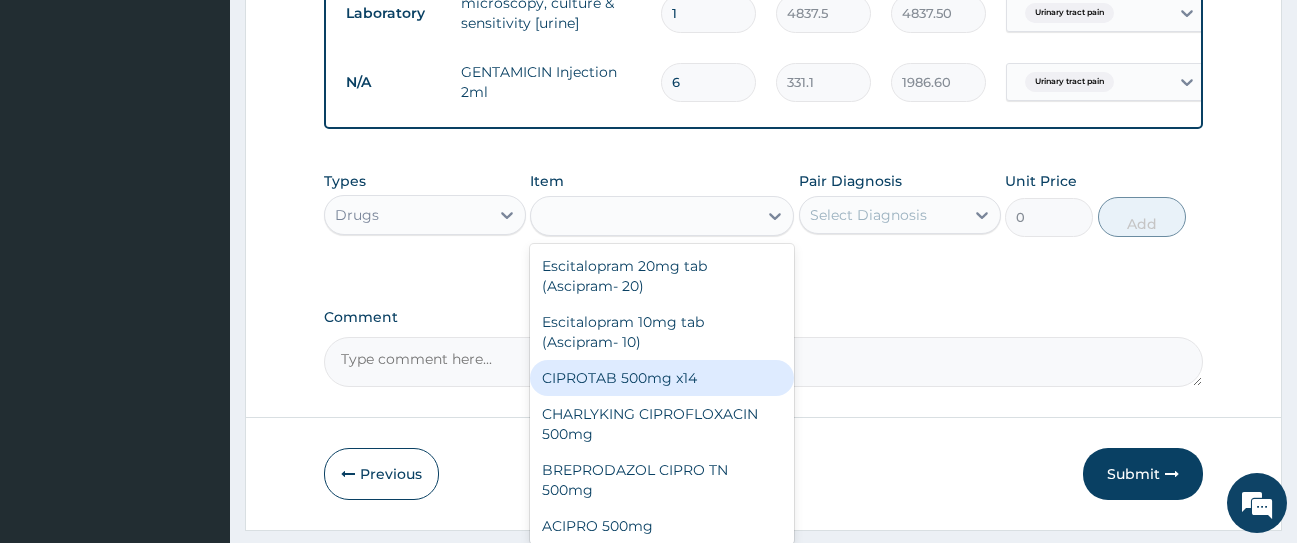 type on "319.275" 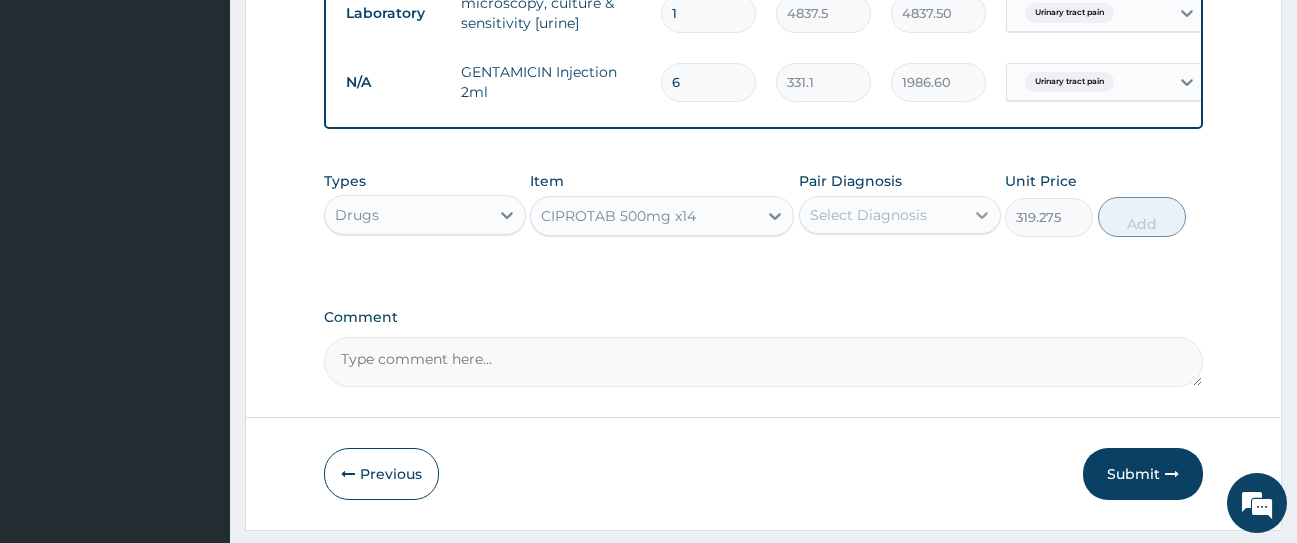click 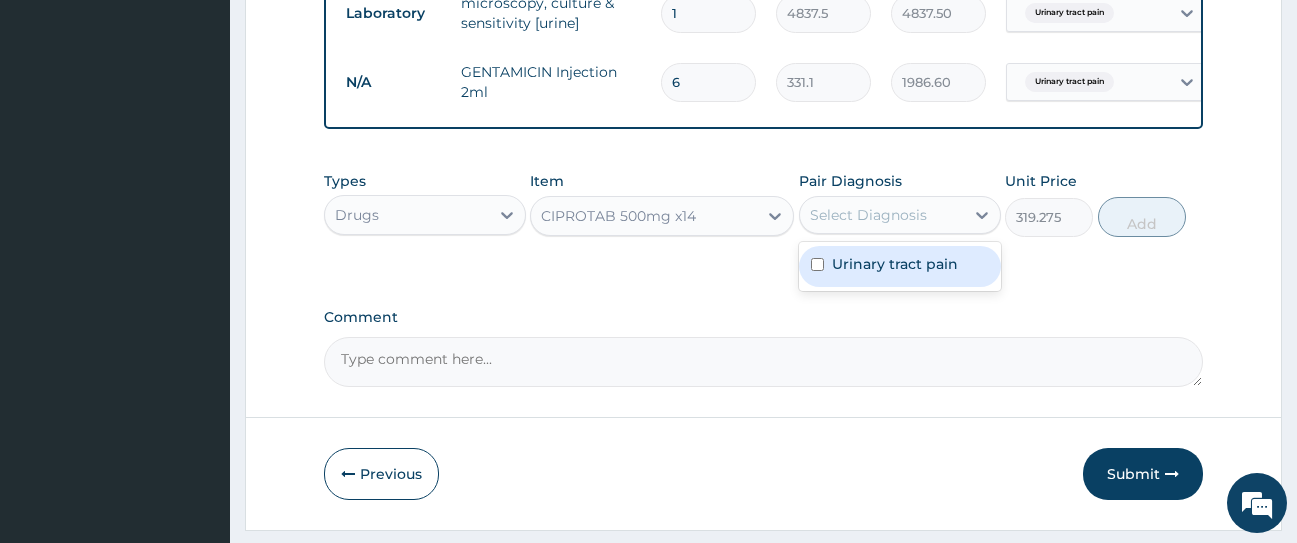 click on "Urinary tract pain" at bounding box center [895, 264] 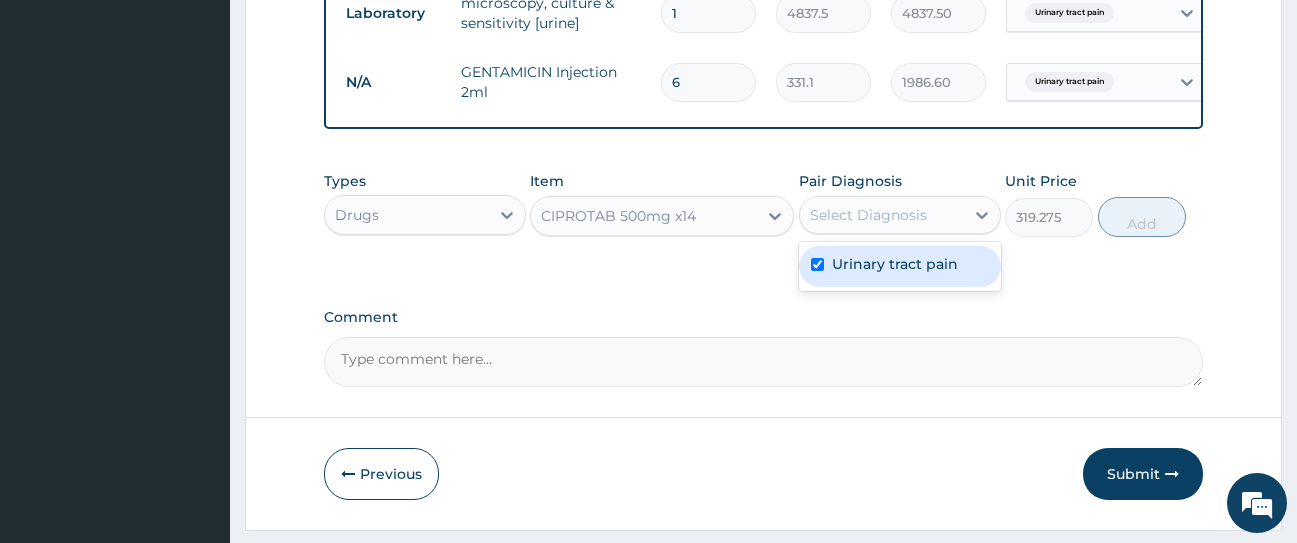 checkbox on "true" 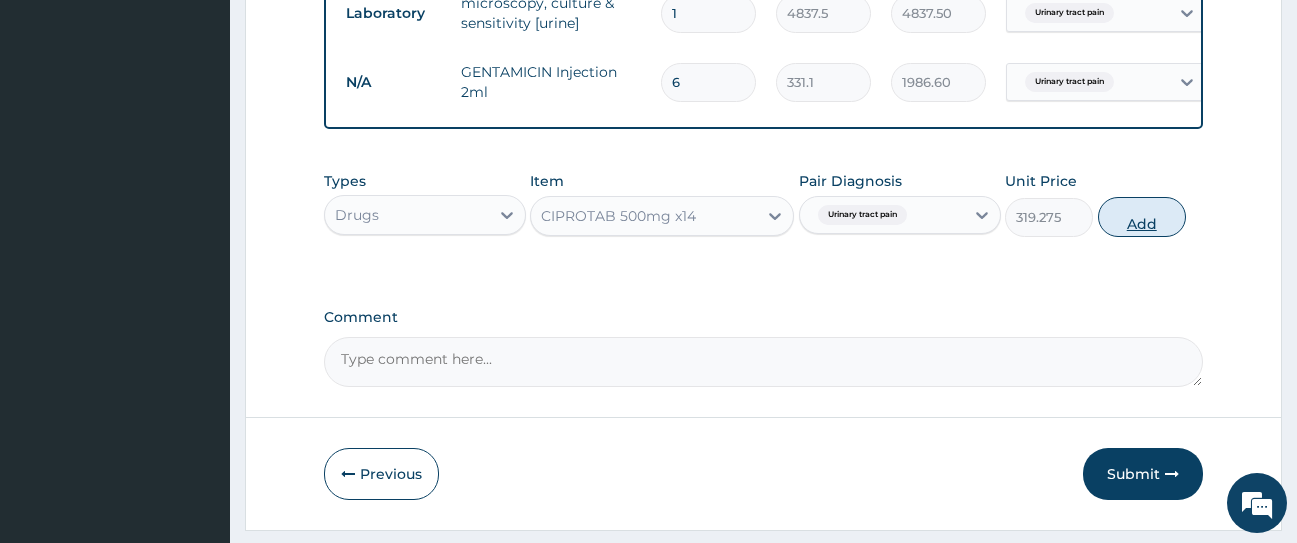 click on "Add" at bounding box center (1142, 217) 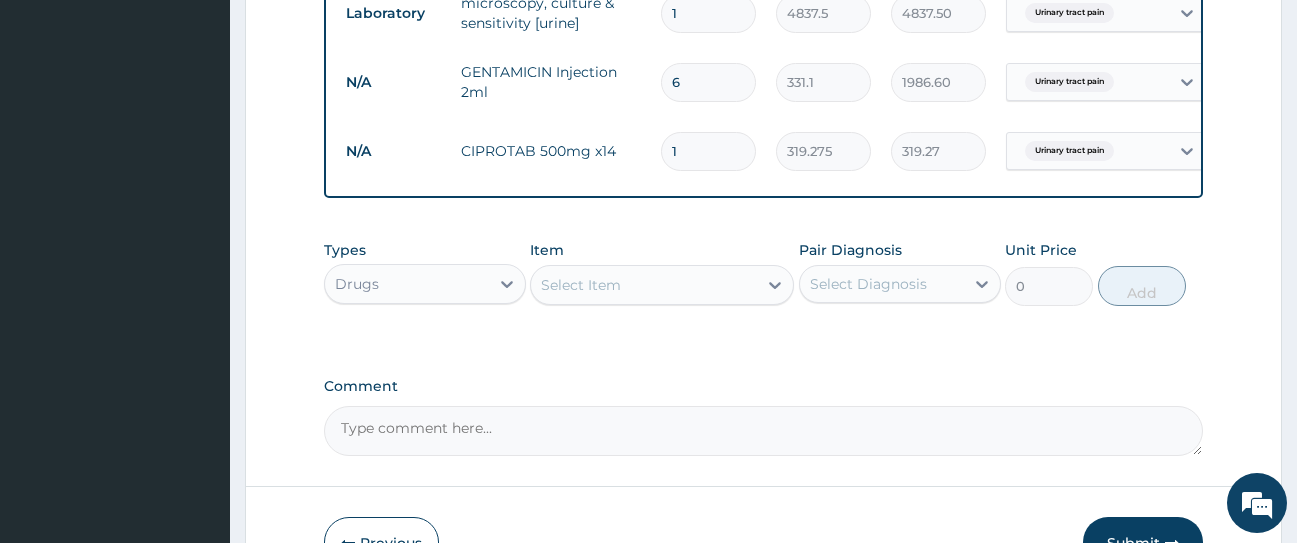 type 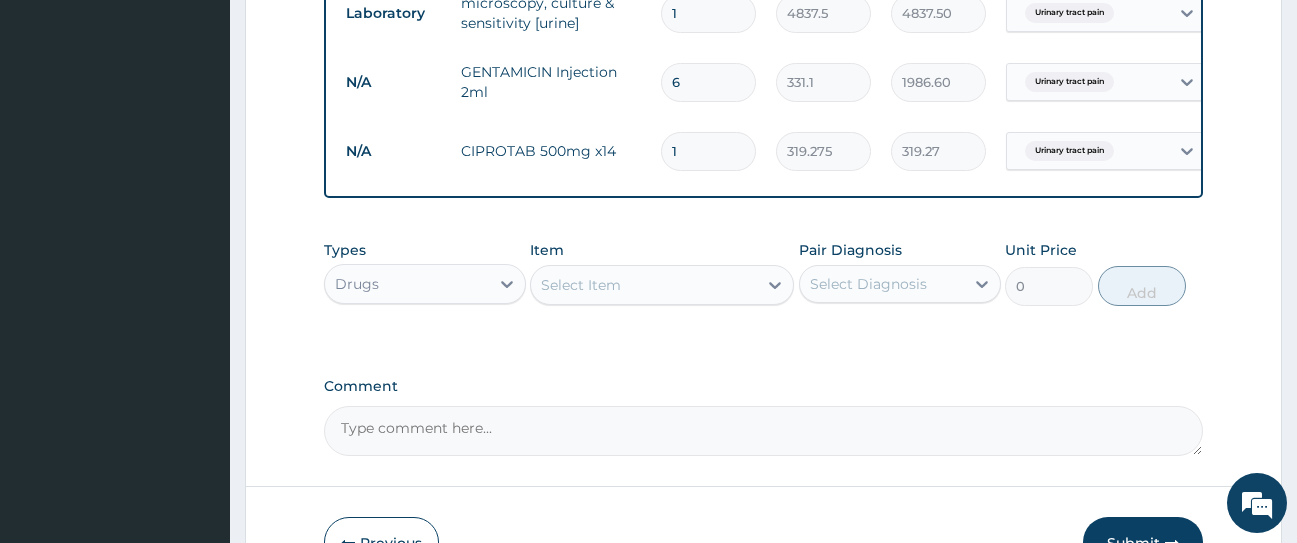 type on "0.00" 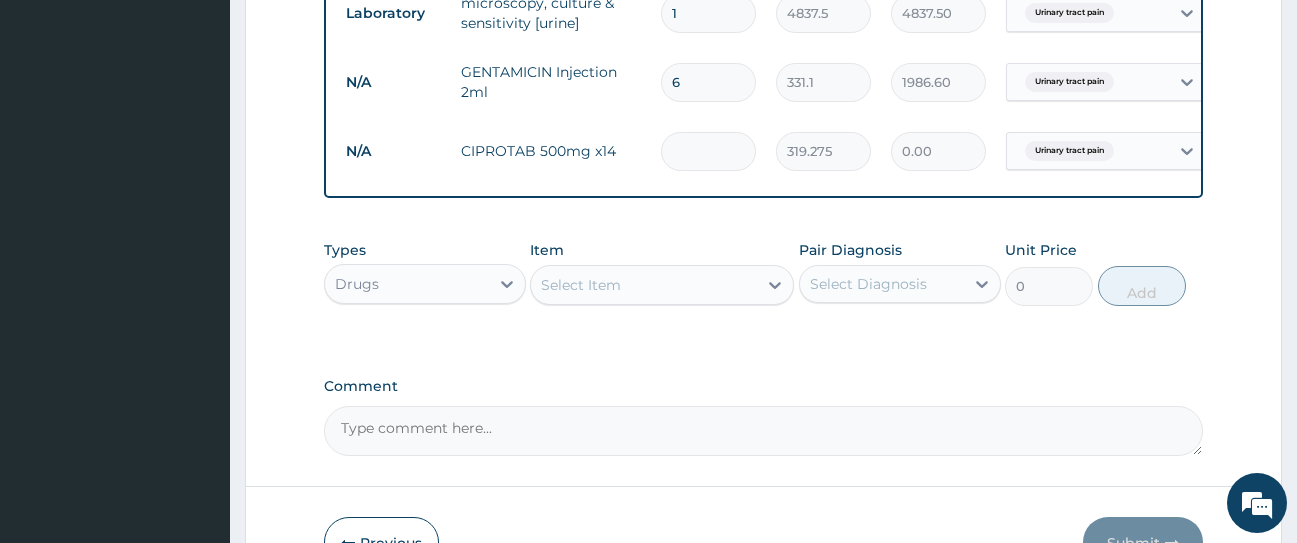 type on "1" 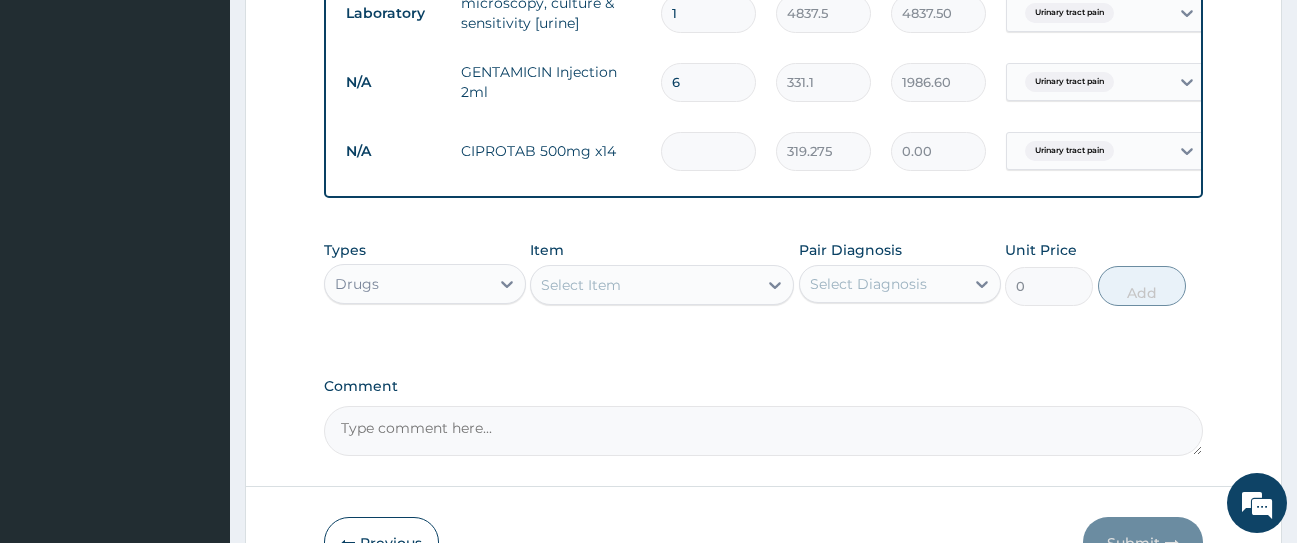 type on "319.27" 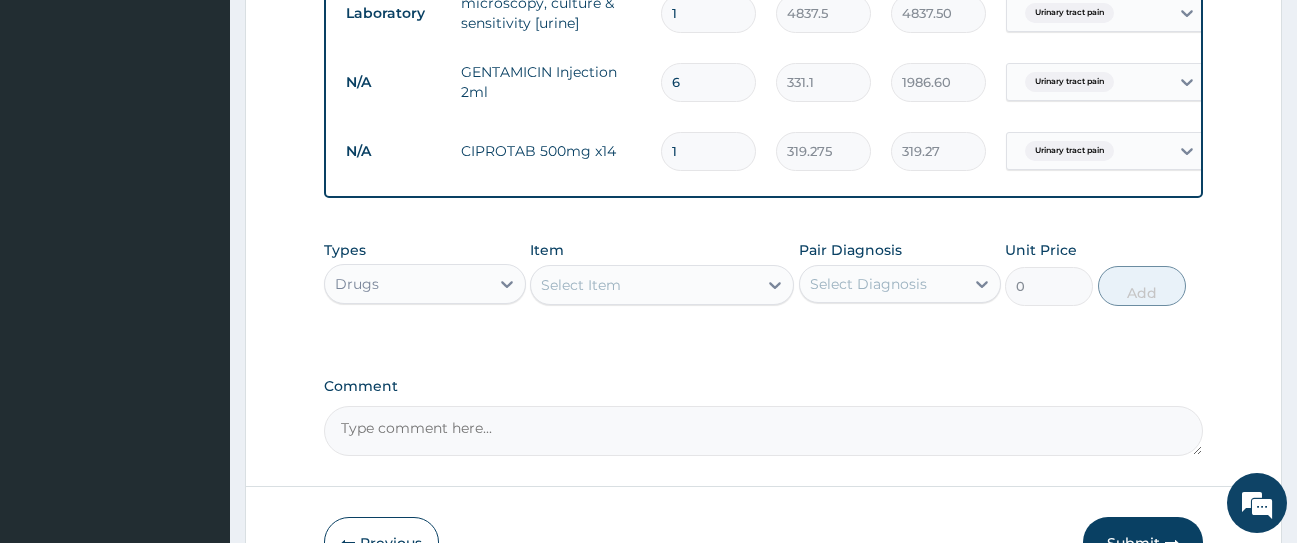 type on "14" 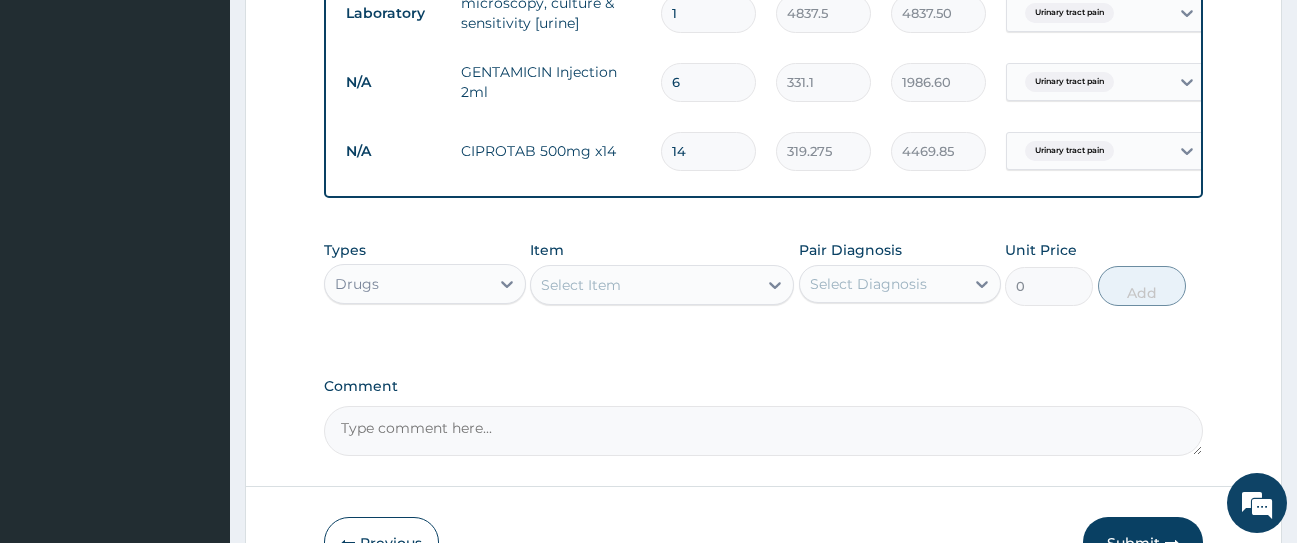 type on "1" 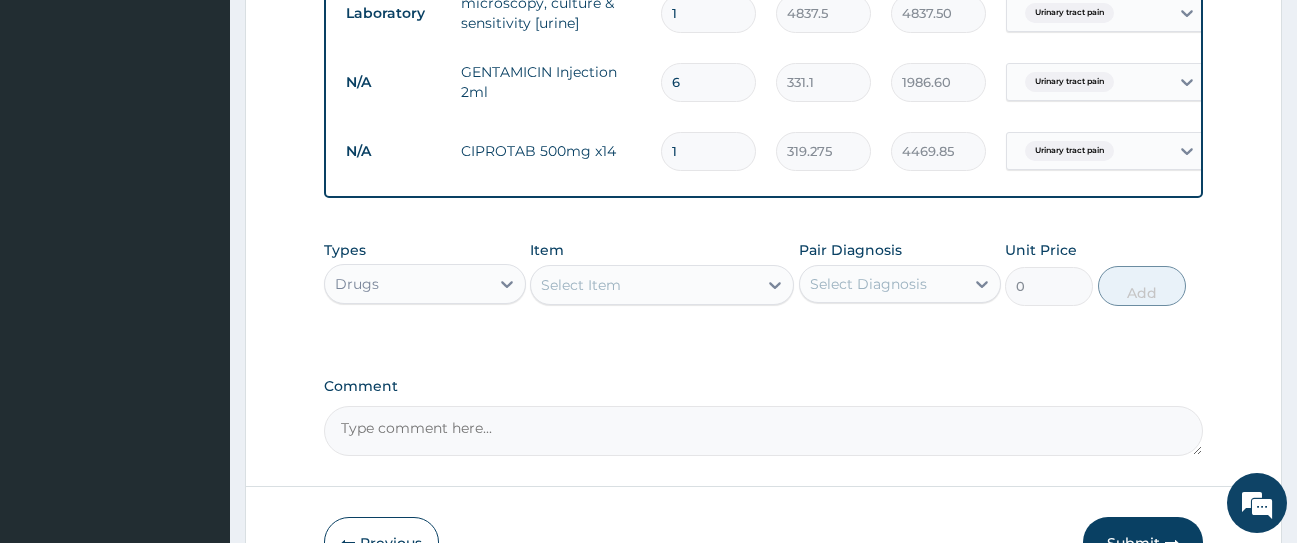 type on "319.27" 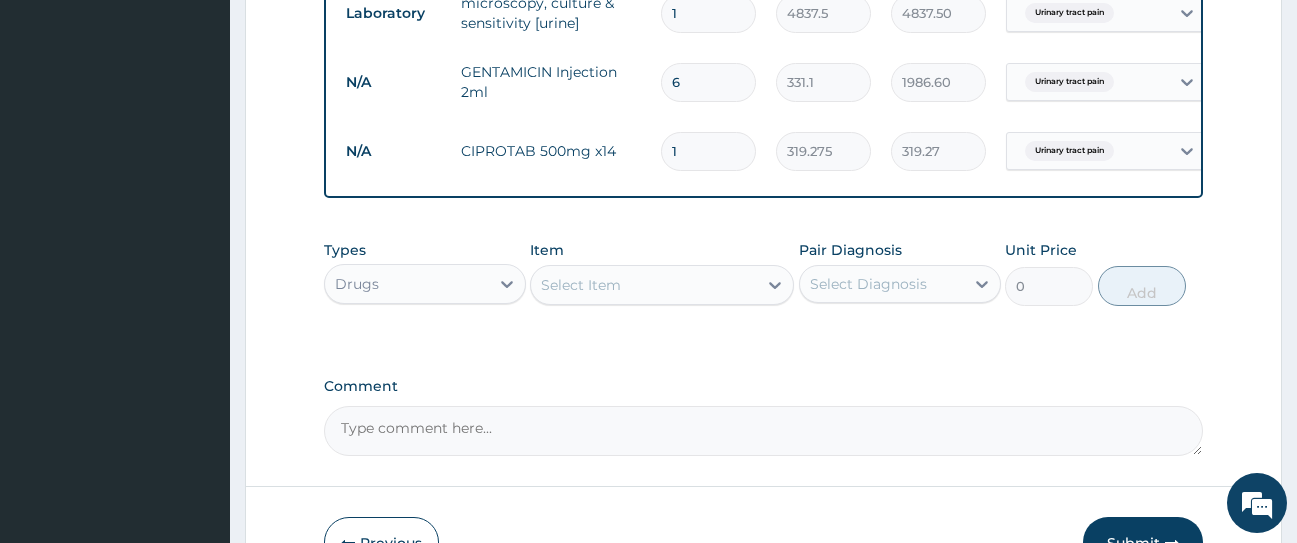 type 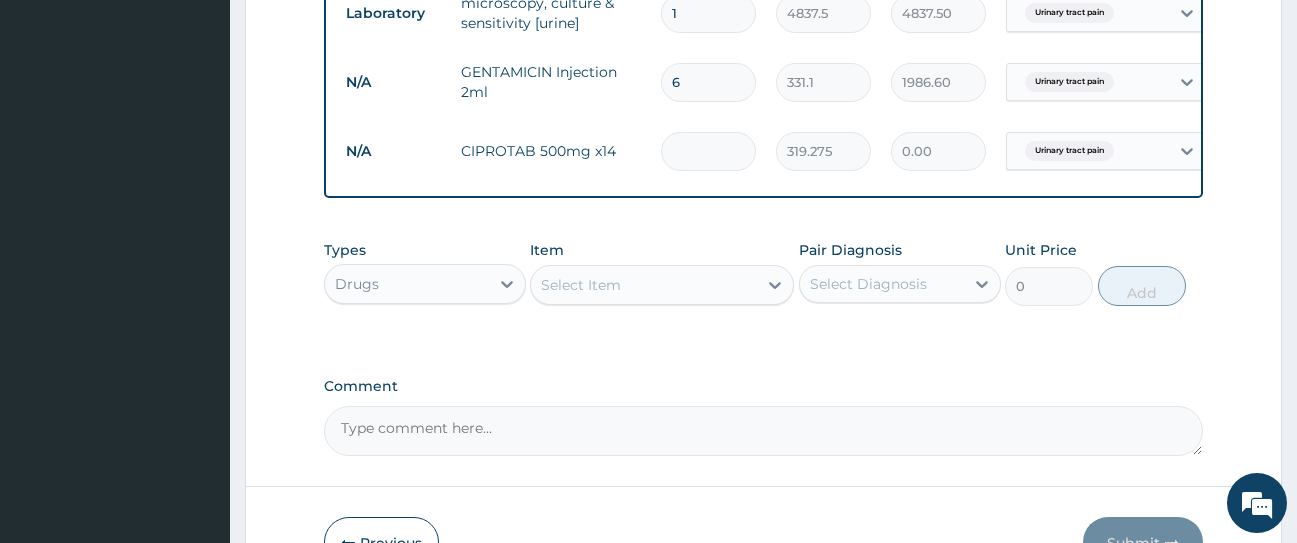 type on "1" 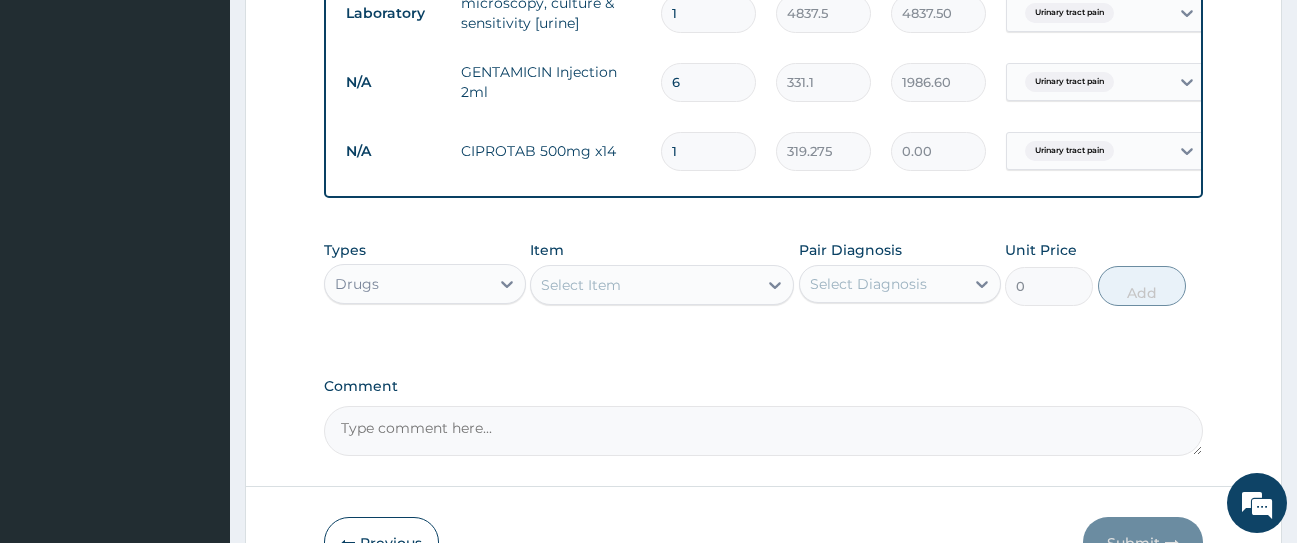 type on "319.27" 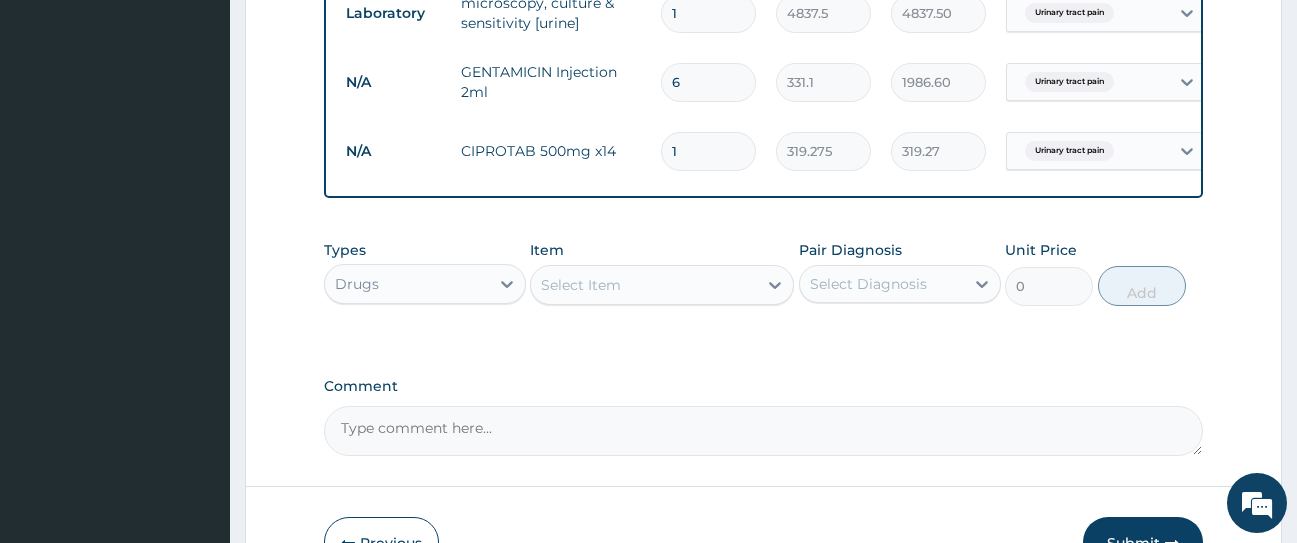 type 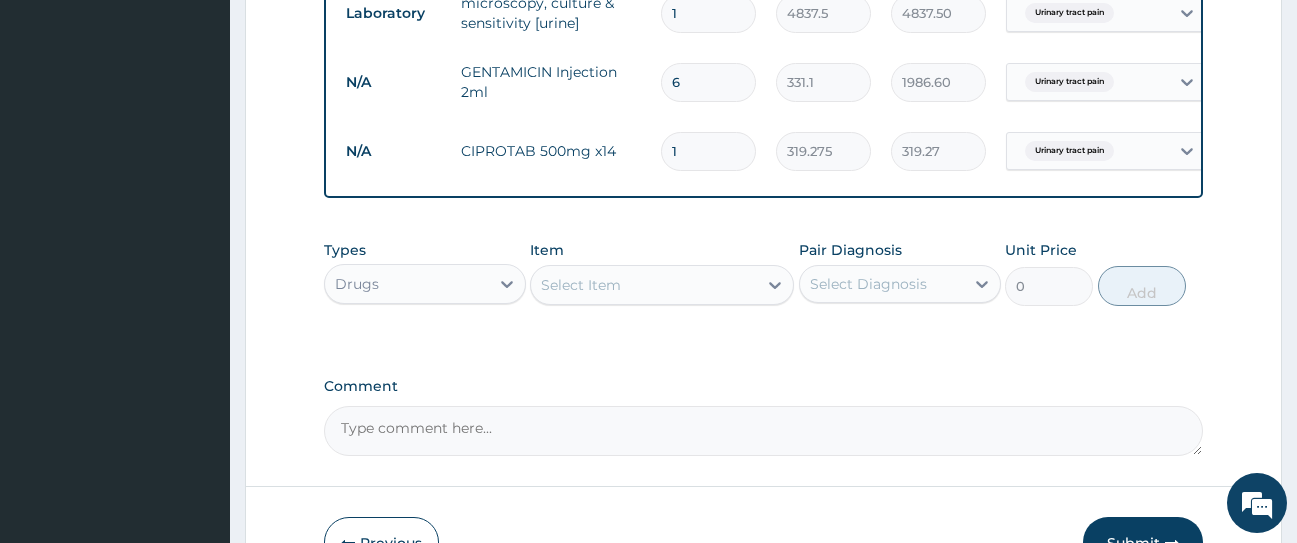 type on "0.00" 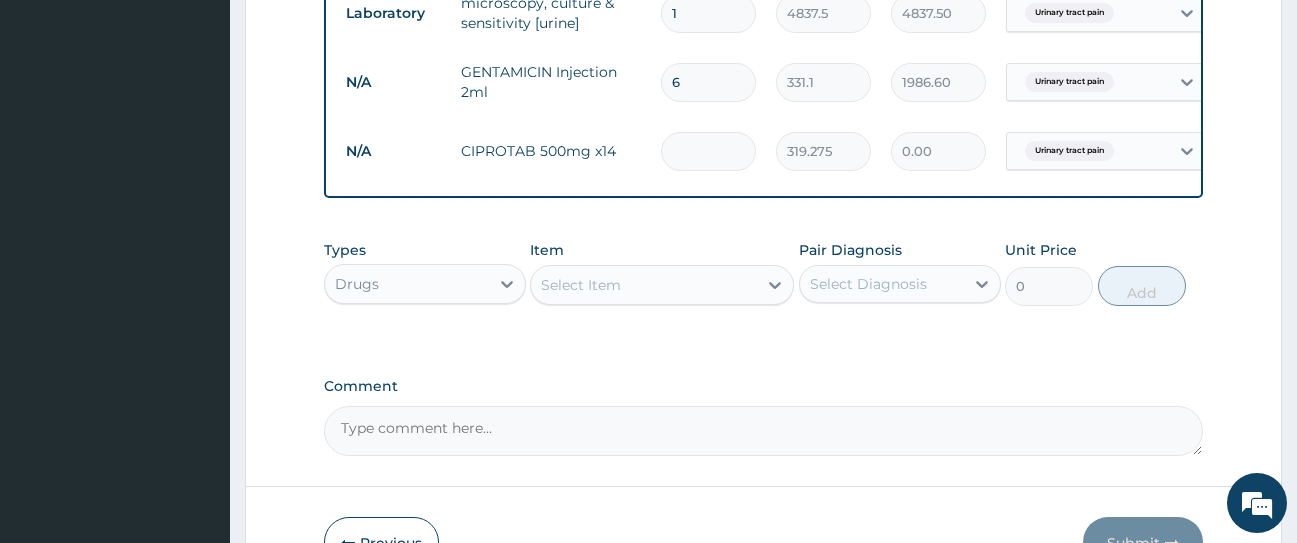 type on "1" 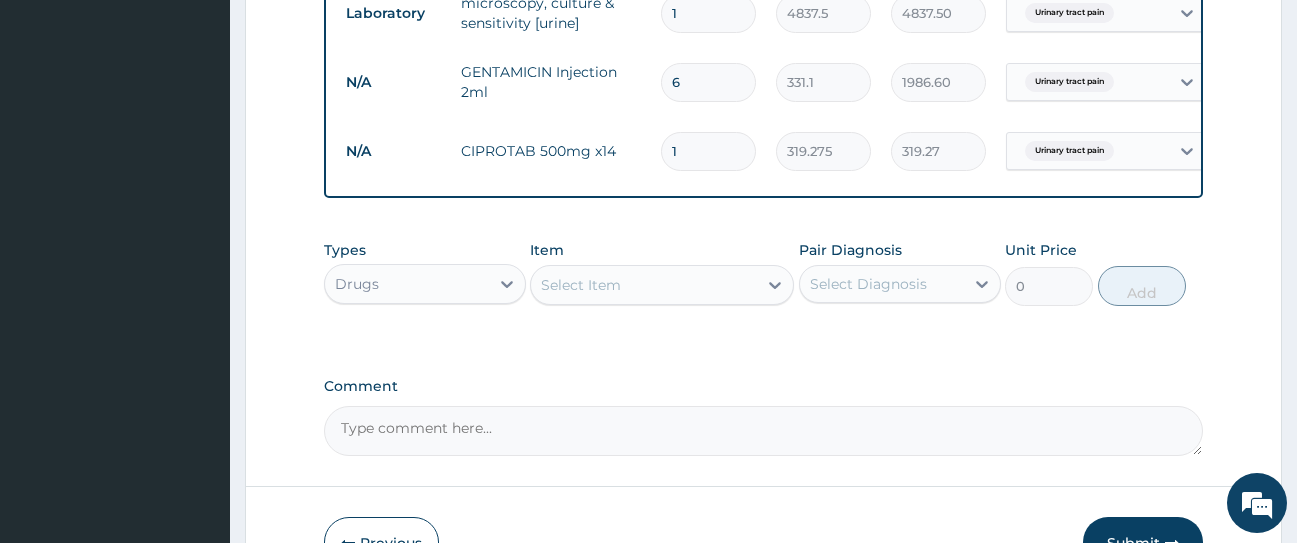 type on "14" 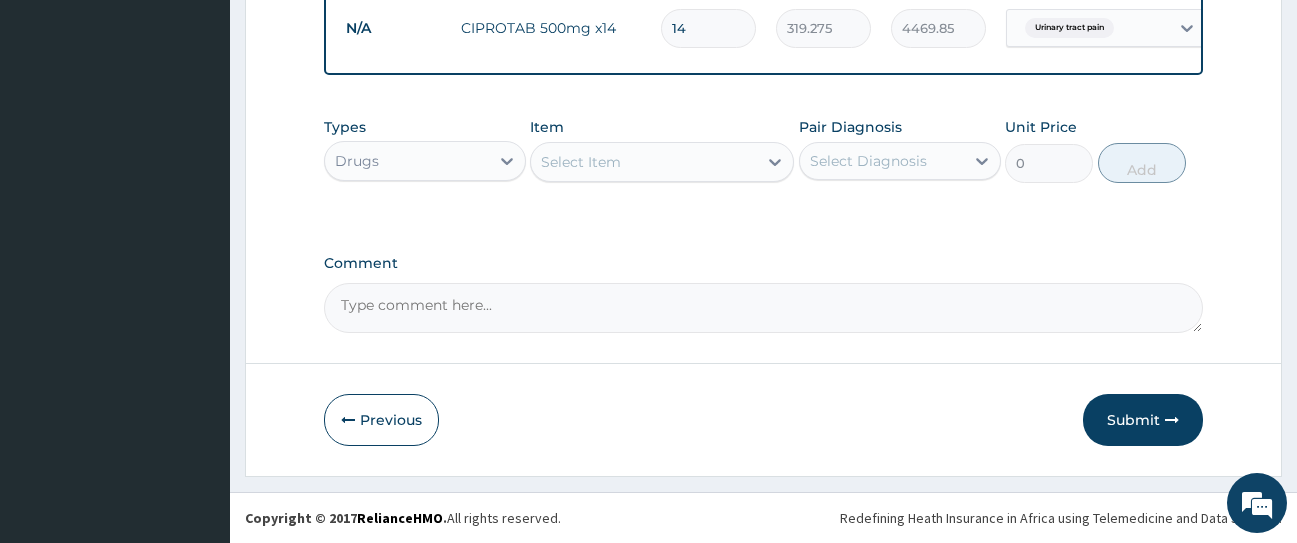 scroll, scrollTop: 810, scrollLeft: 0, axis: vertical 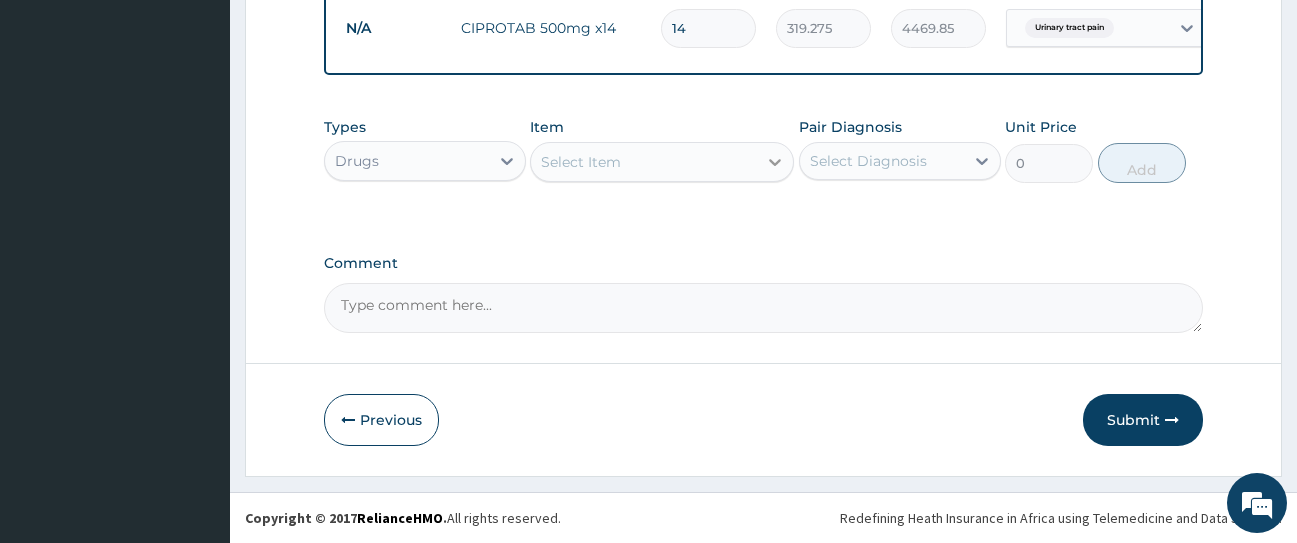 type on "14" 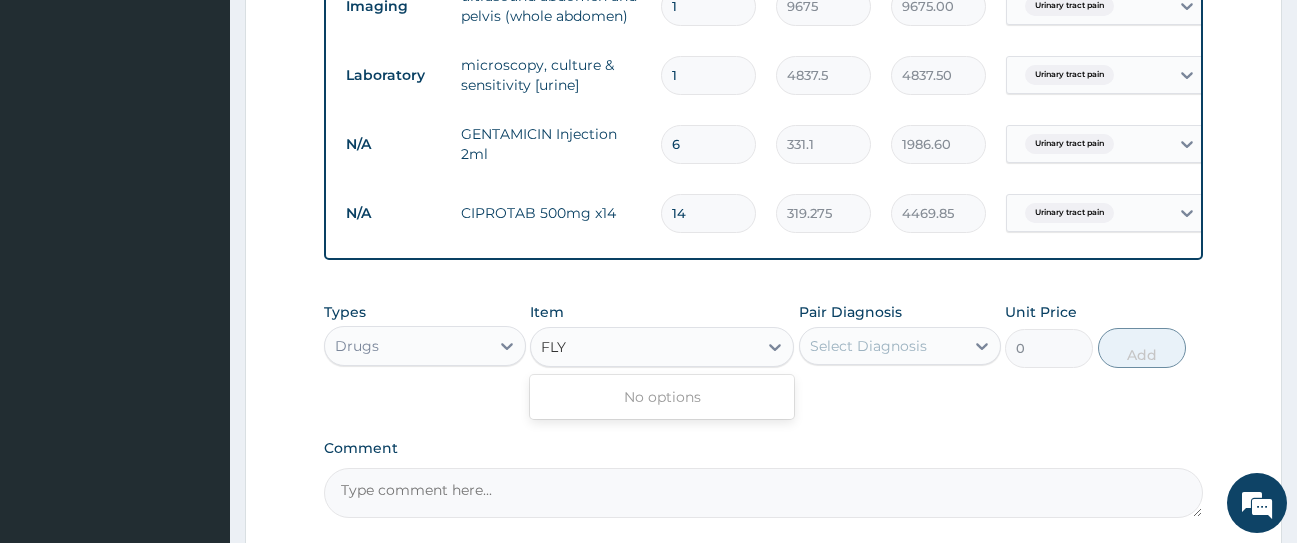 scroll, scrollTop: 710, scrollLeft: 0, axis: vertical 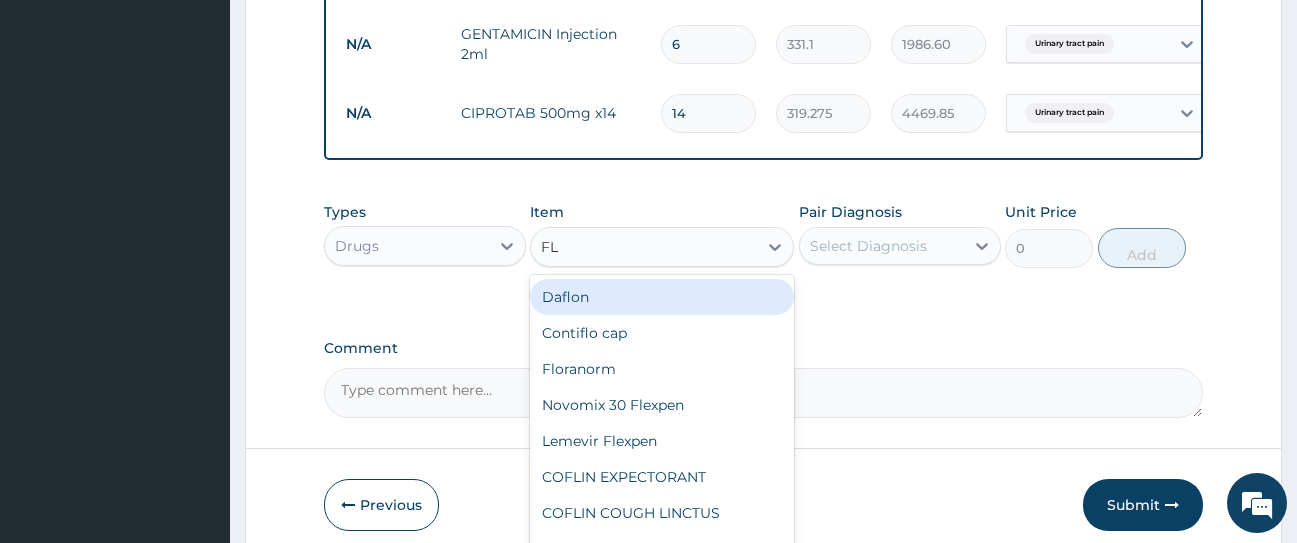 type on "FLA" 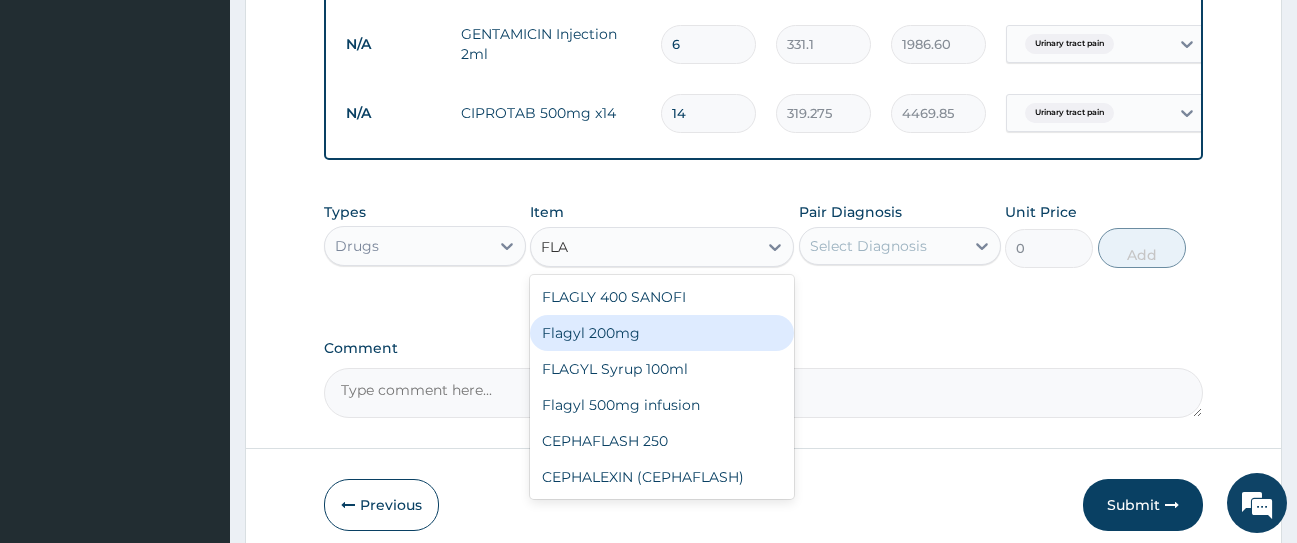 click on "Flagyl 200mg" at bounding box center [662, 333] 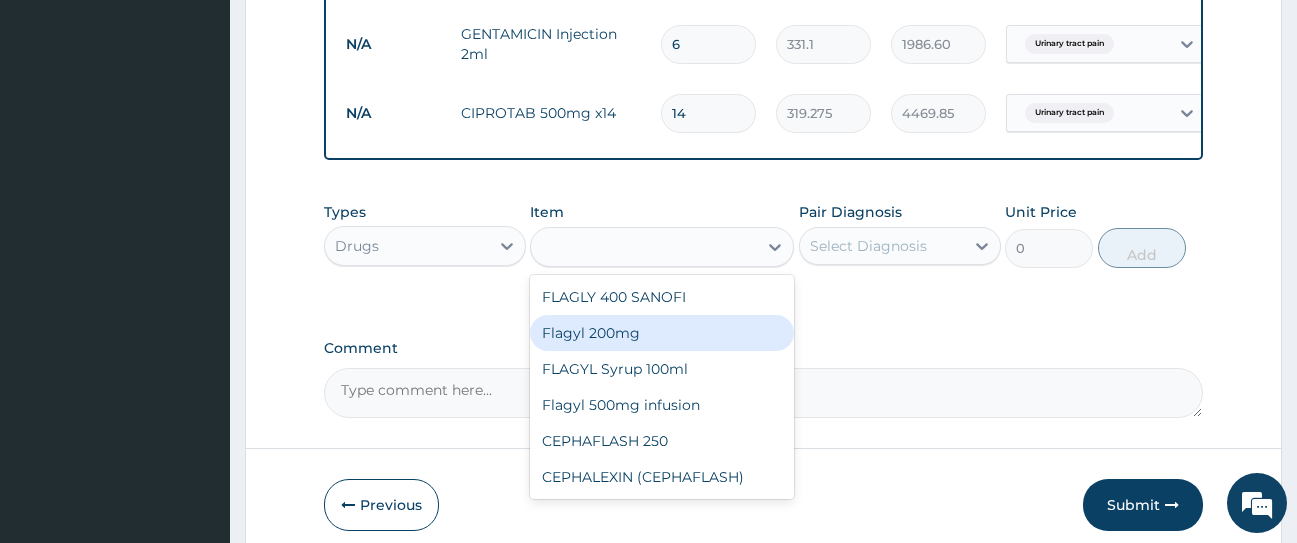 type on "47.3" 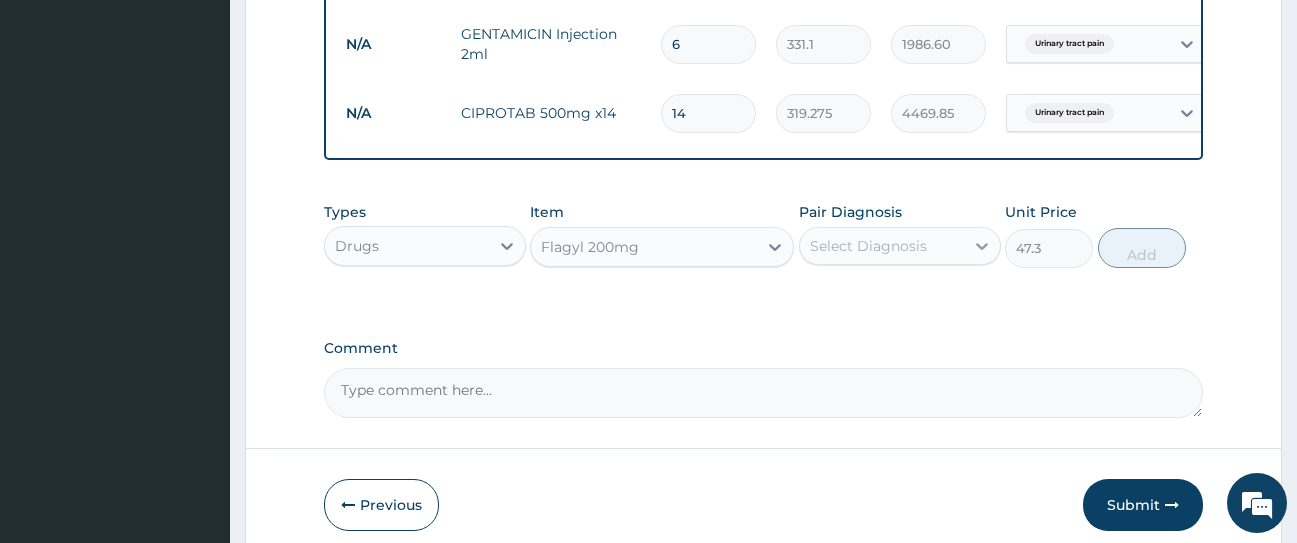 click 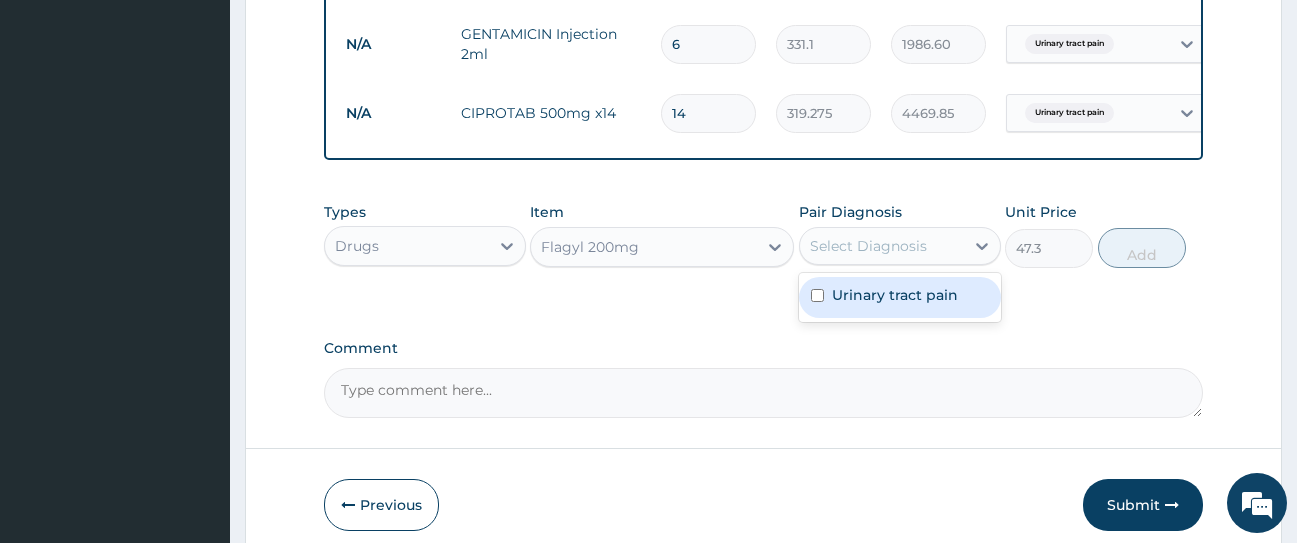 click on "Urinary tract pain" at bounding box center (895, 295) 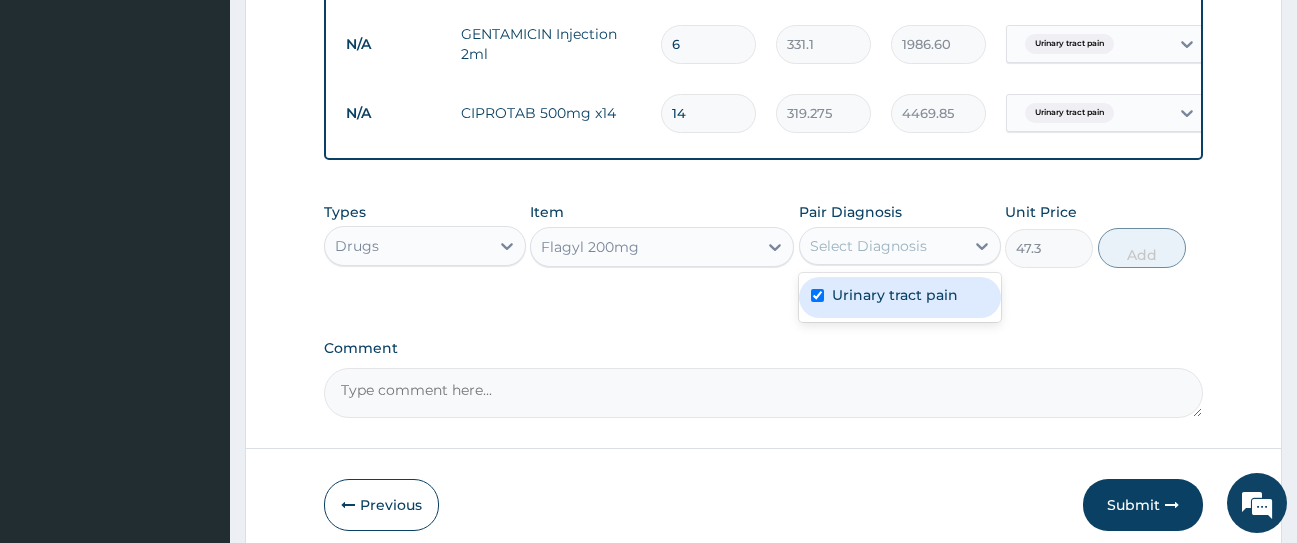checkbox on "true" 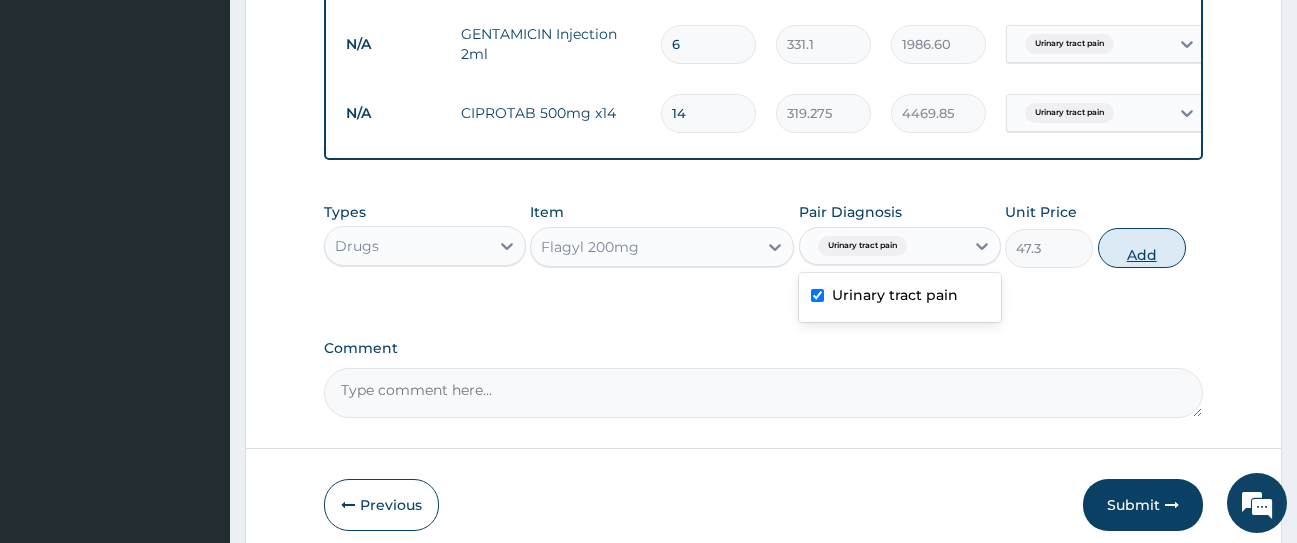 click on "Add" at bounding box center [1142, 248] 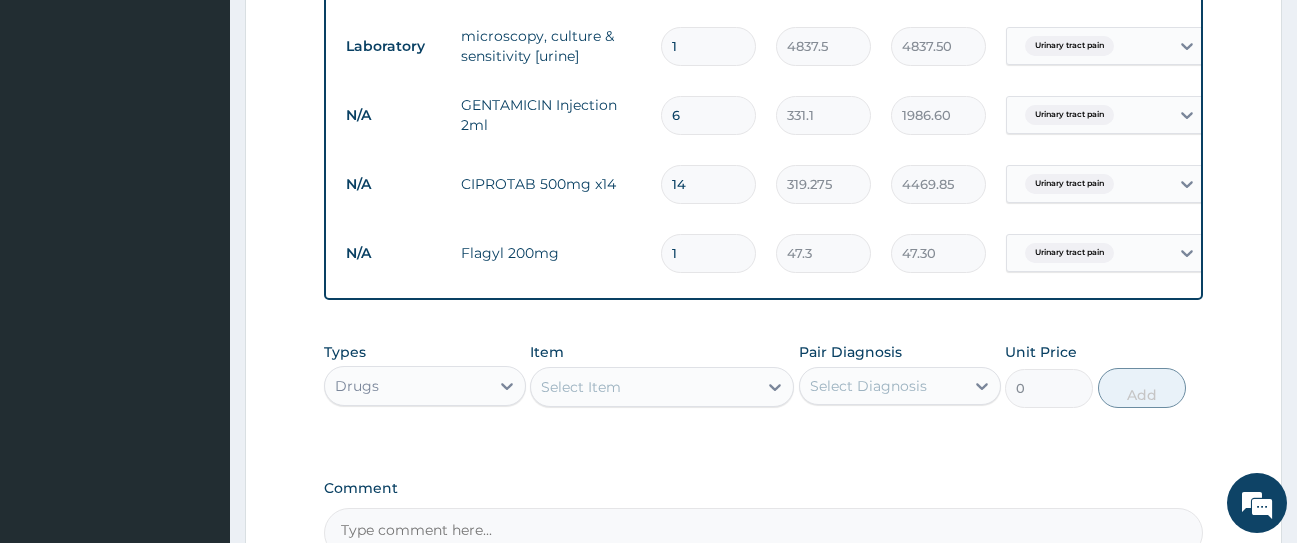 scroll, scrollTop: 510, scrollLeft: 0, axis: vertical 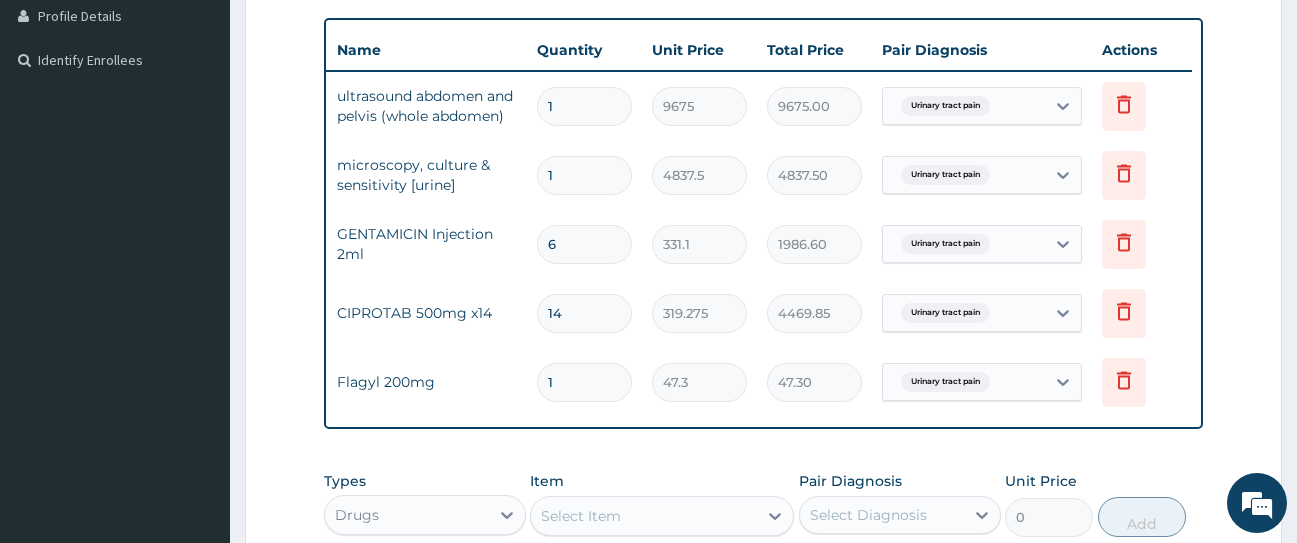 type 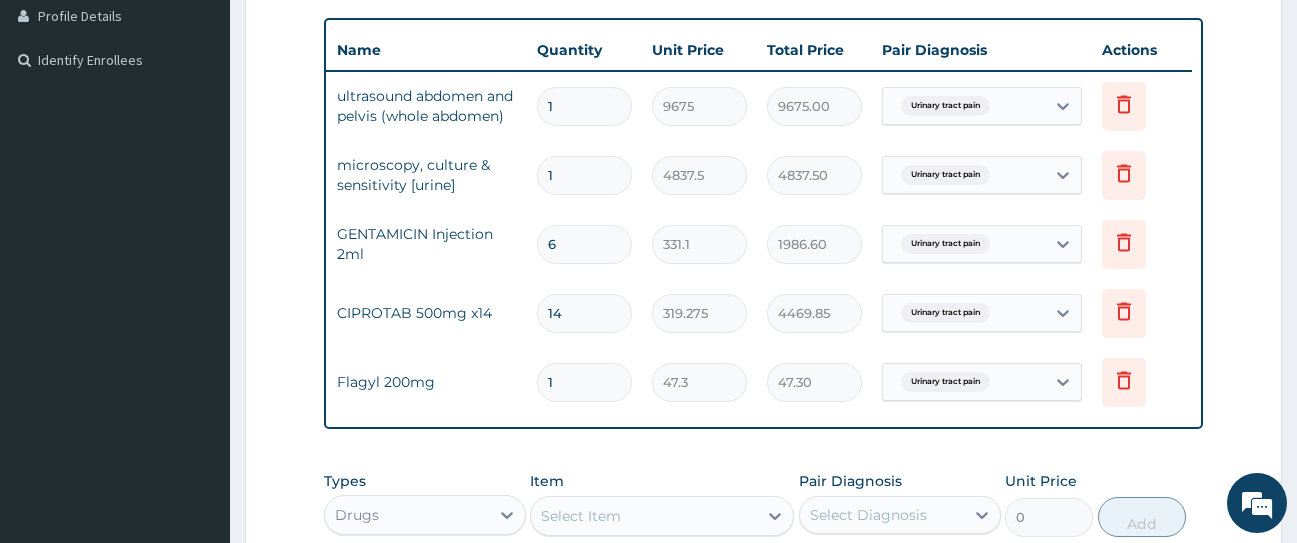 type on "0.00" 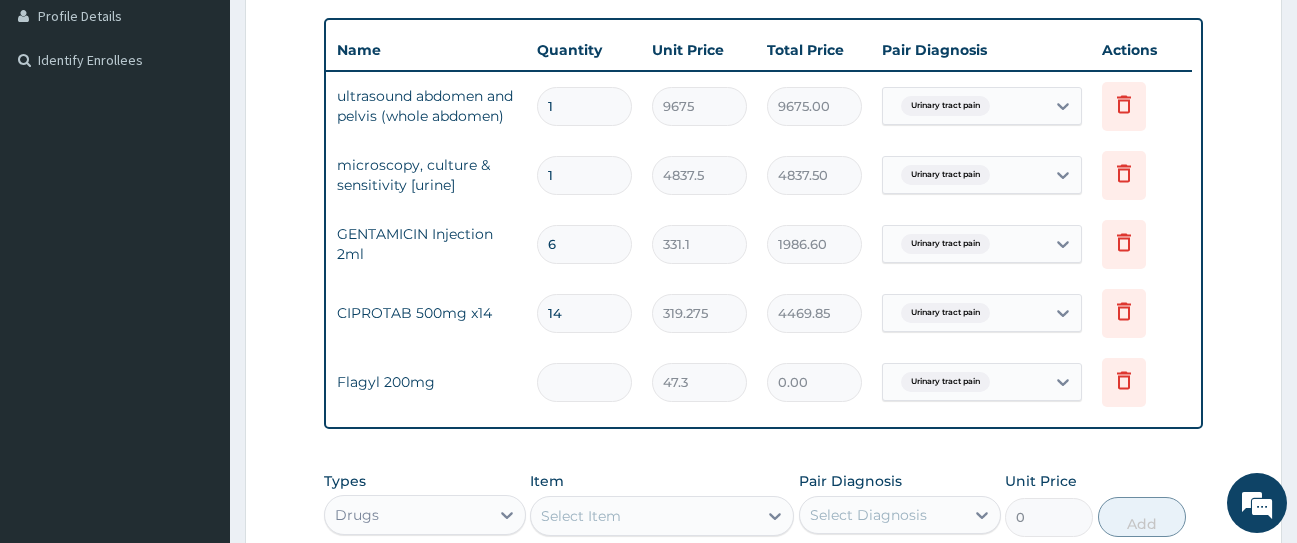 type on "9" 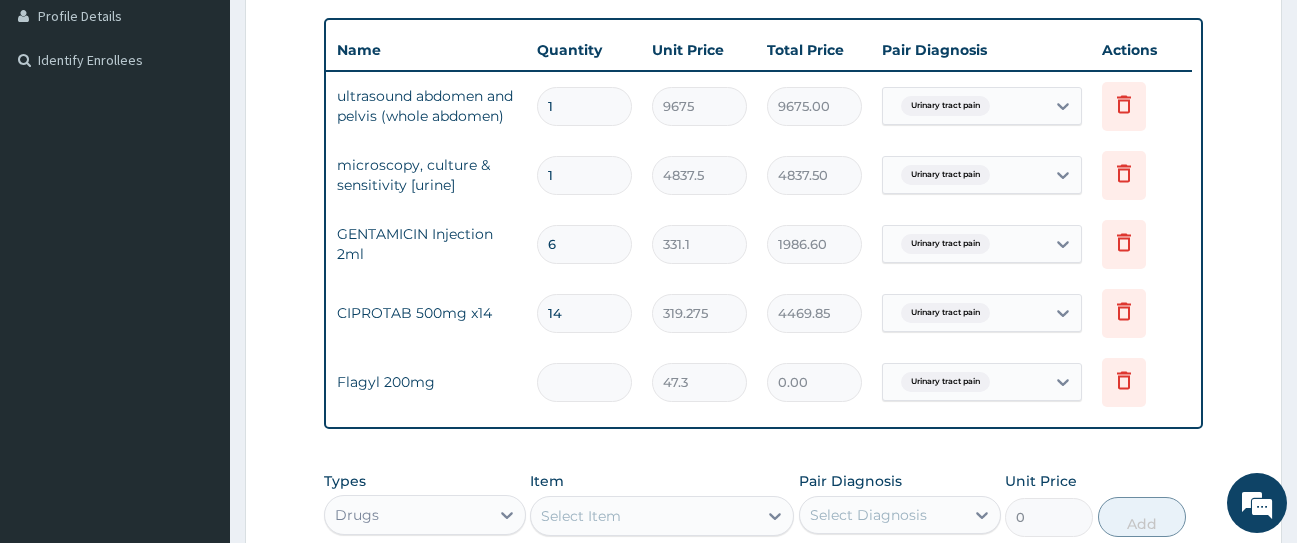 type on "425.70" 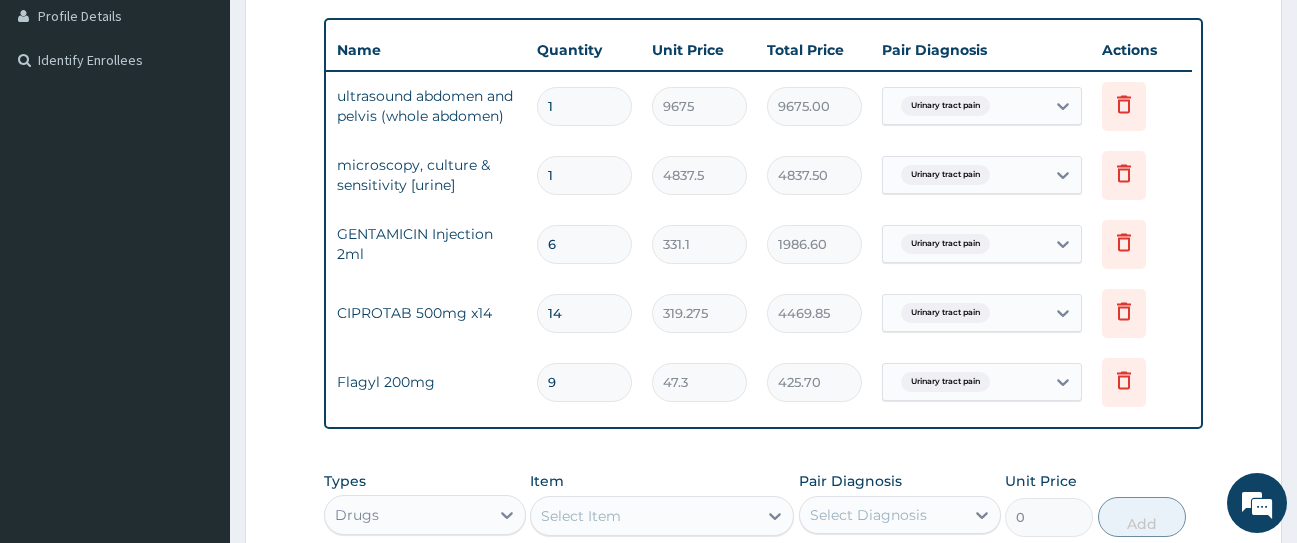 type on "90" 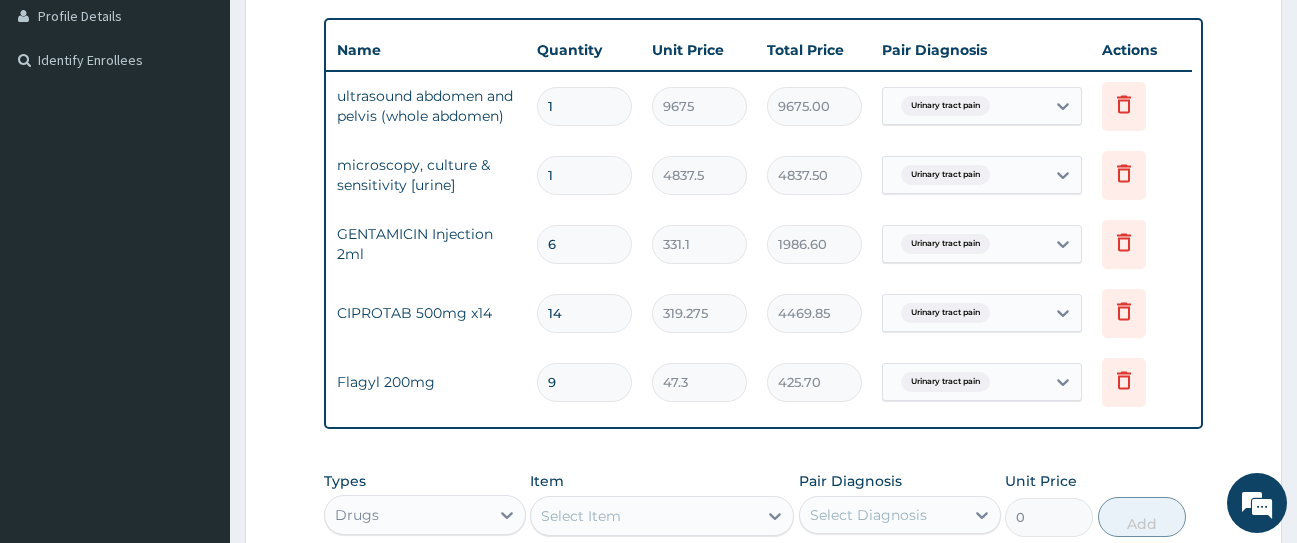 type on "4257.00" 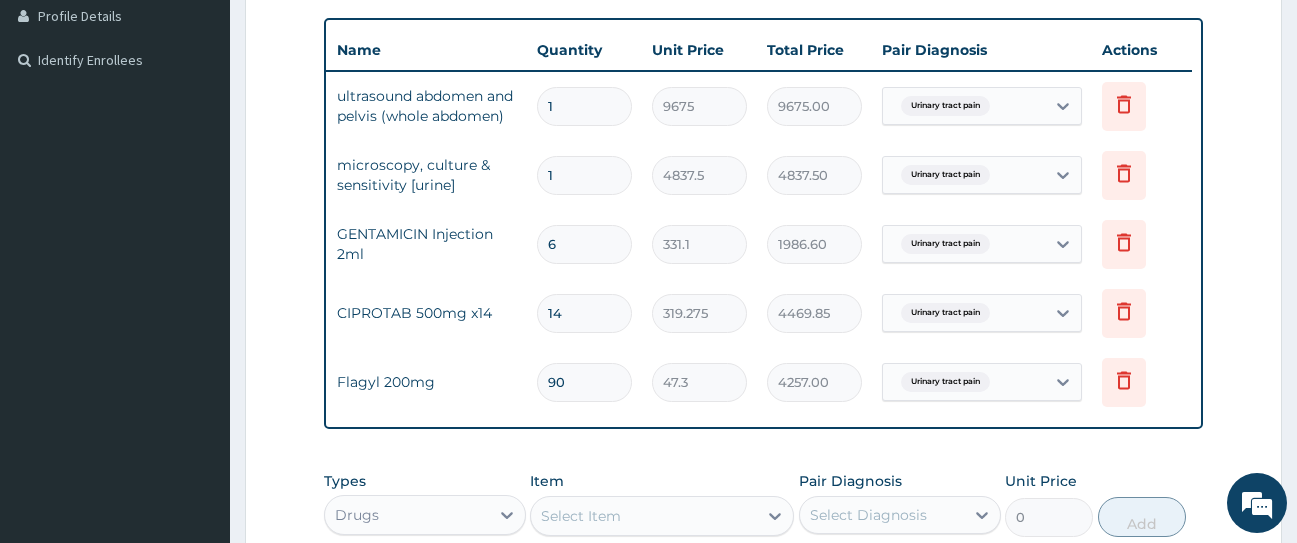 type on "9" 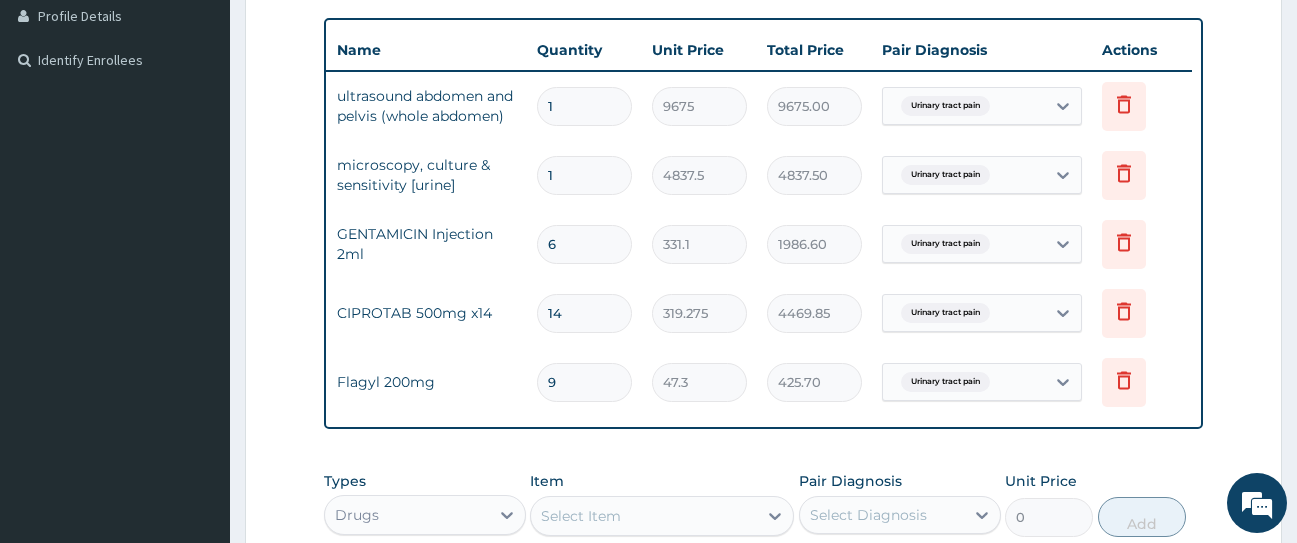 type 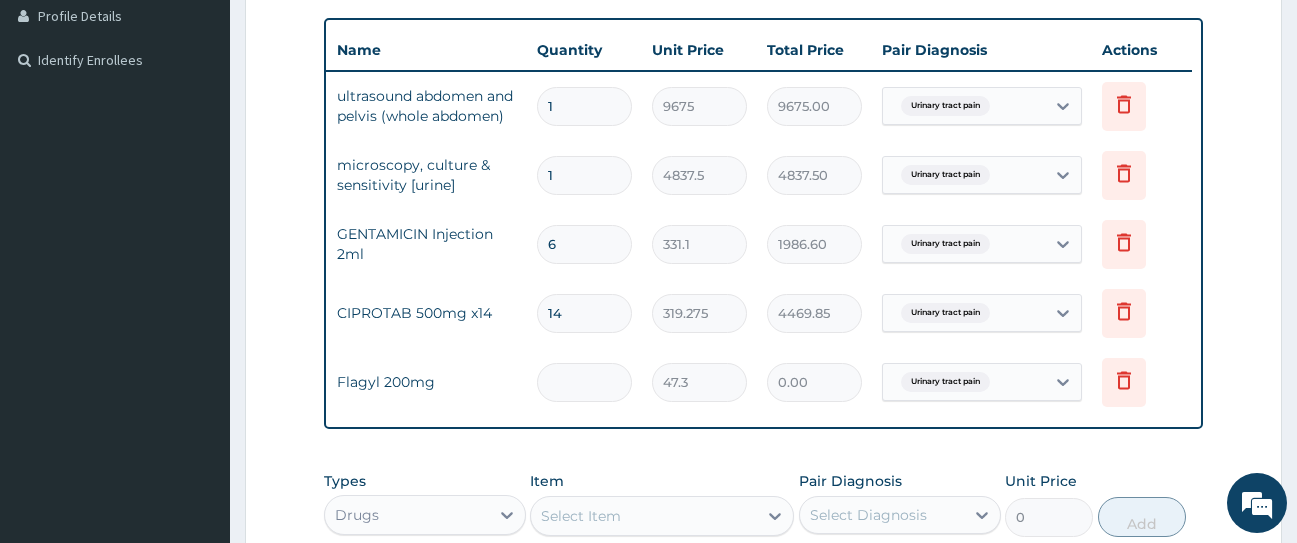 type on "3" 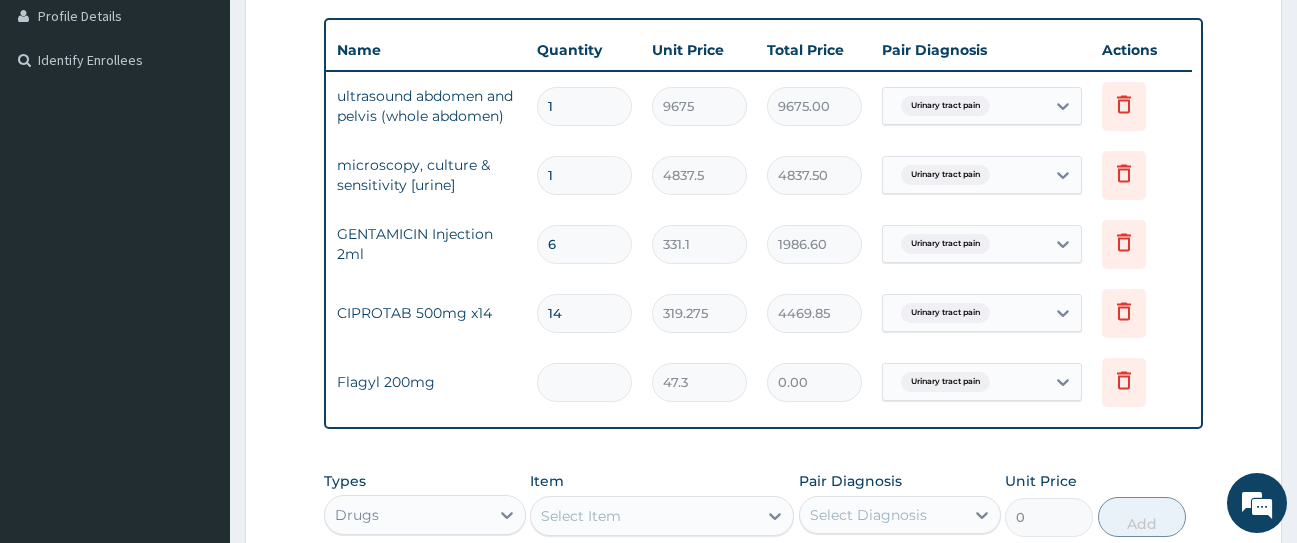 type on "141.90" 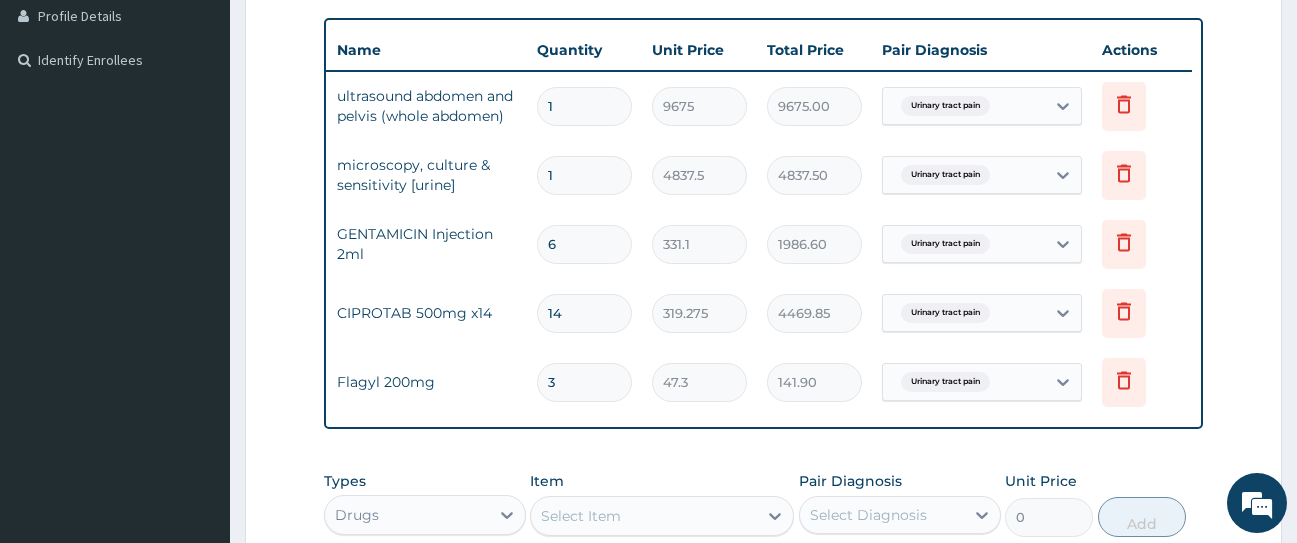 type on "30" 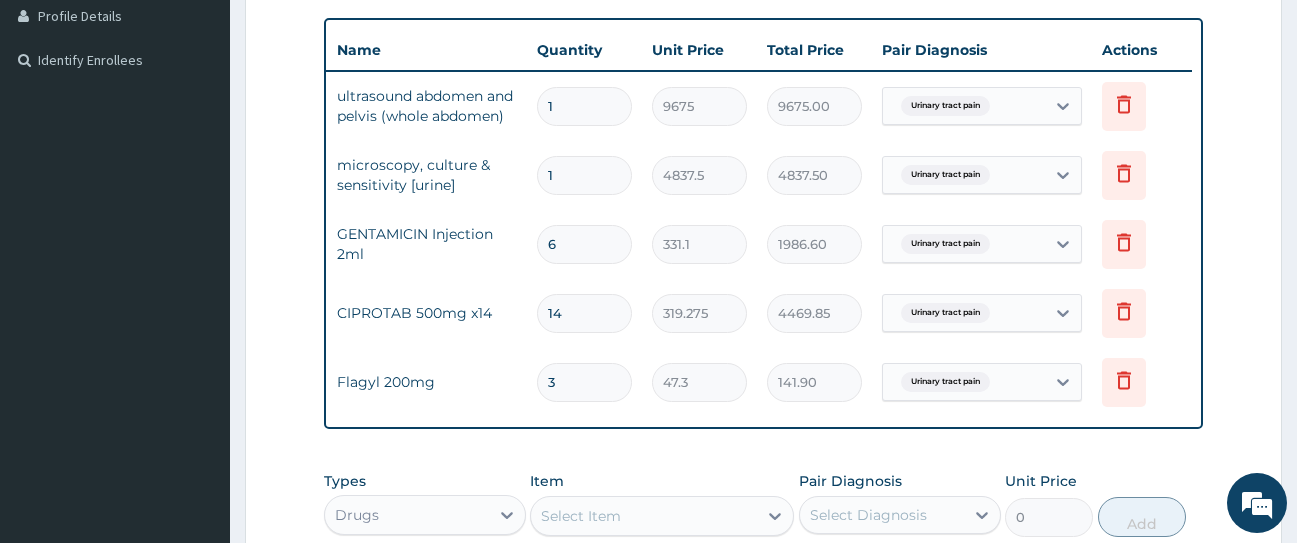 type on "1419.00" 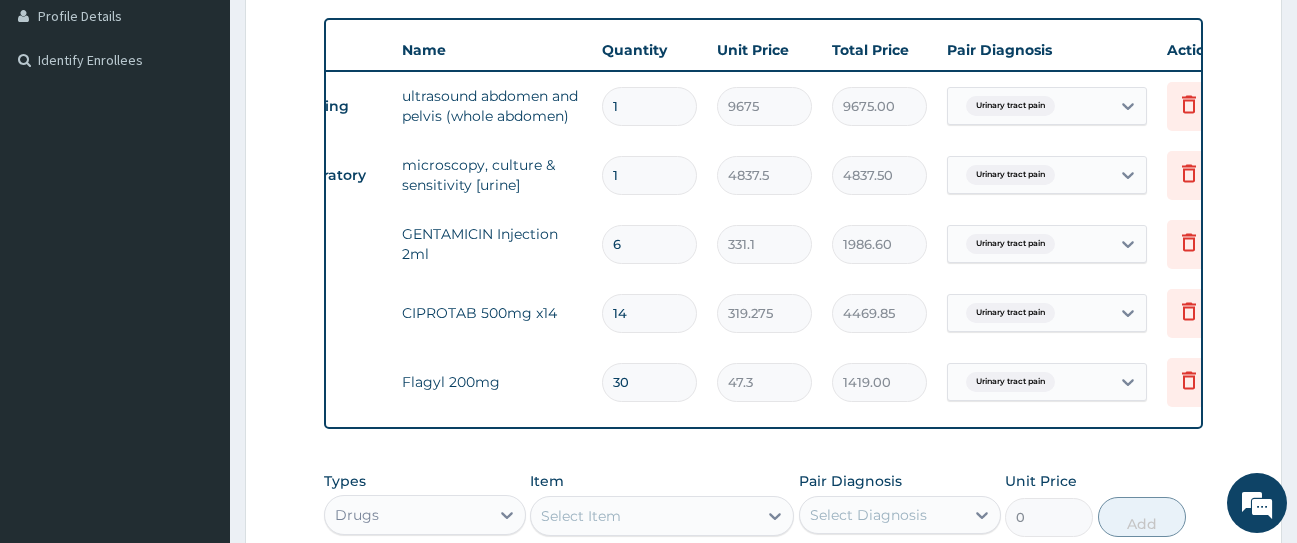 scroll, scrollTop: 0, scrollLeft: 47, axis: horizontal 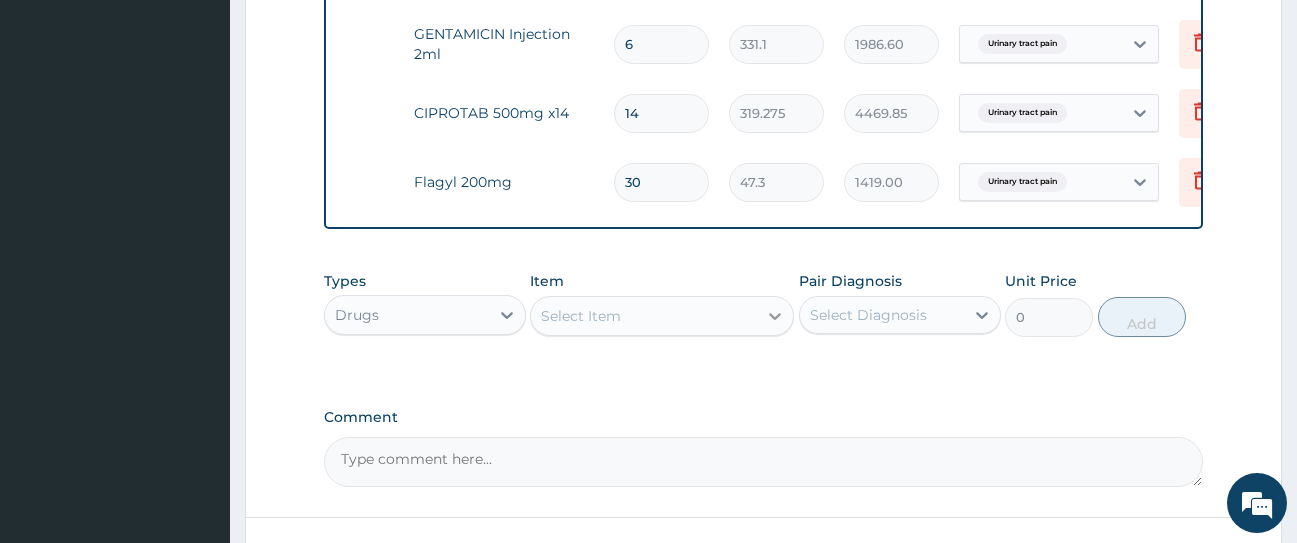 type on "30" 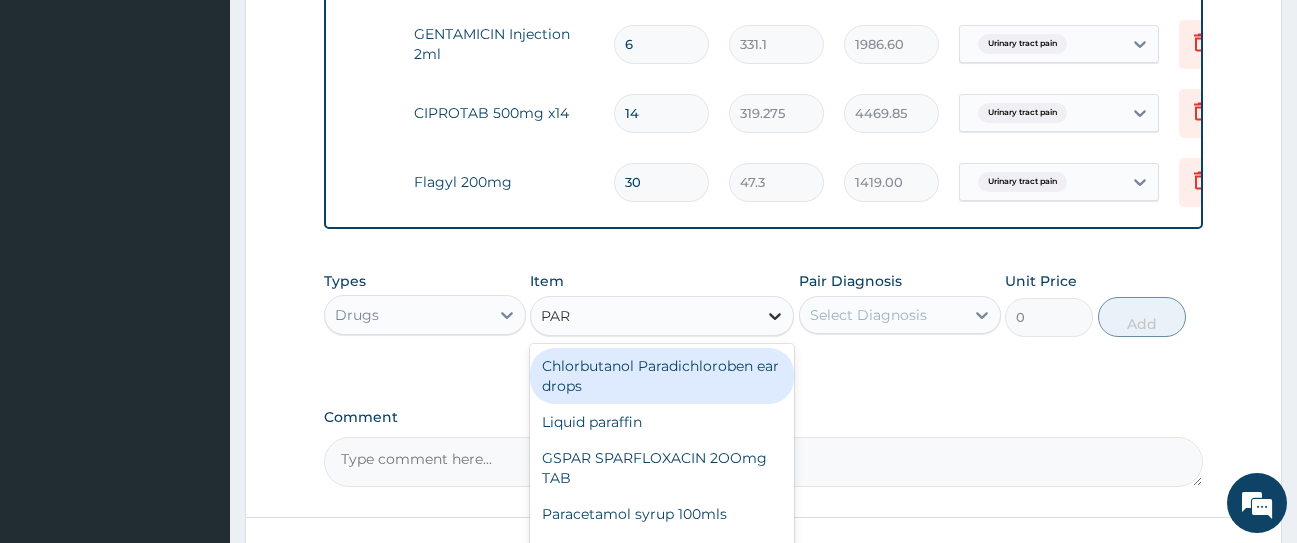 type on "PARA" 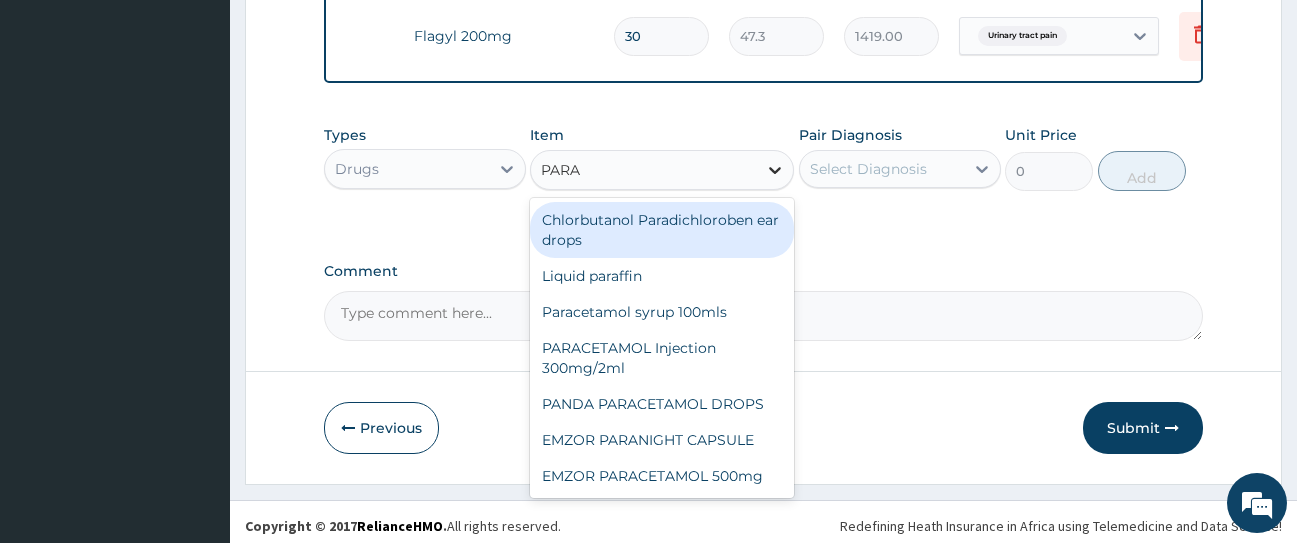 scroll, scrollTop: 879, scrollLeft: 0, axis: vertical 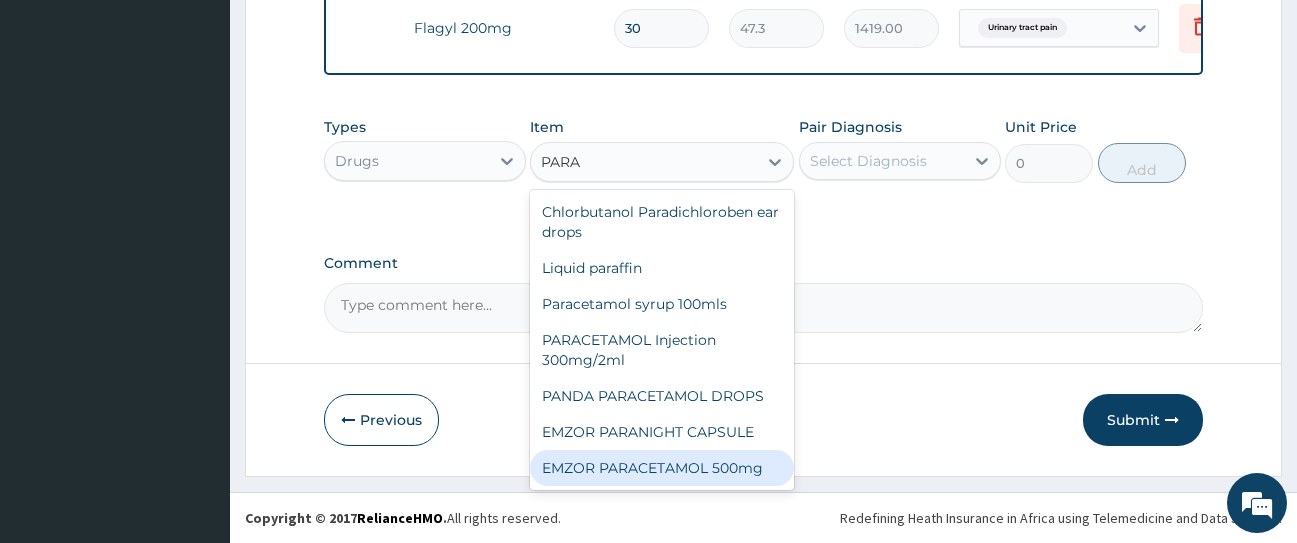 click on "EMZOR PARACETAMOL 500mg" at bounding box center [662, 468] 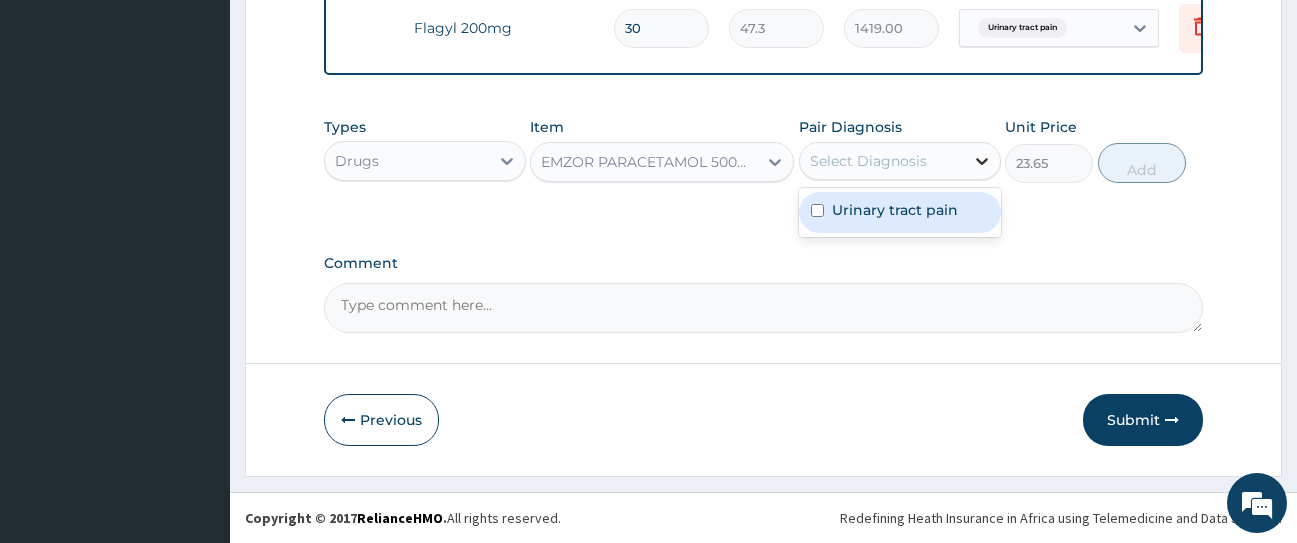 click 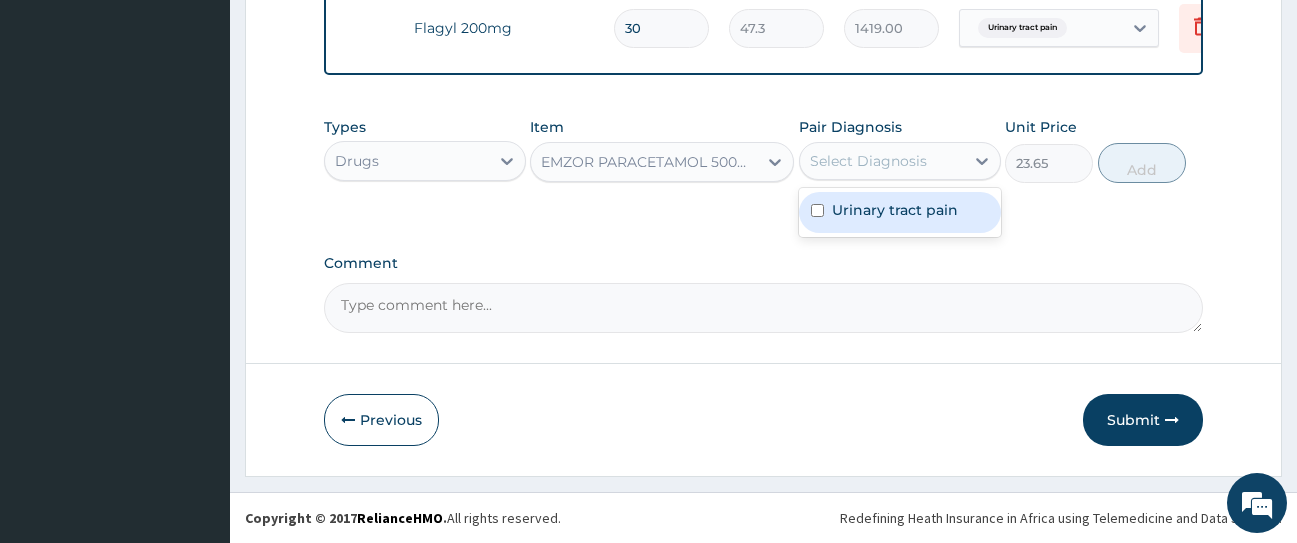 click on "Urinary tract pain" at bounding box center (895, 210) 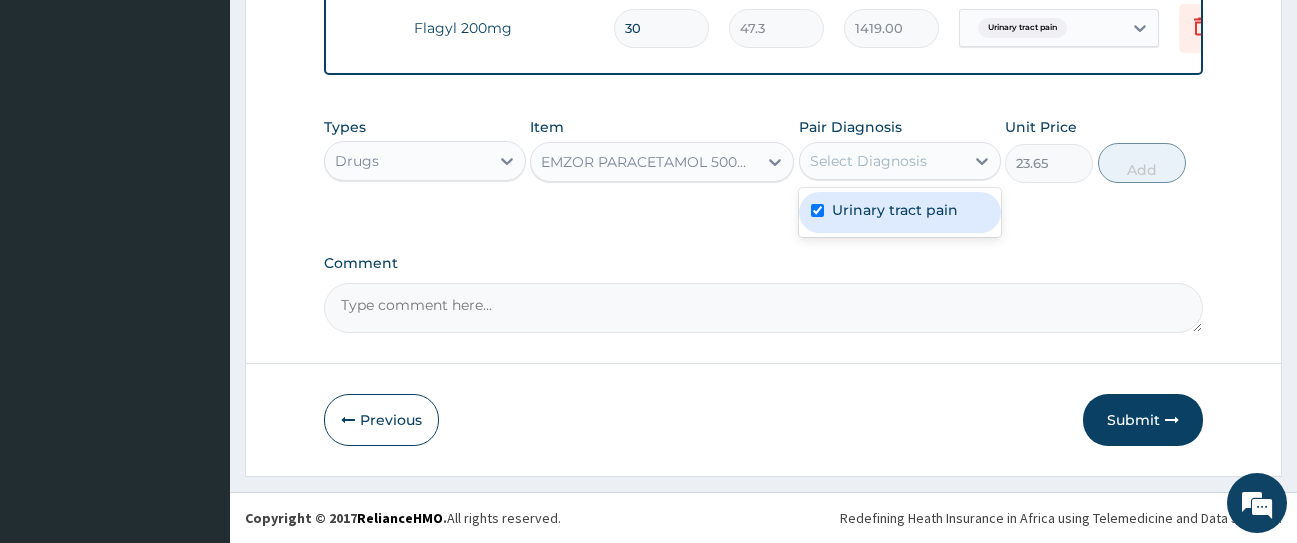 checkbox on "true" 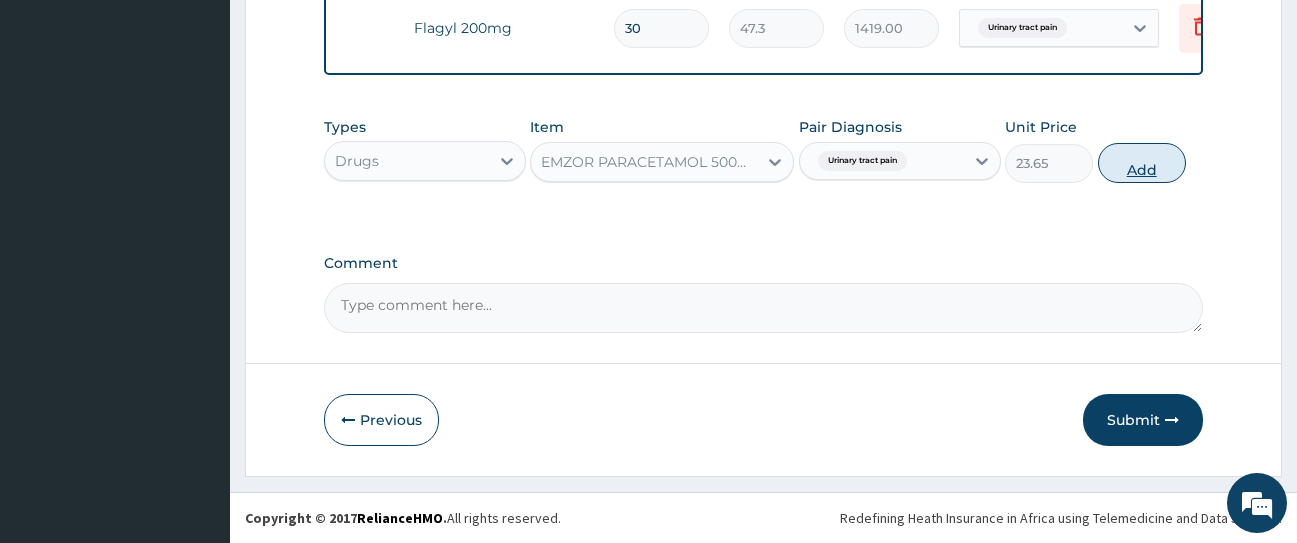 click on "Add" at bounding box center [1142, 163] 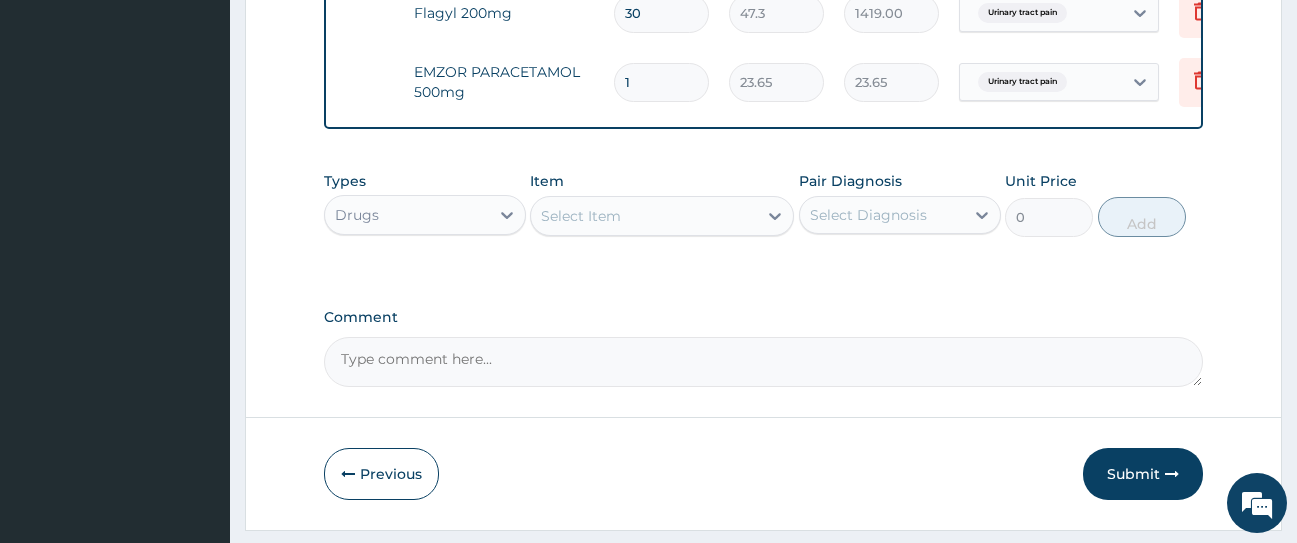 type 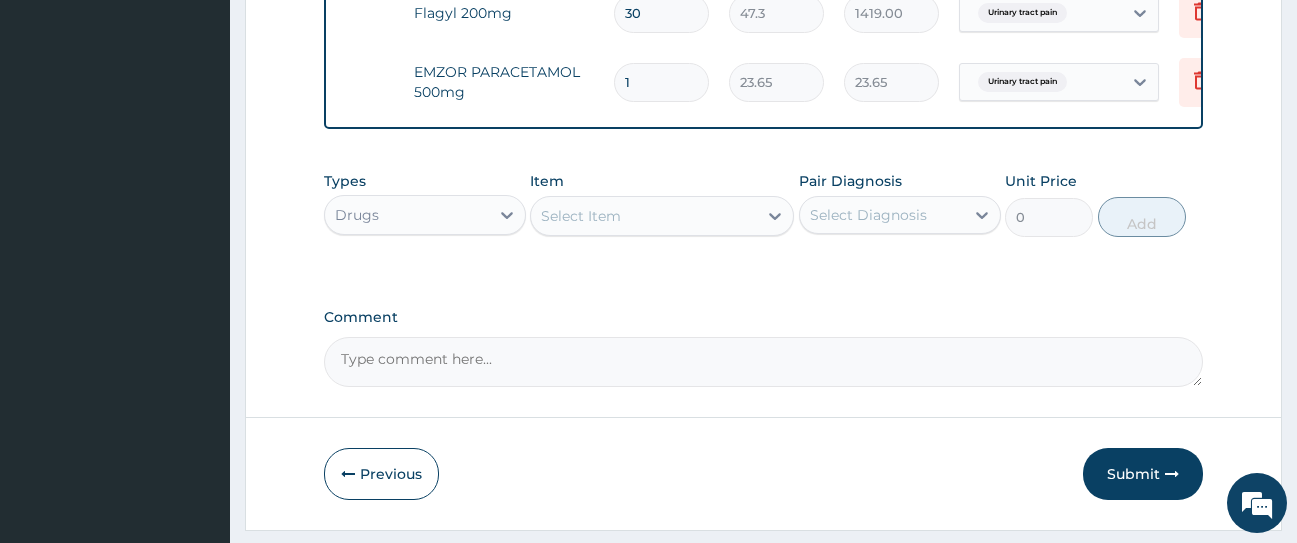 type on "0.00" 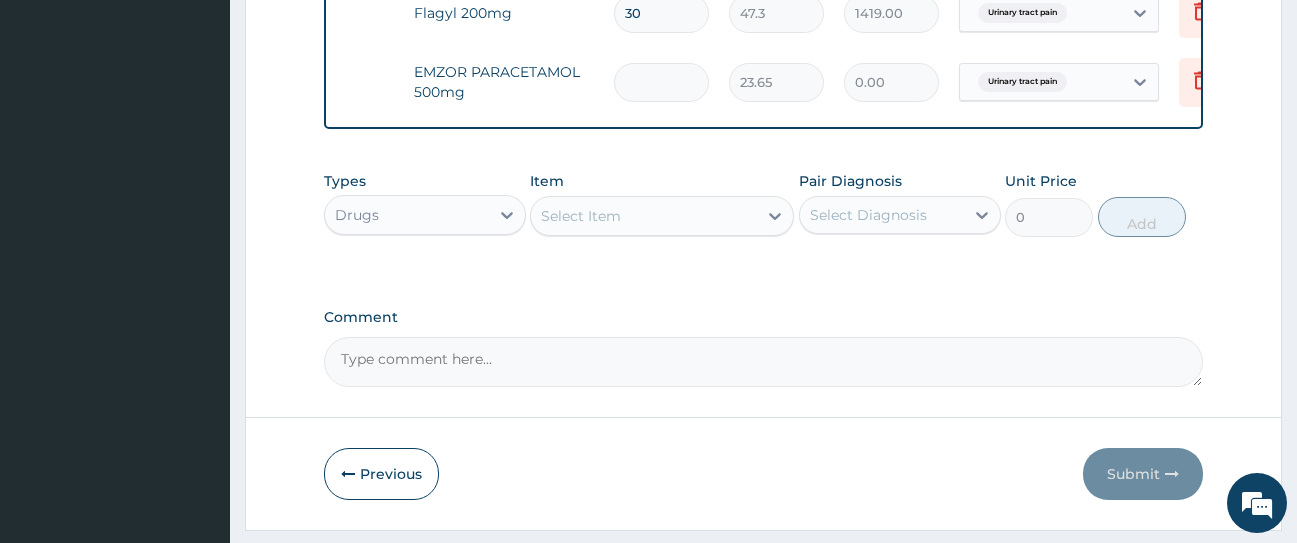 type on "1" 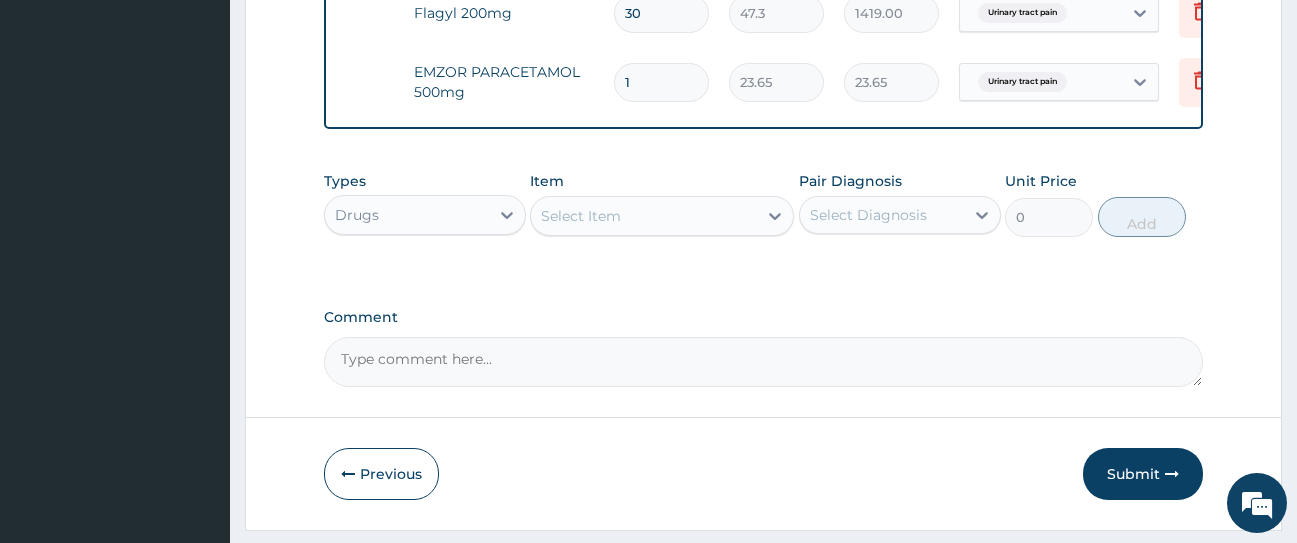 type on "18" 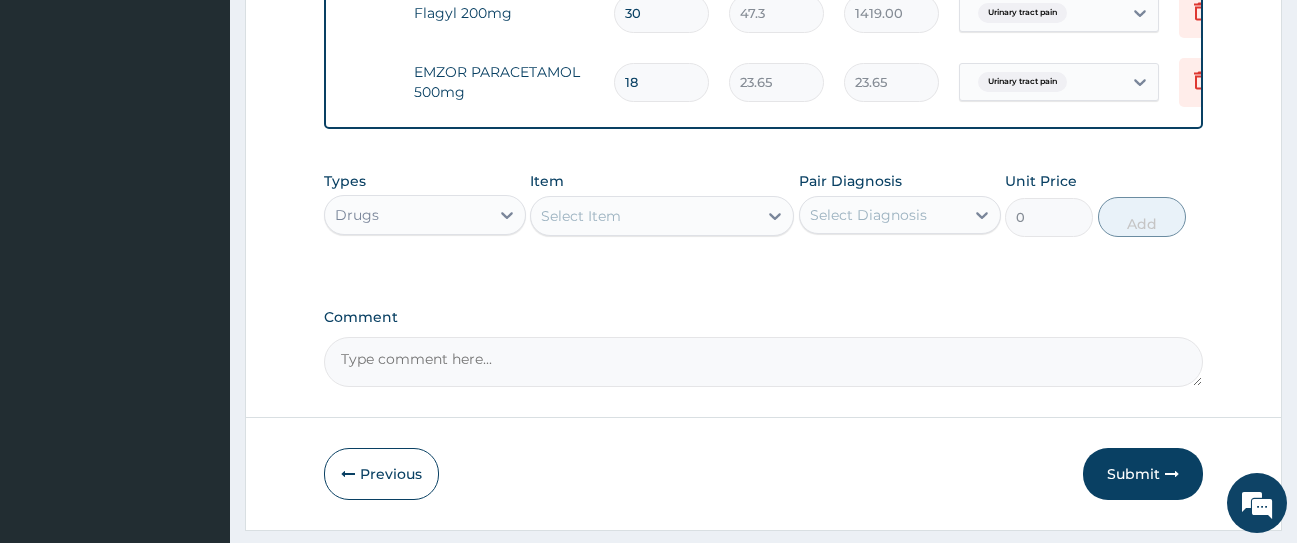 type on "425.70" 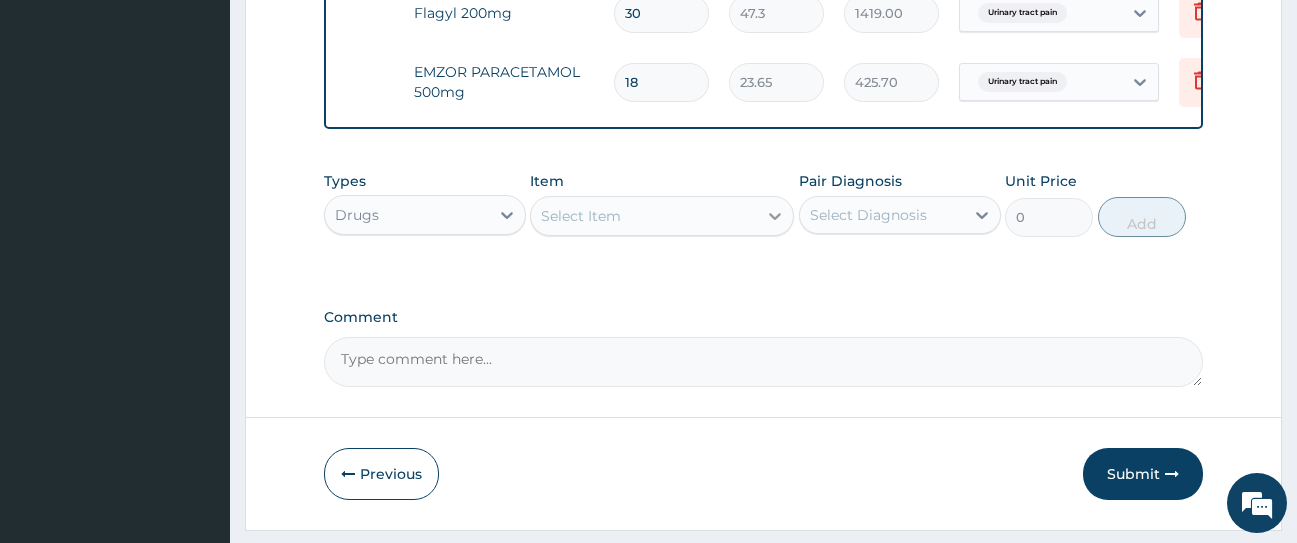 type on "18" 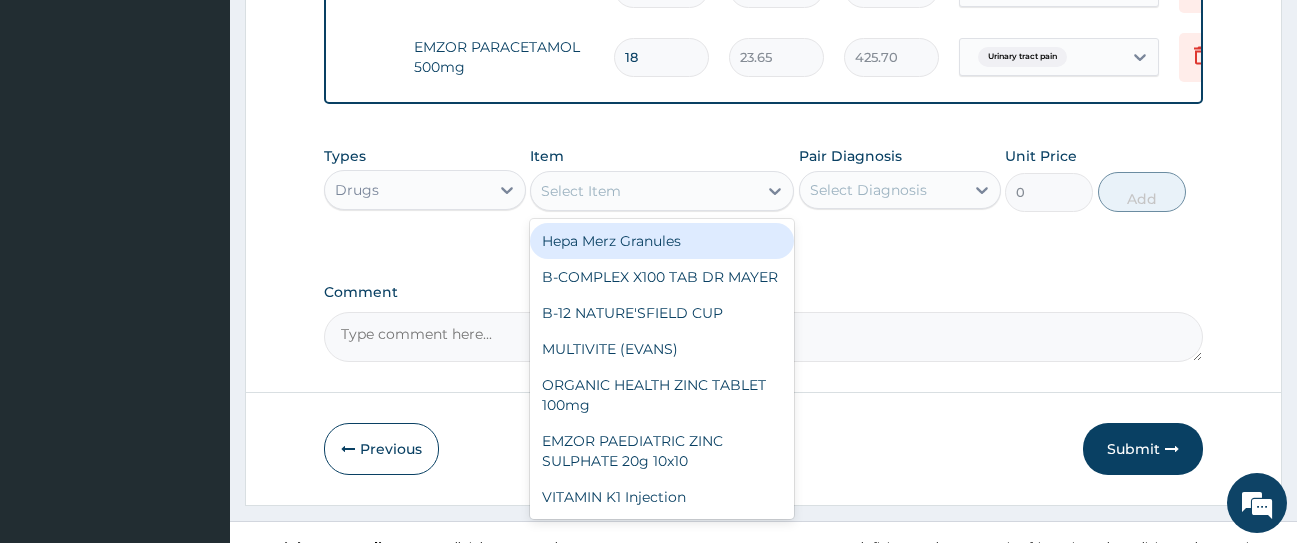 scroll, scrollTop: 948, scrollLeft: 0, axis: vertical 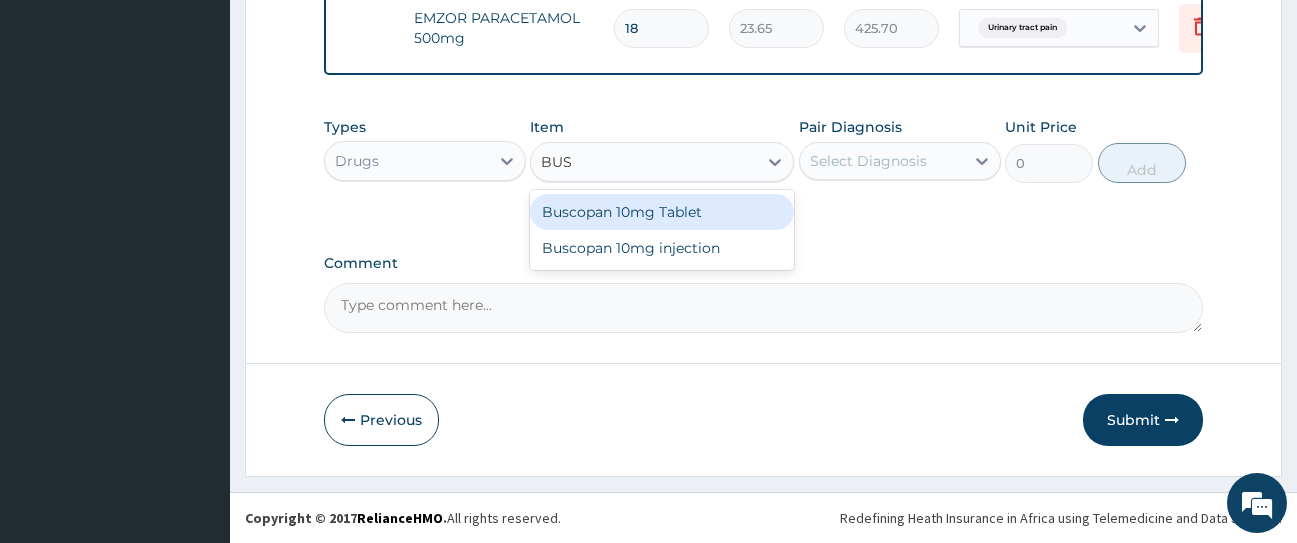type on "BUSC" 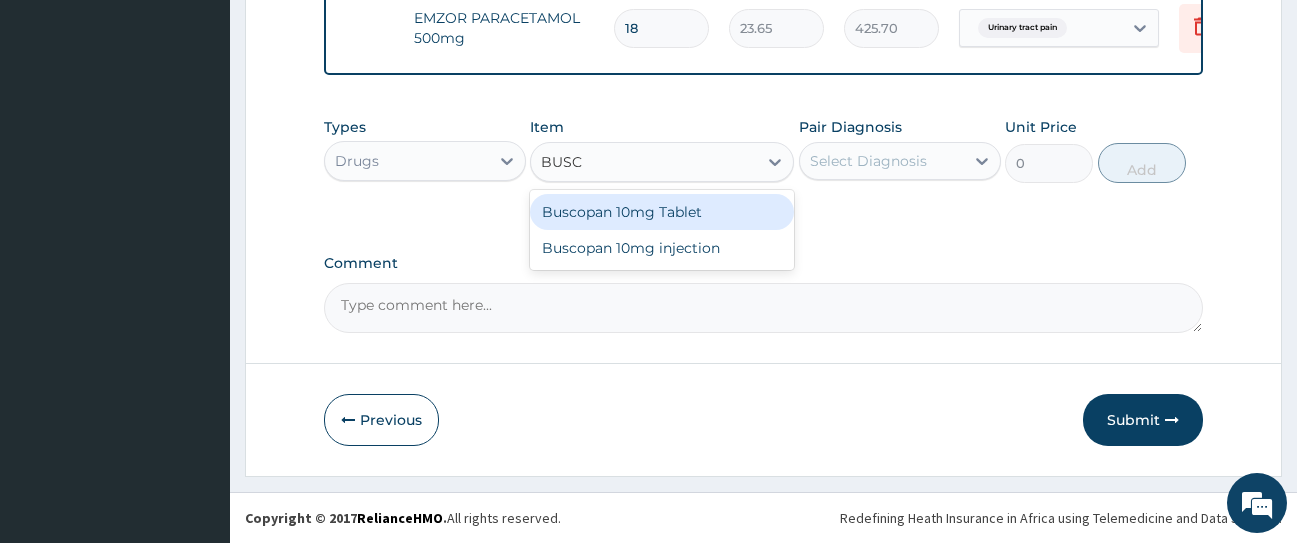 click on "Buscopan 10mg Tablet" at bounding box center (662, 212) 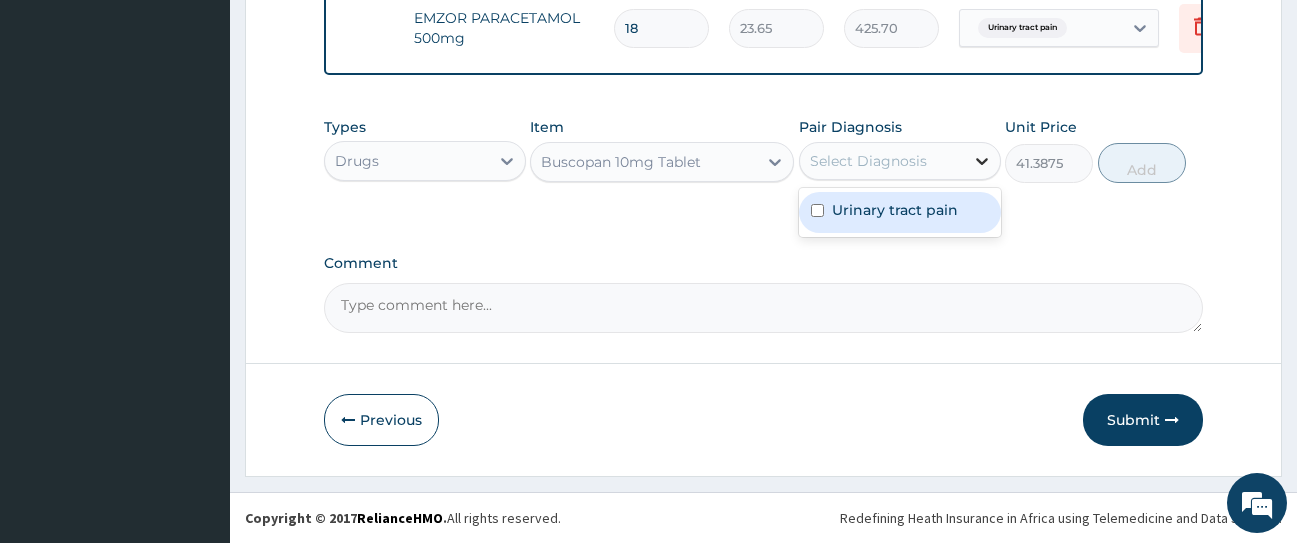 click 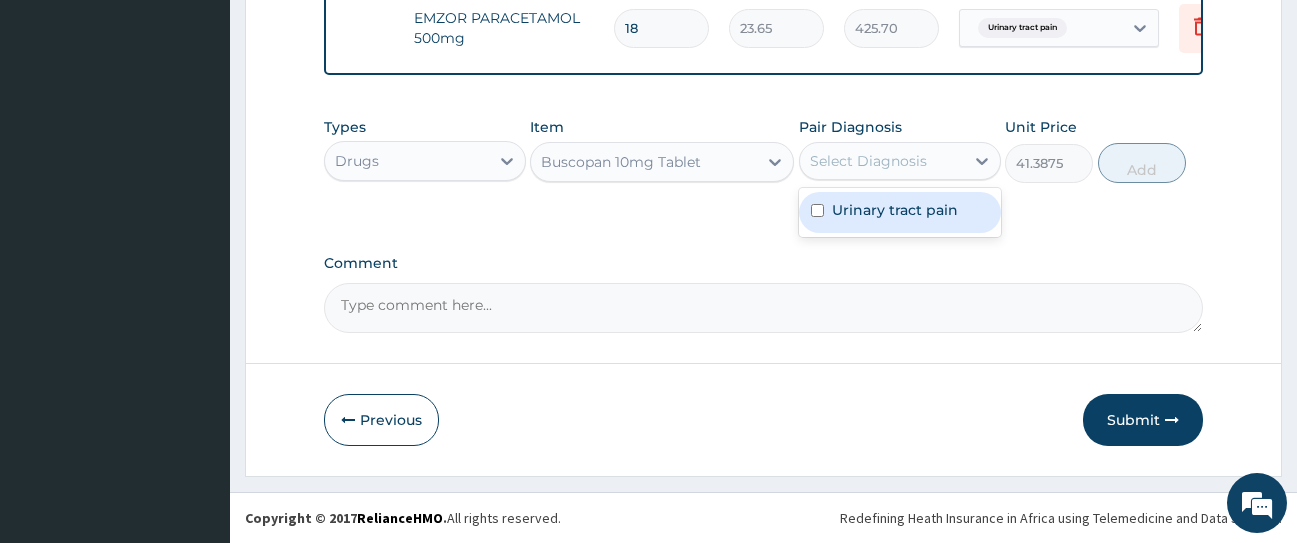 click on "Urinary tract pain" at bounding box center [900, 212] 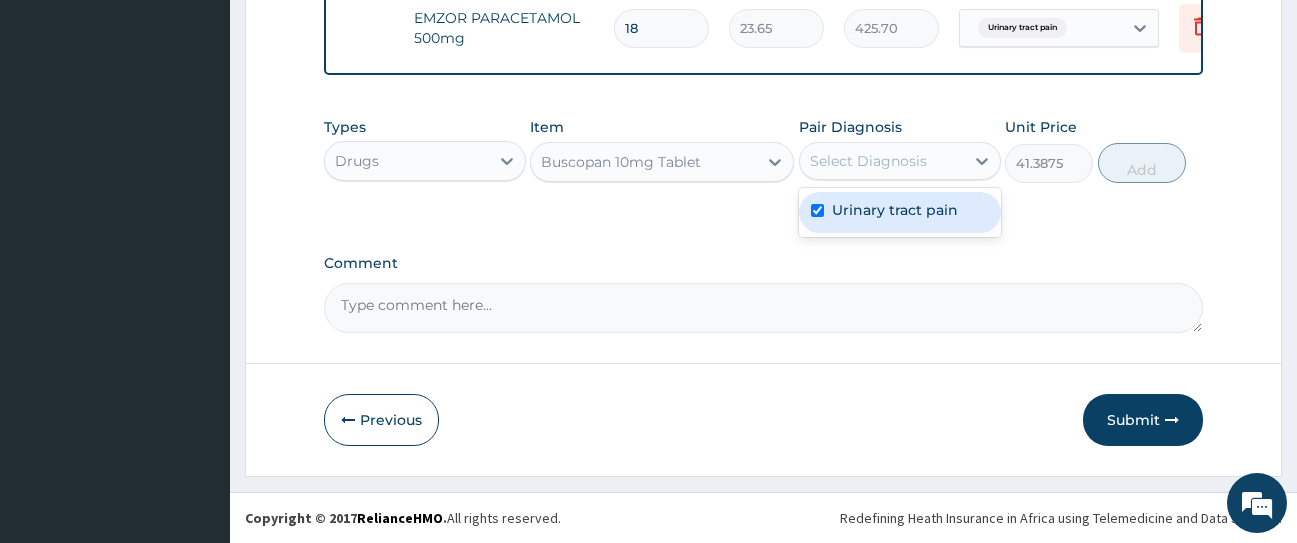 checkbox on "true" 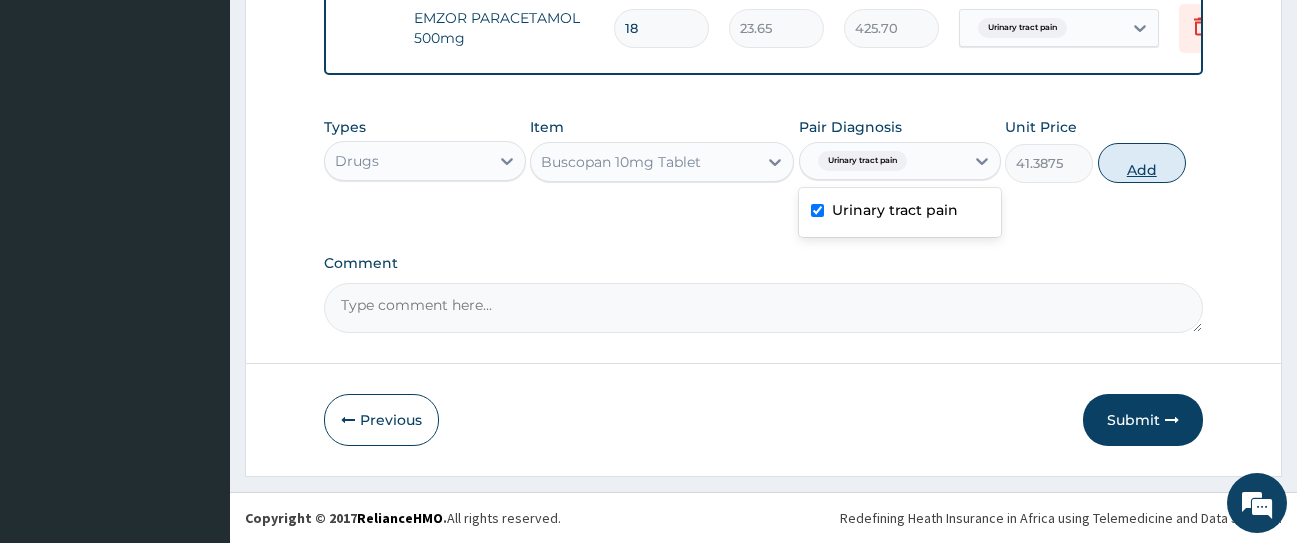 click on "Add" at bounding box center (1142, 163) 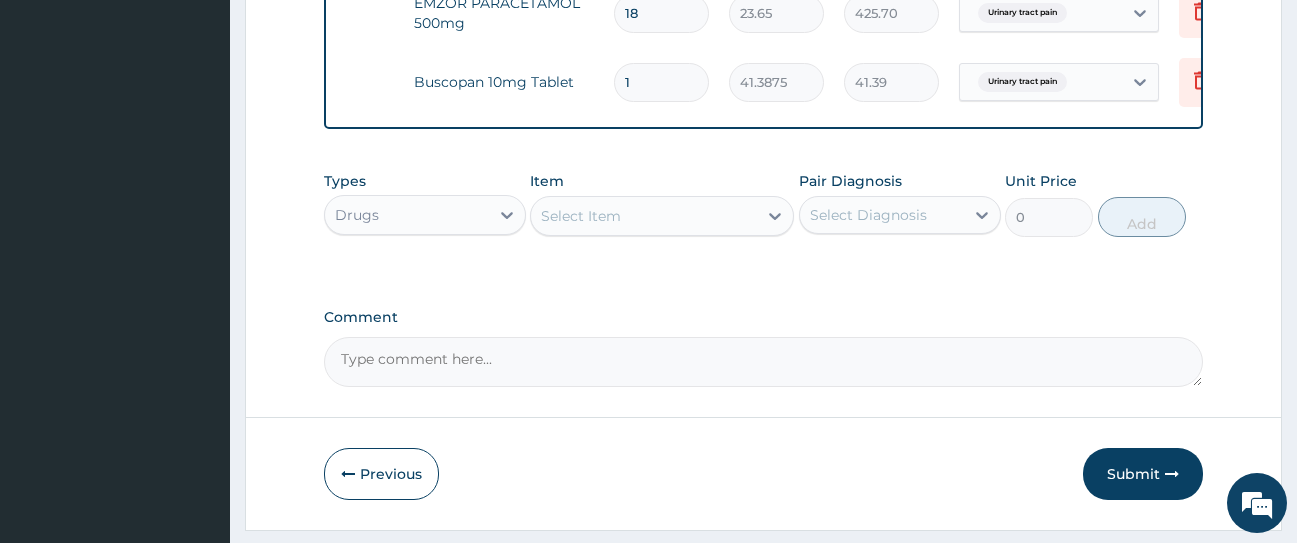 type 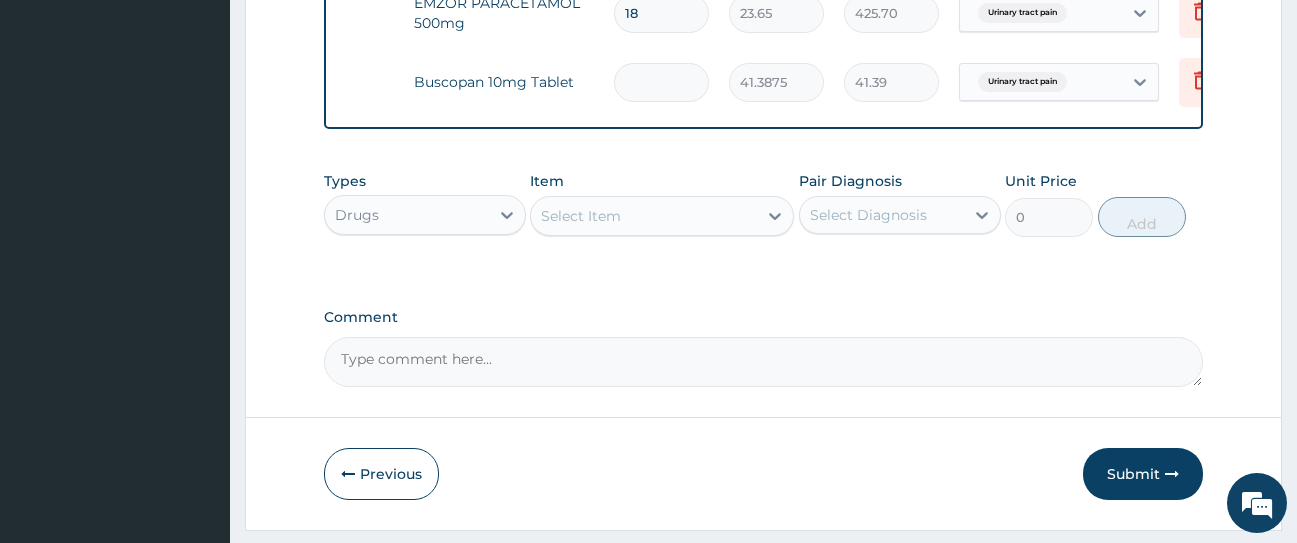 type on "0.00" 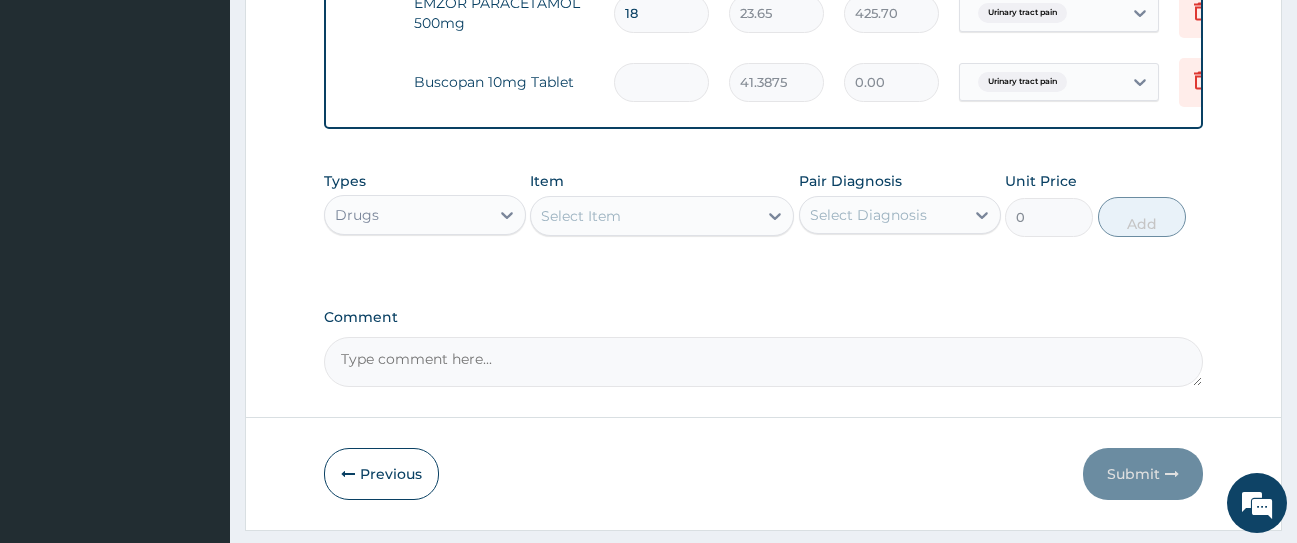 type on "1" 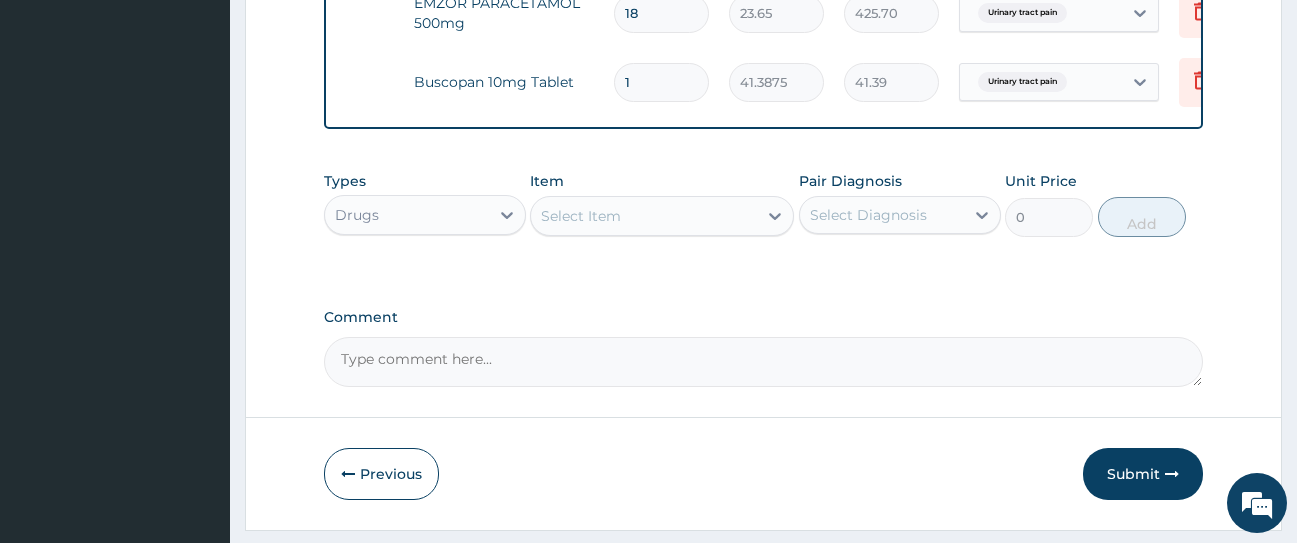 type on "10" 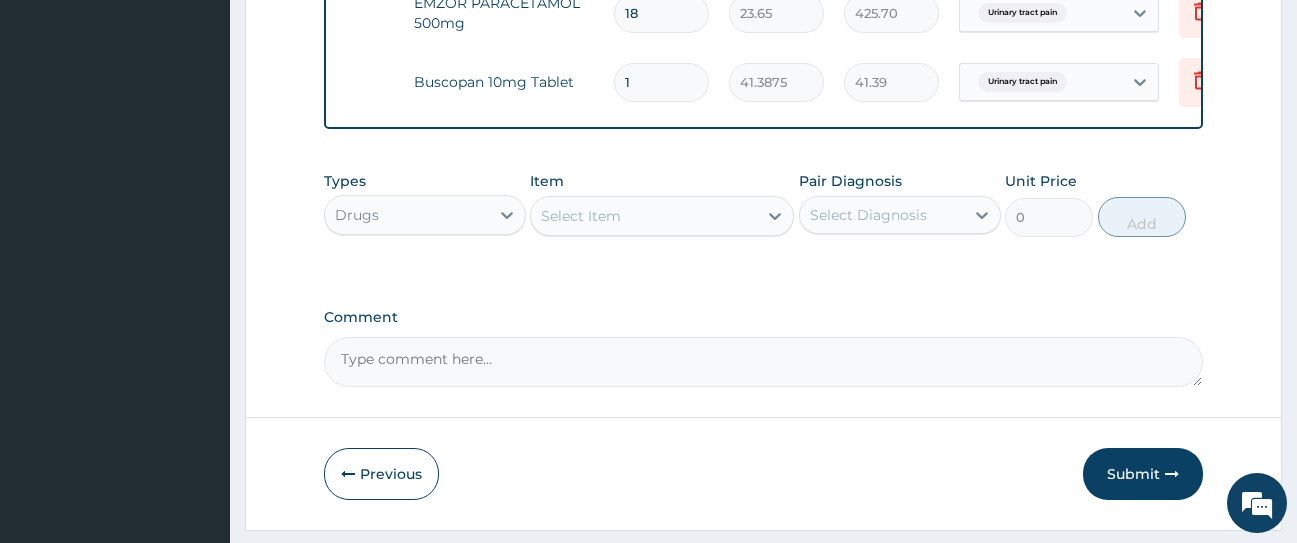 type on "413.88" 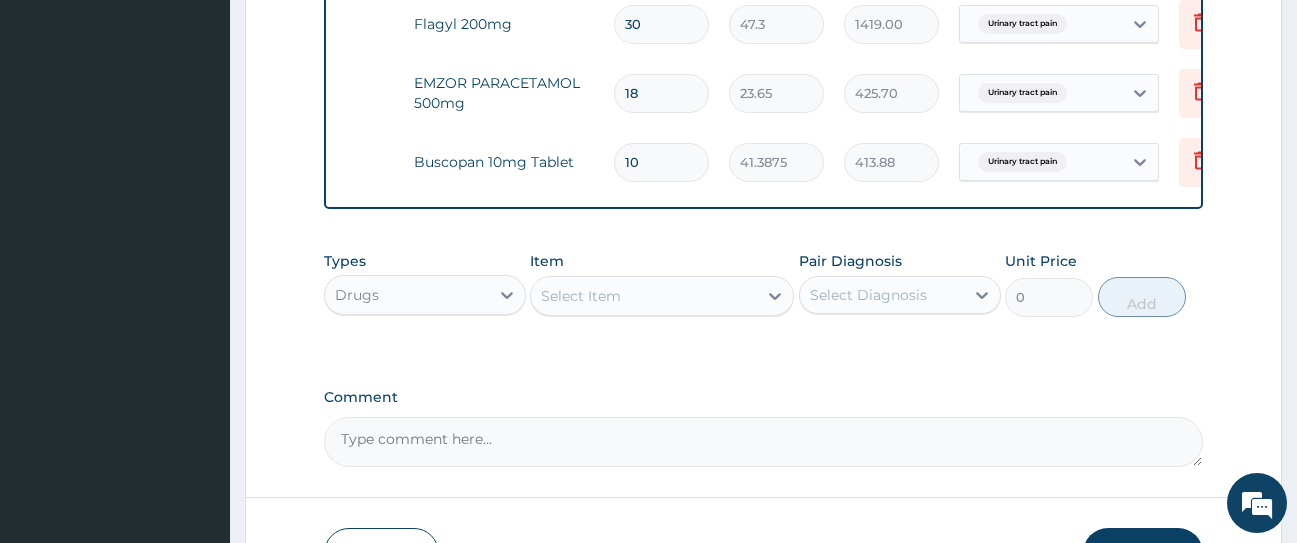 scroll, scrollTop: 917, scrollLeft: 0, axis: vertical 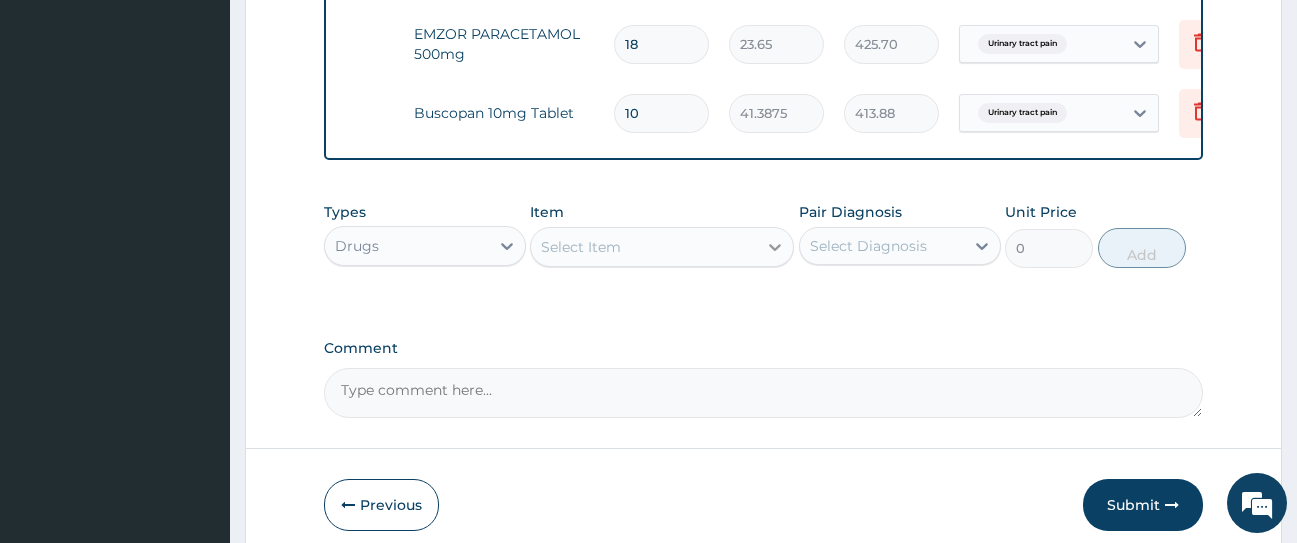 type on "10" 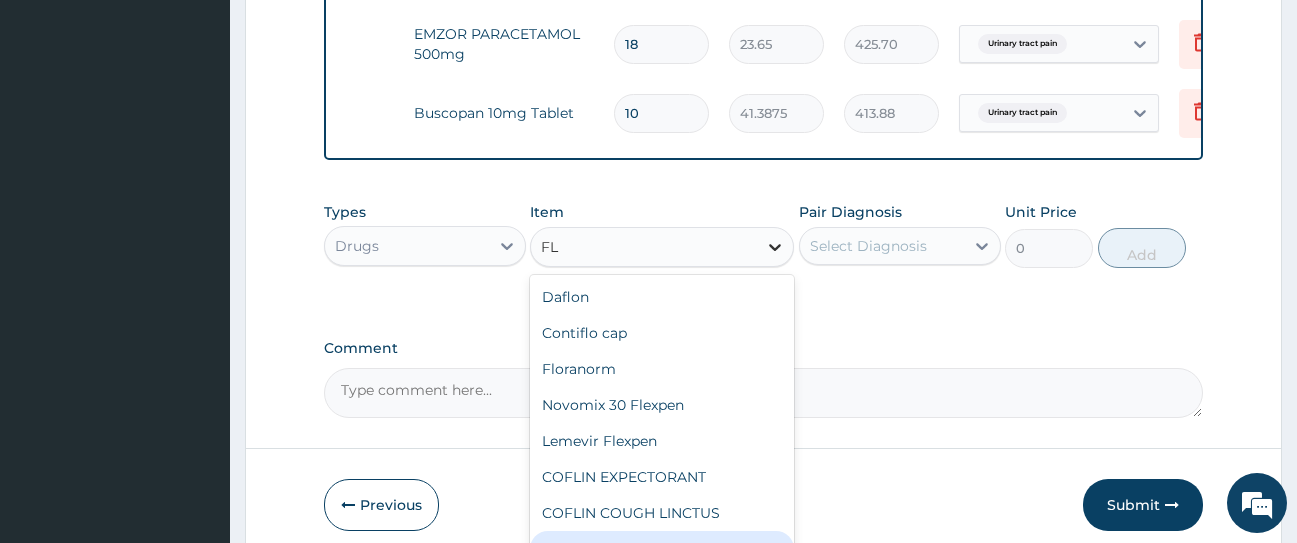type on "F" 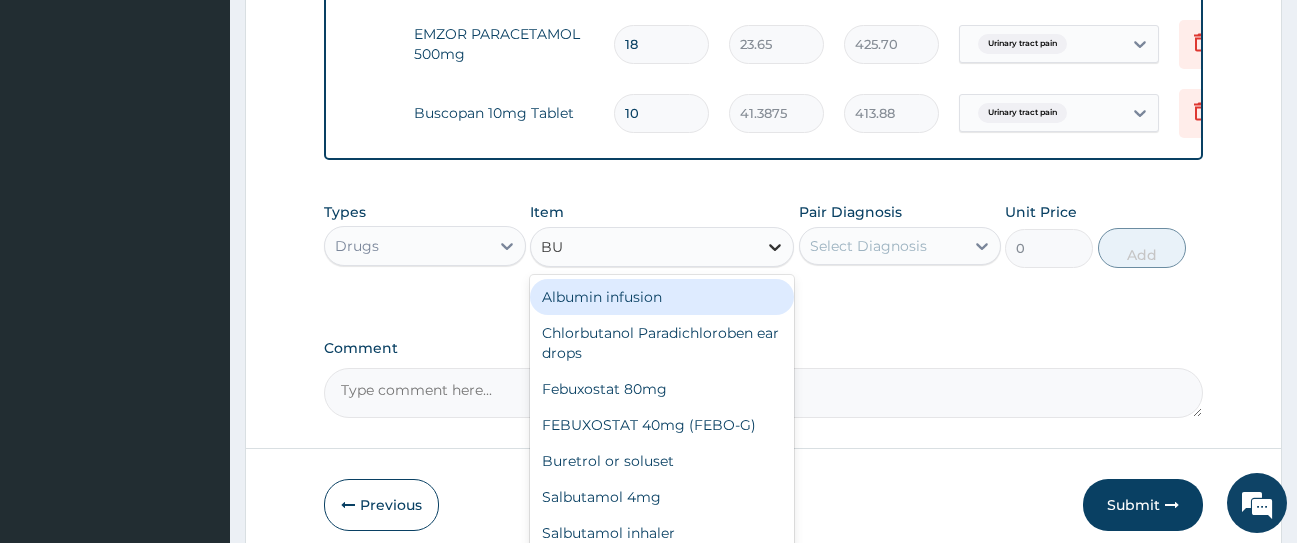 type on "BUS" 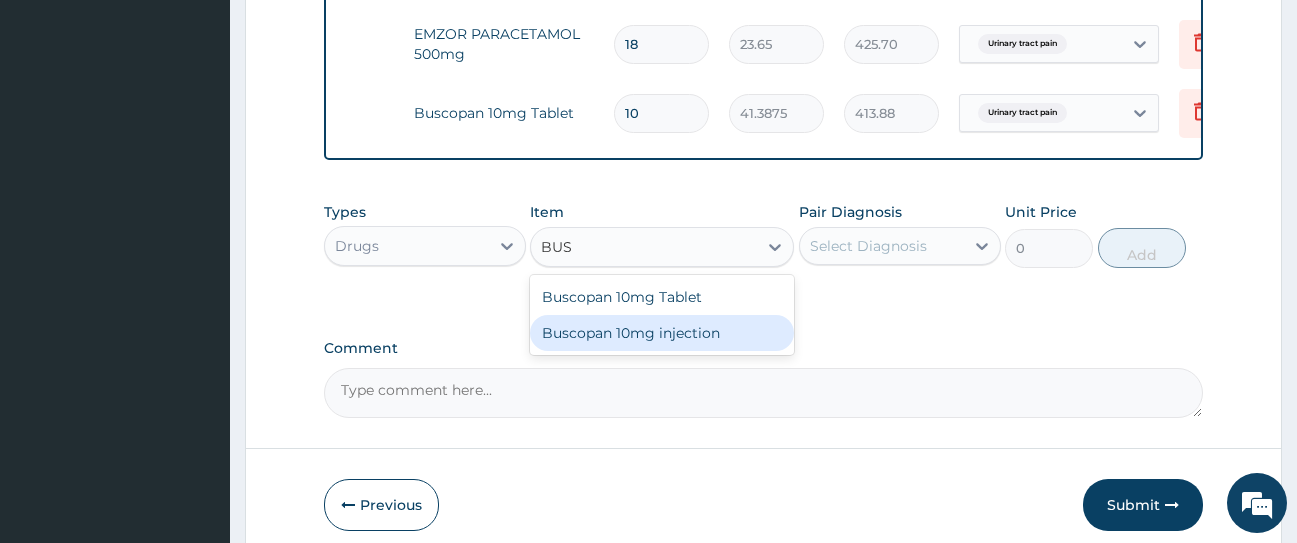 click on "Buscopan 10mg injection" at bounding box center (662, 333) 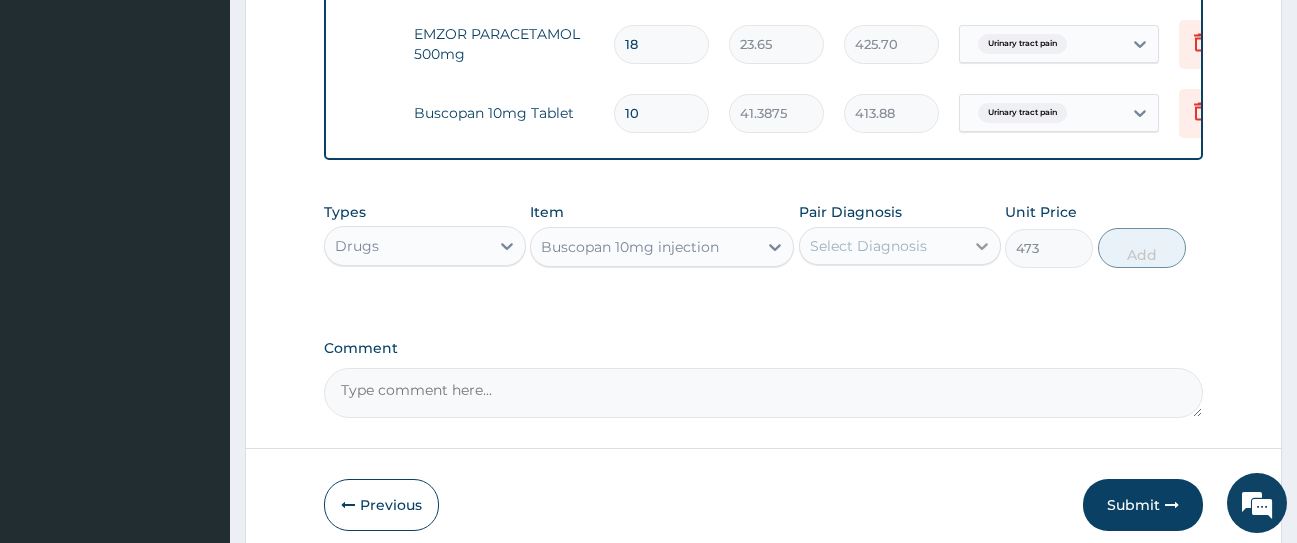 click at bounding box center [982, 246] 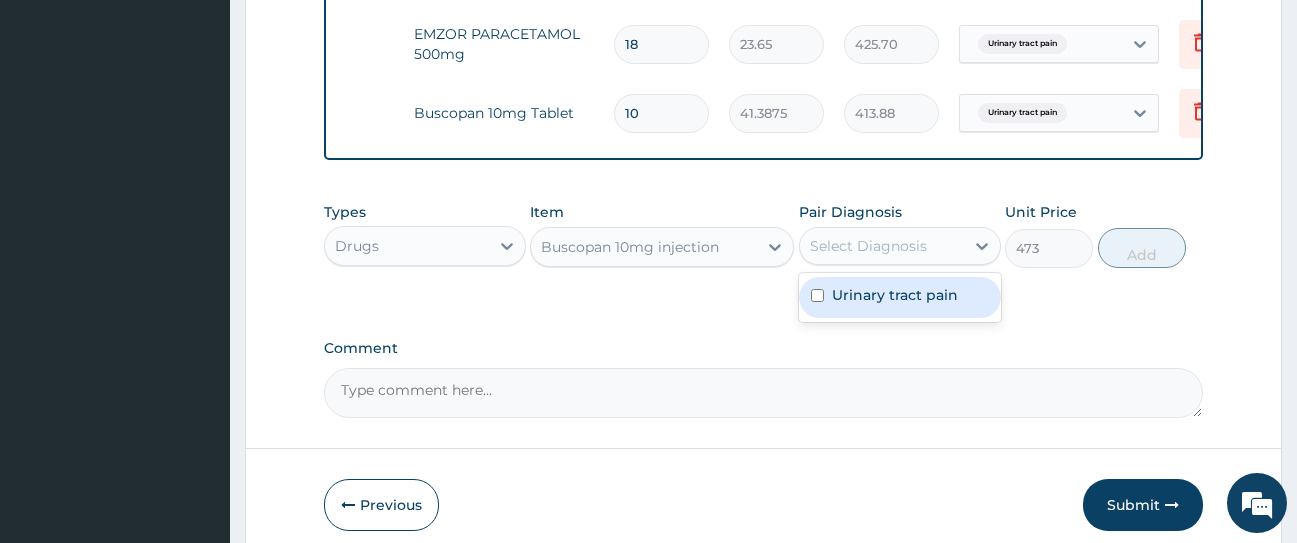 click on "Urinary tract pain" at bounding box center [895, 295] 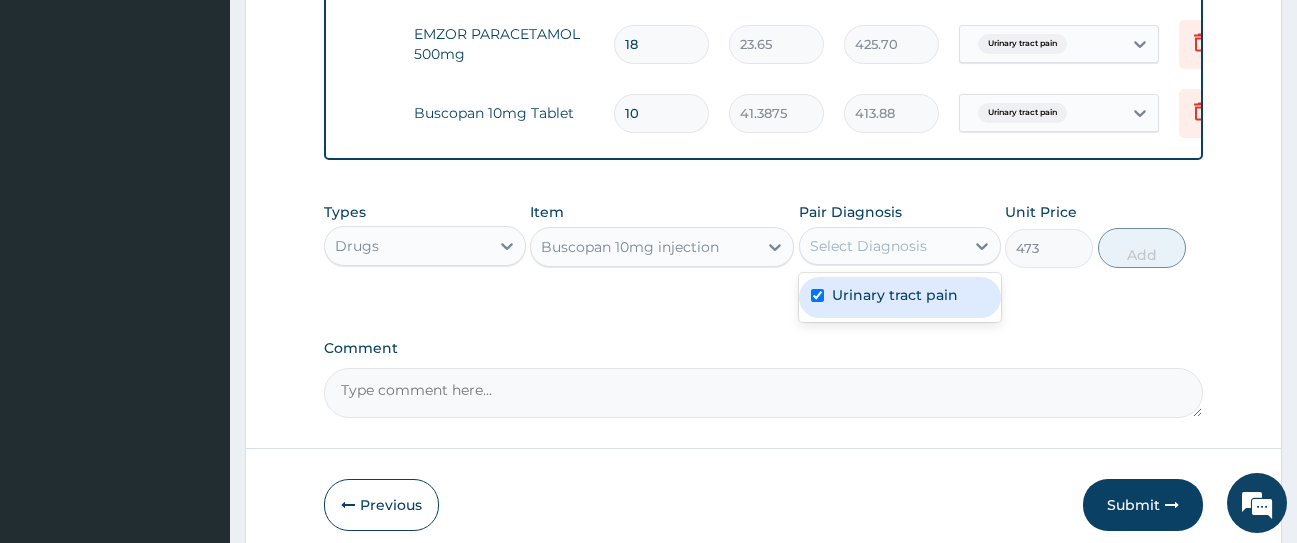 checkbox on "true" 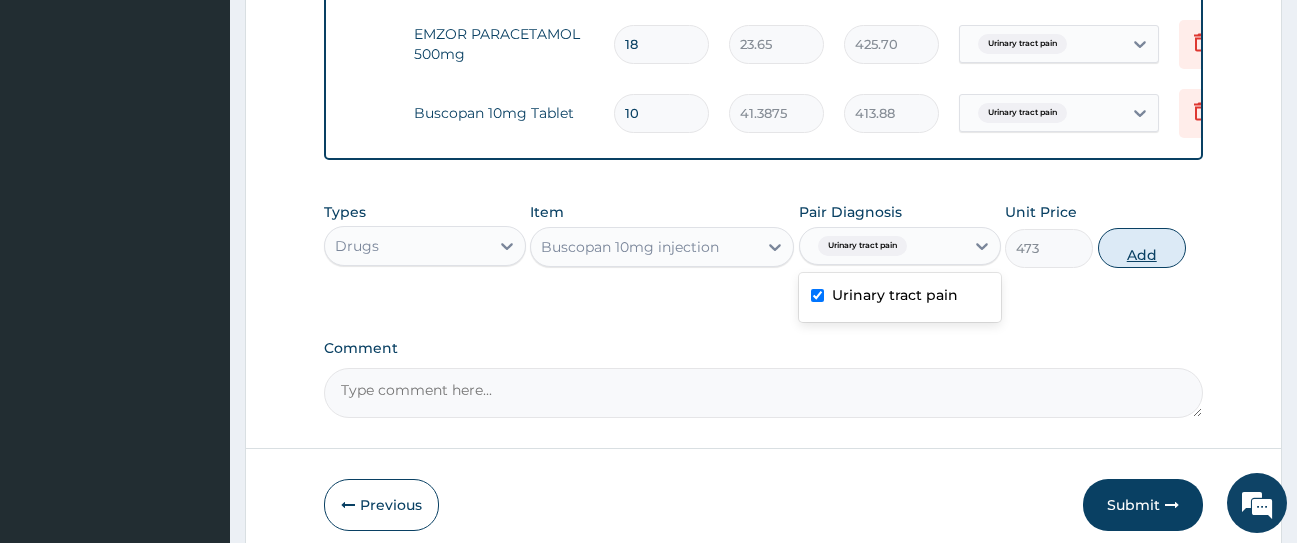 click on "Add" at bounding box center (1142, 248) 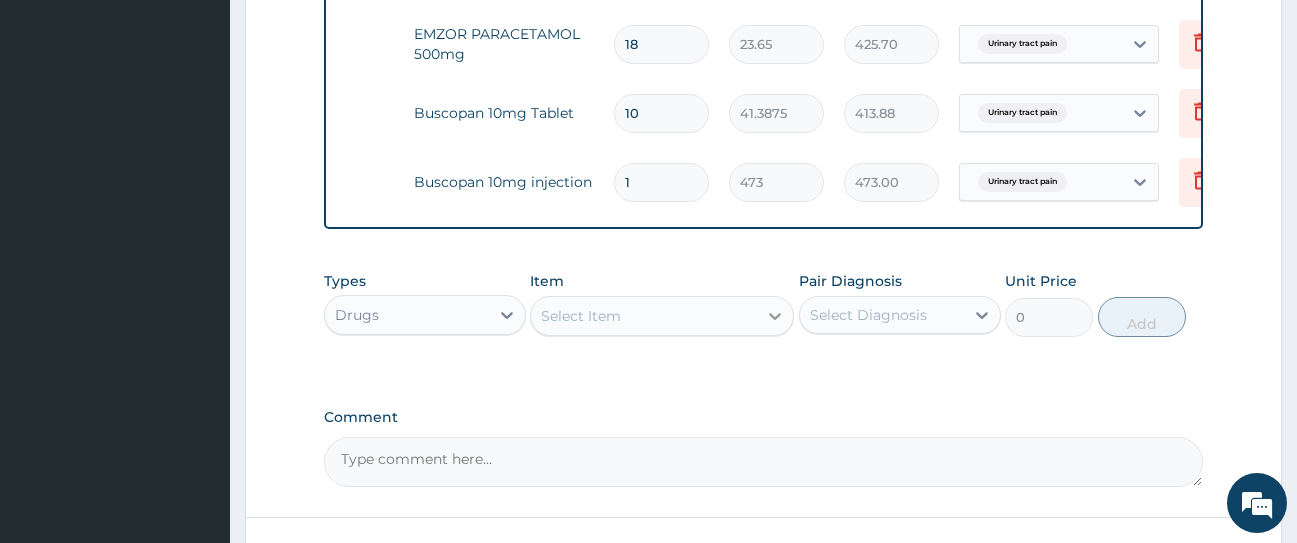 click 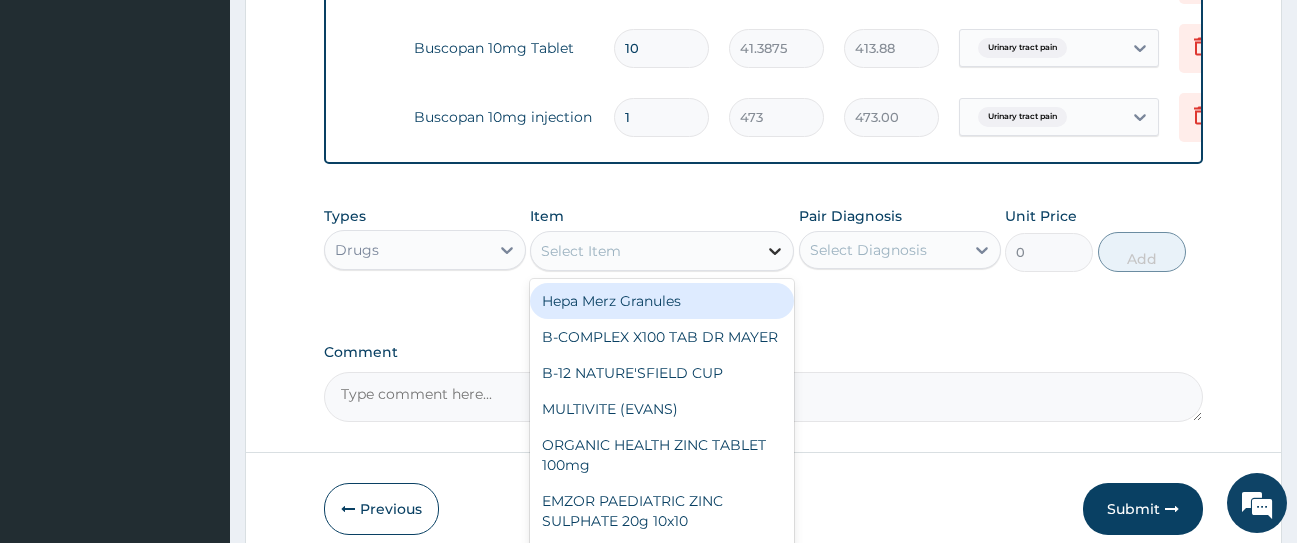 scroll, scrollTop: 1017, scrollLeft: 0, axis: vertical 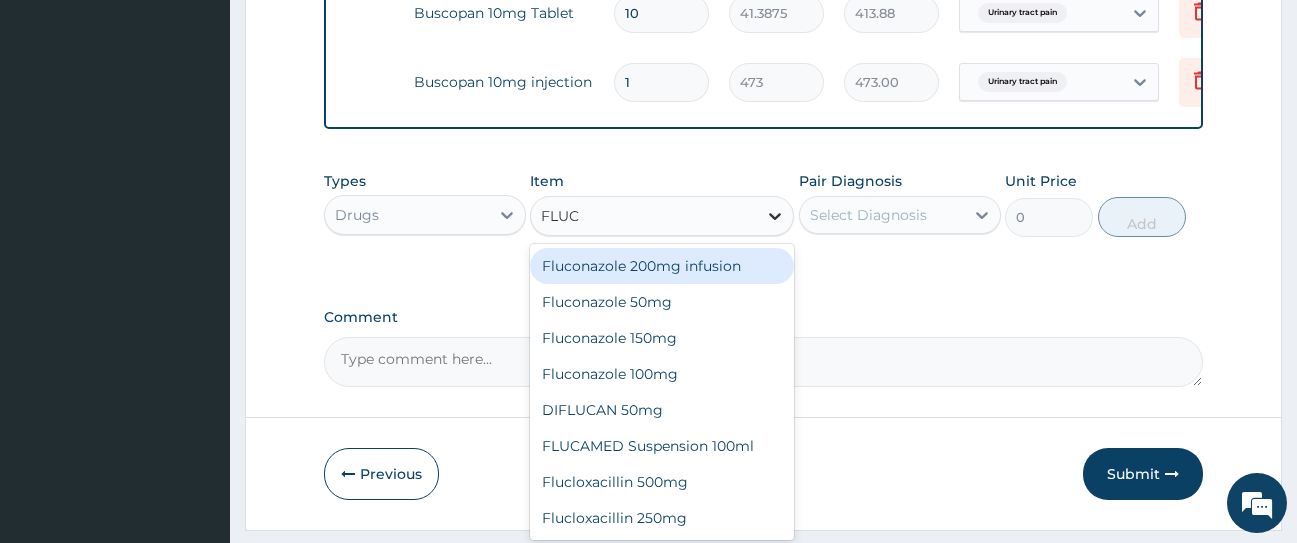 type on "FLUCO" 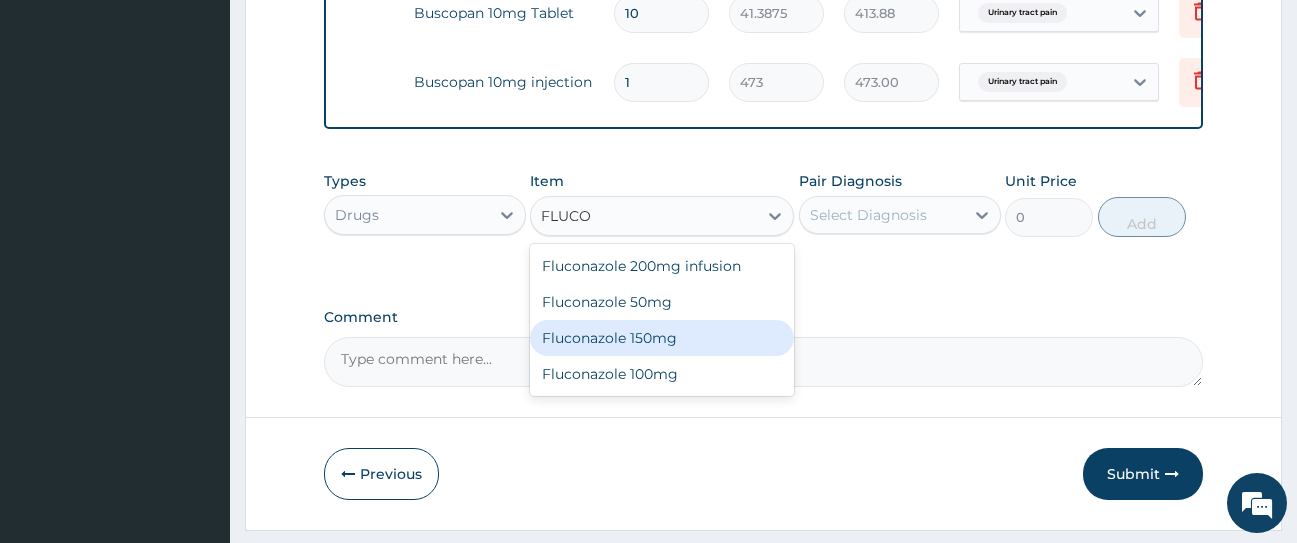 click on "Fluconazole 150mg" at bounding box center [662, 338] 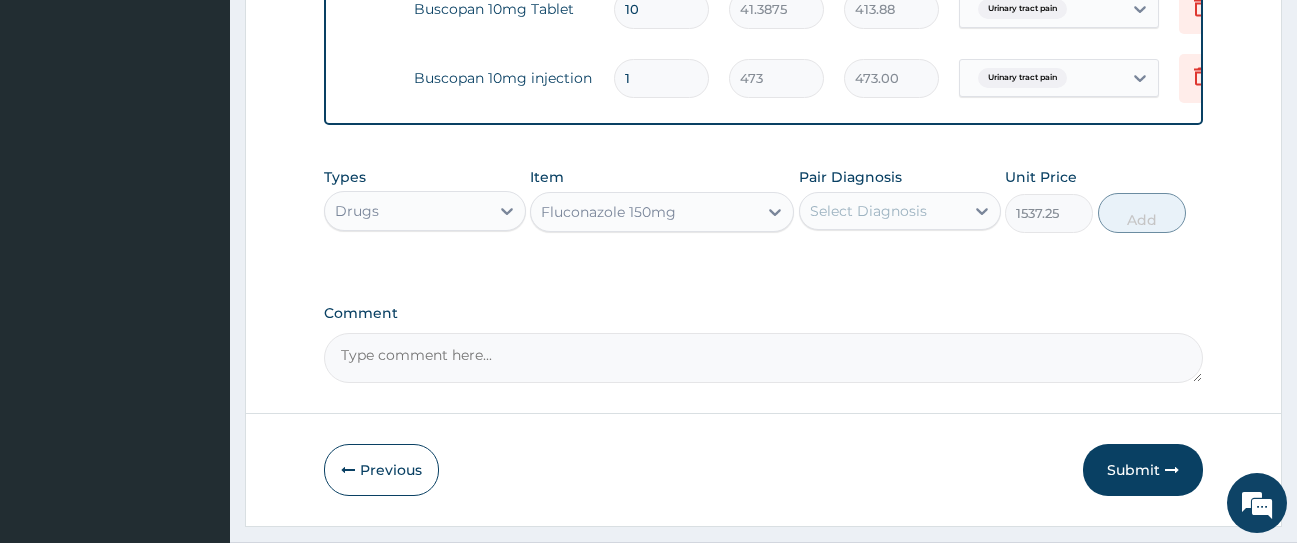 scroll, scrollTop: 986, scrollLeft: 0, axis: vertical 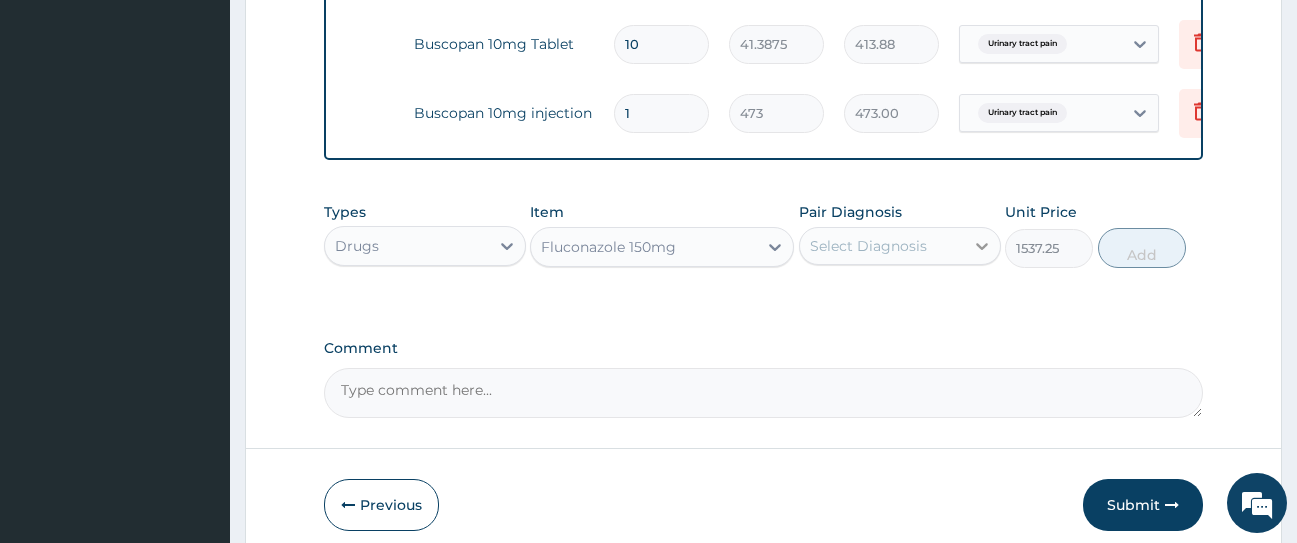 click 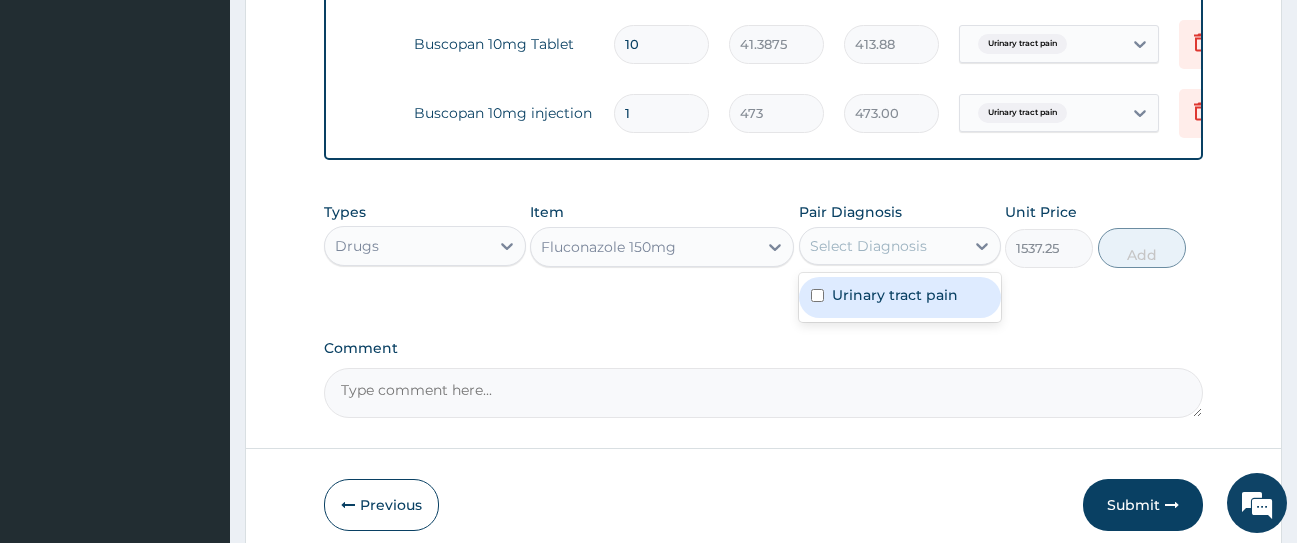 click on "Urinary tract pain" at bounding box center [900, 297] 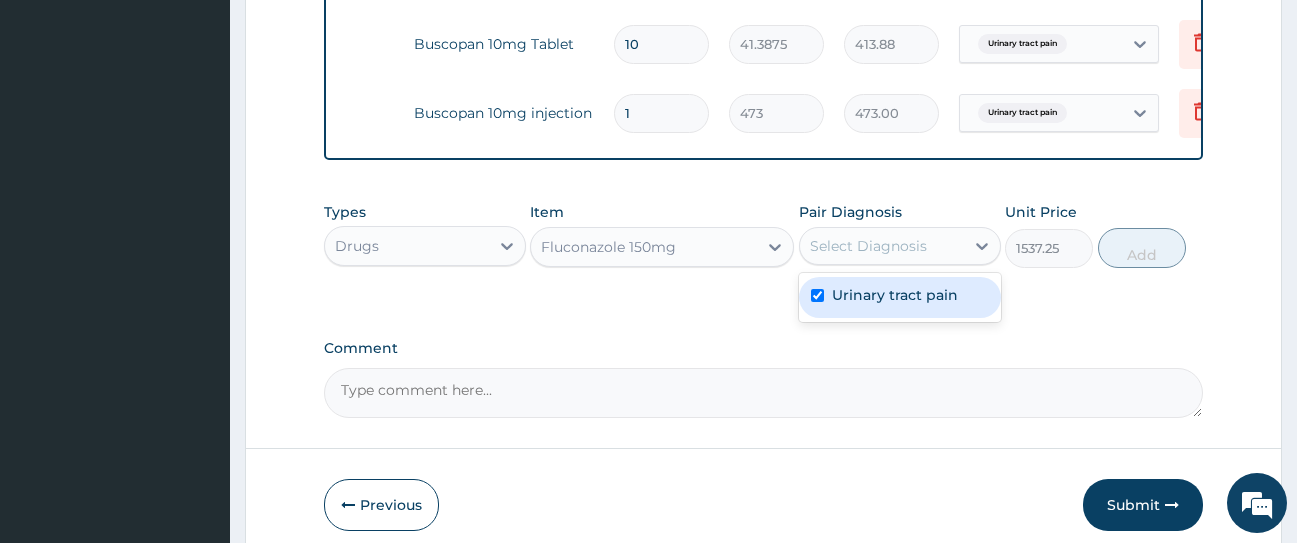 checkbox on "true" 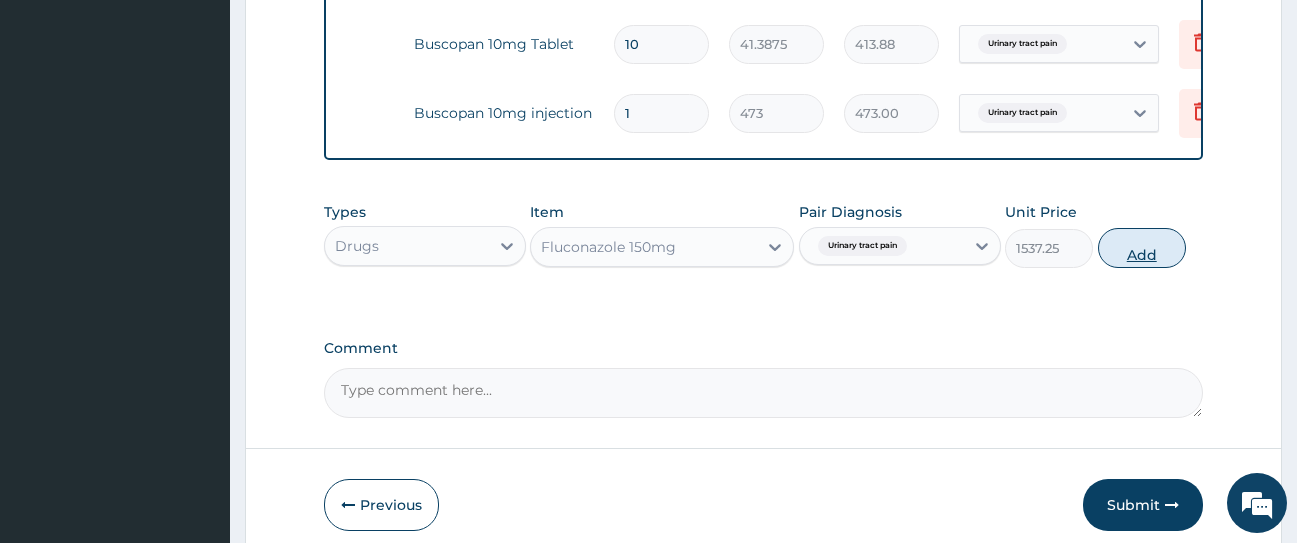 click on "Add" at bounding box center [1142, 248] 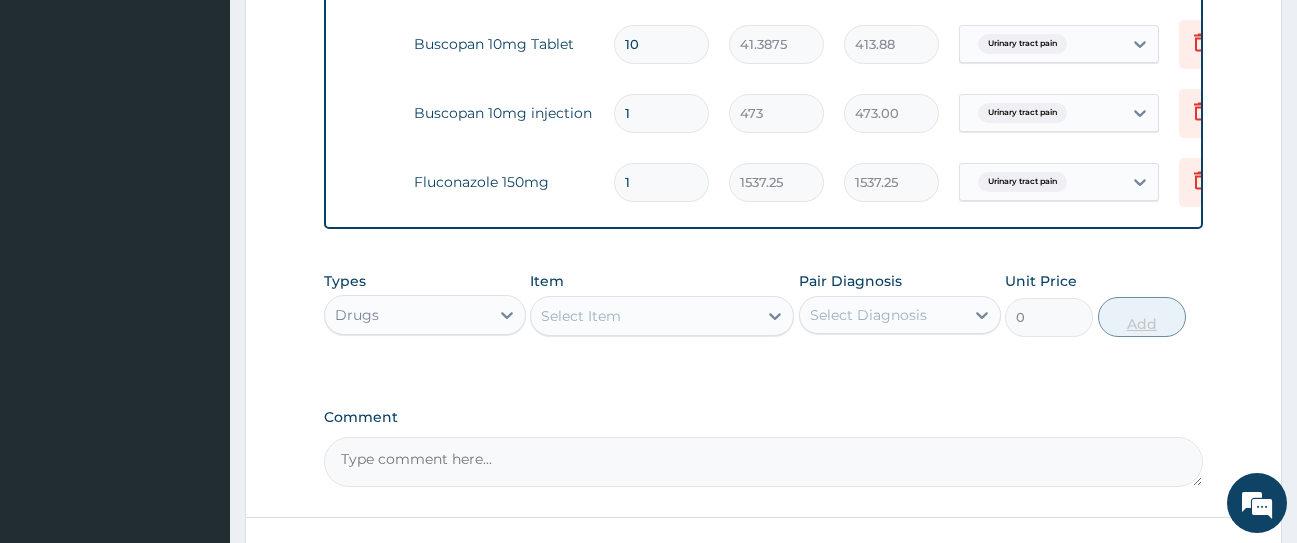 scroll, scrollTop: 1086, scrollLeft: 0, axis: vertical 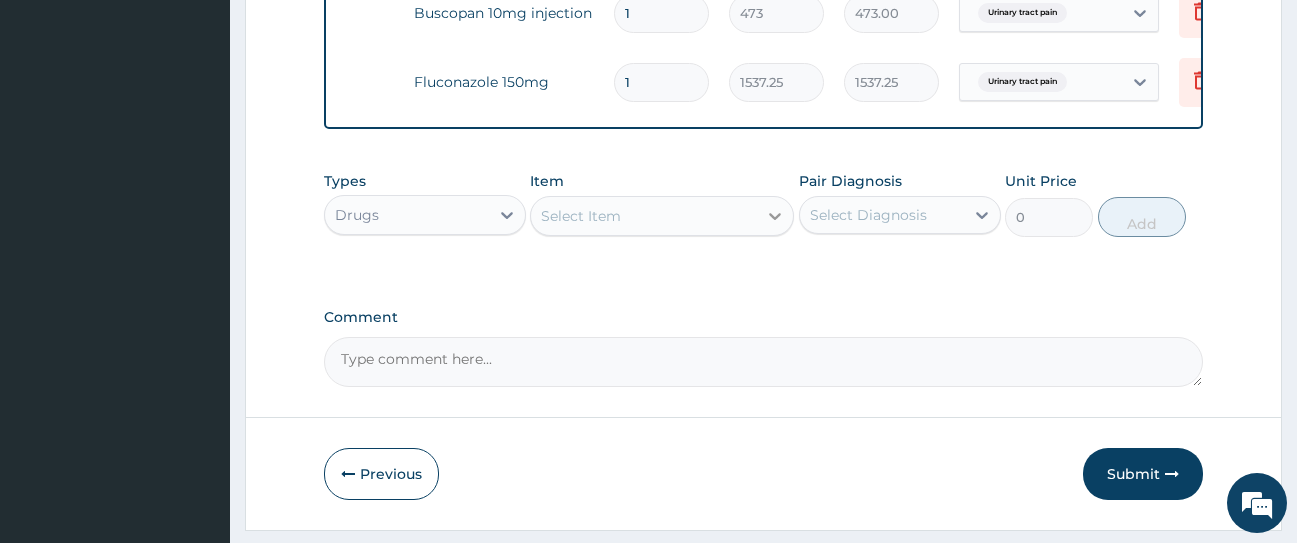 click 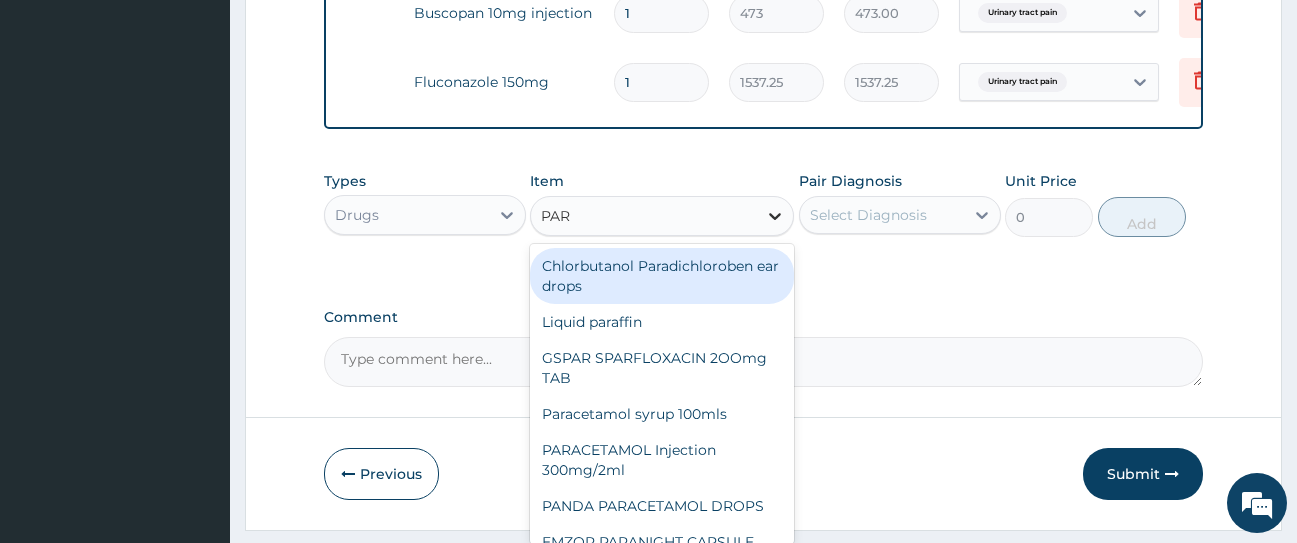 type on "PARA" 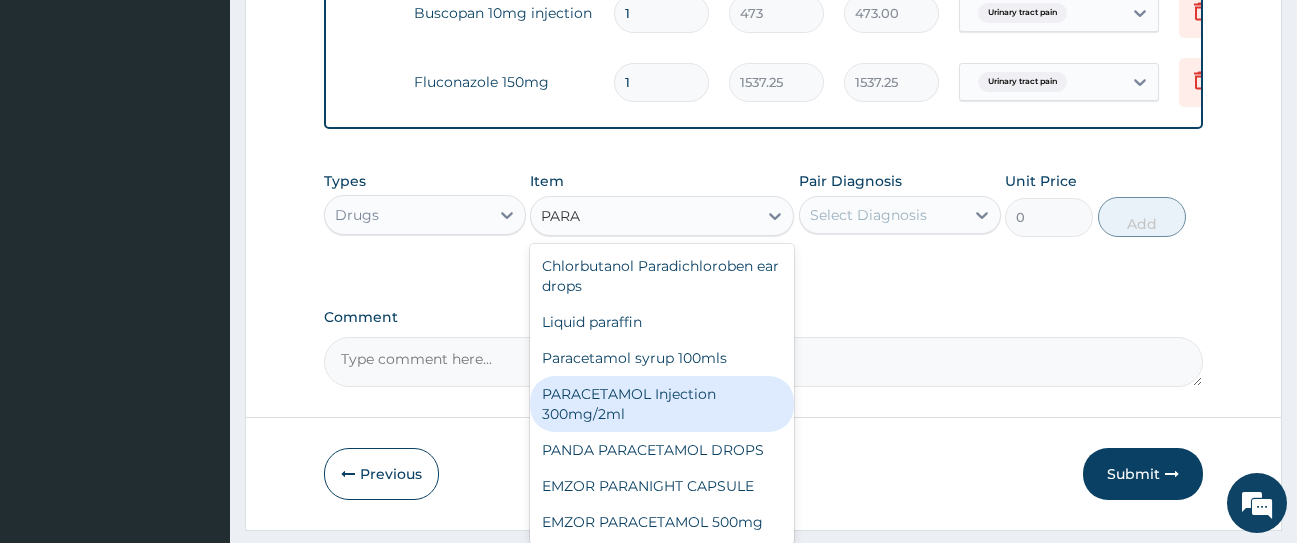 click on "PARACETAMOL Injection 300mg/2ml" at bounding box center [662, 404] 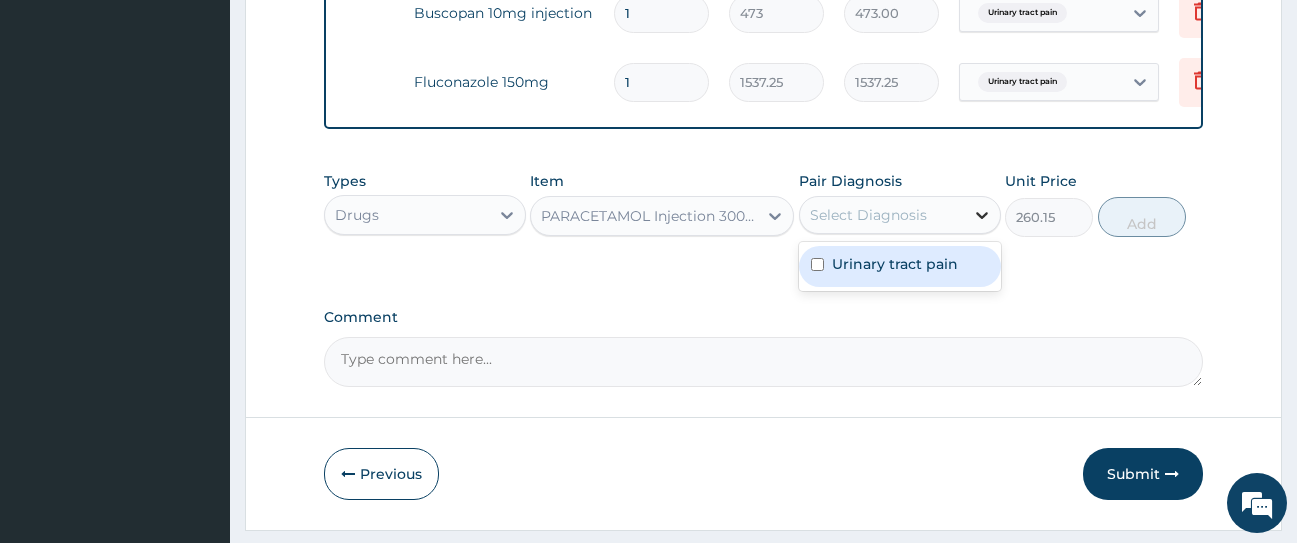 click 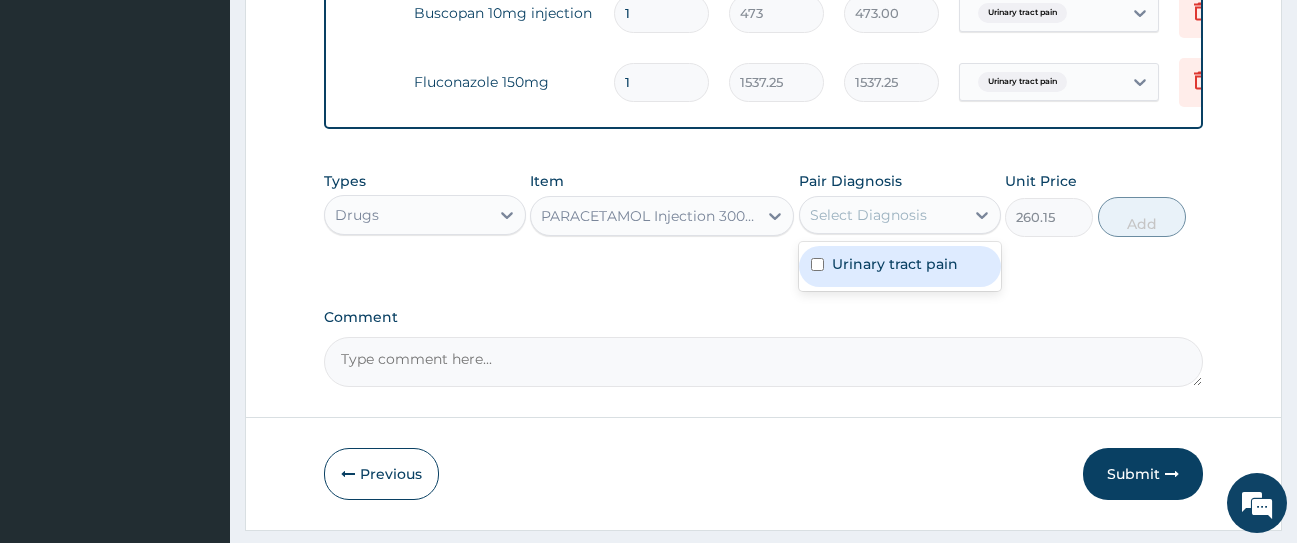 click on "Urinary tract pain" at bounding box center (895, 264) 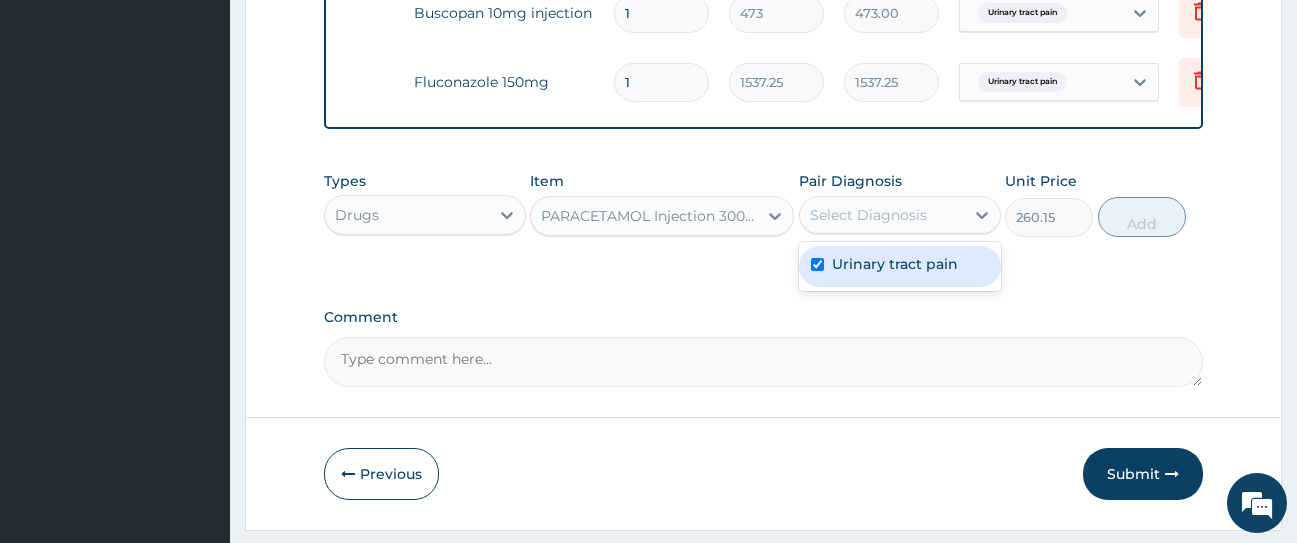 checkbox on "true" 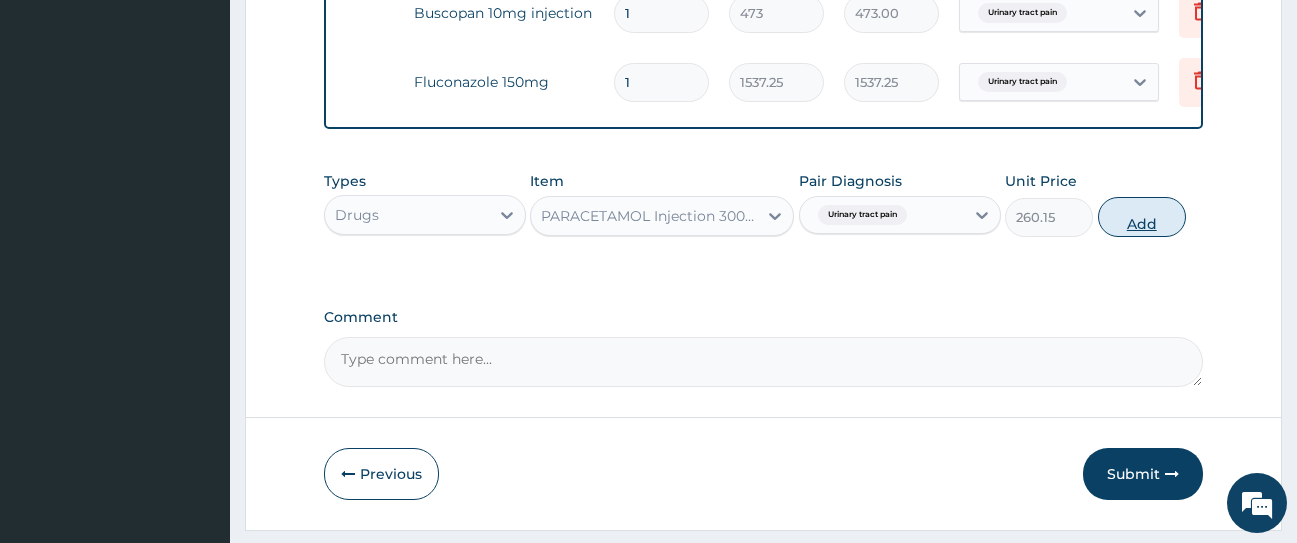 click on "Add" at bounding box center [1142, 217] 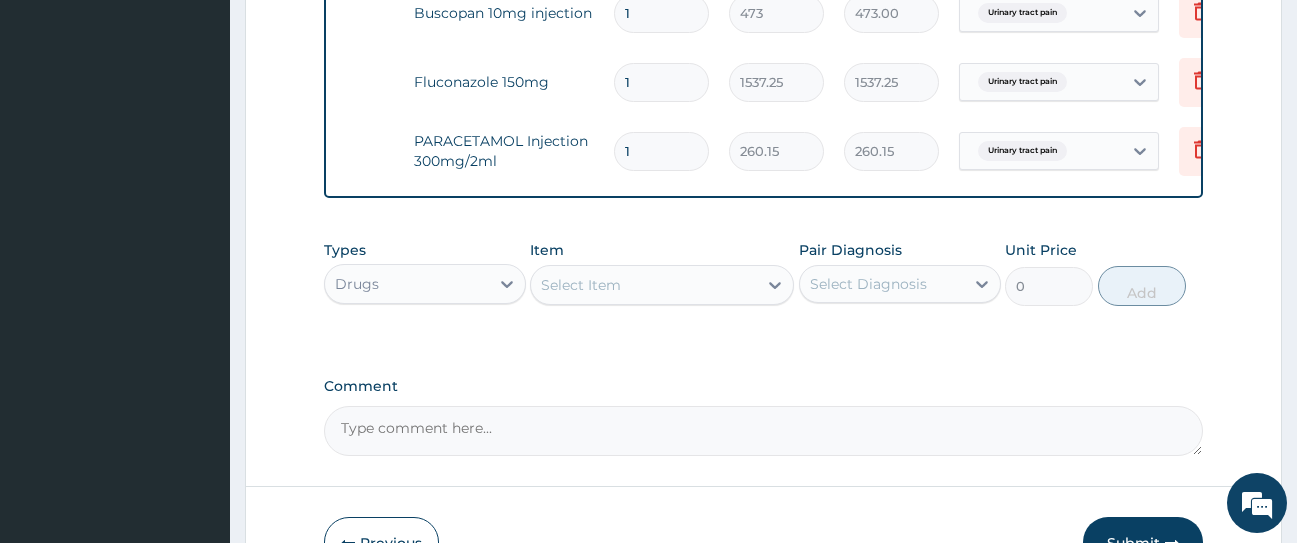 type 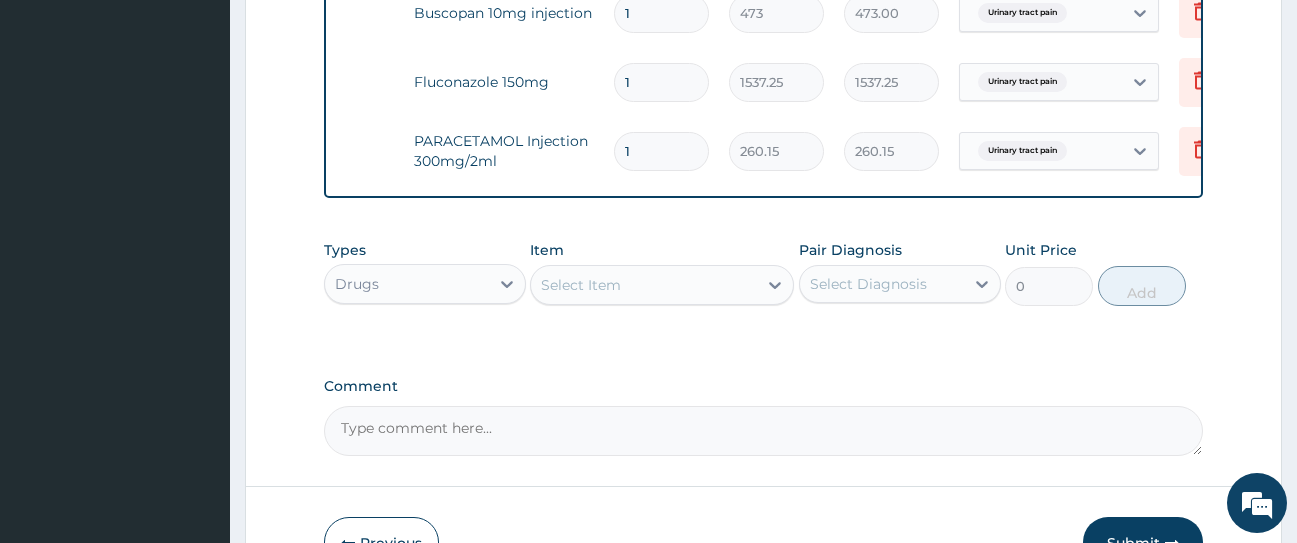type on "0.00" 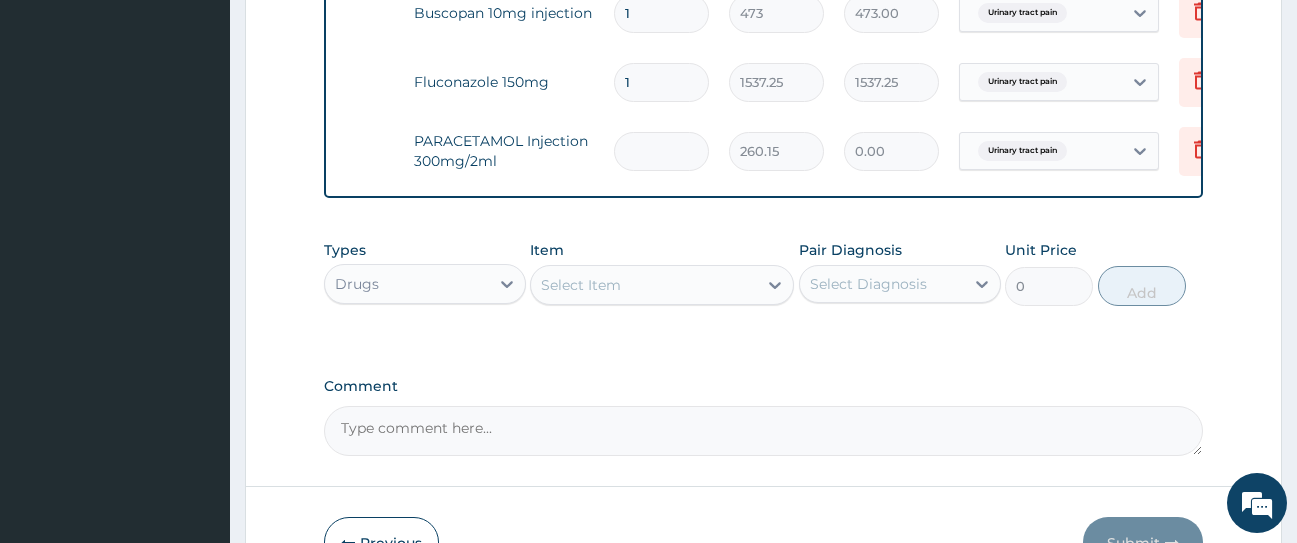 type on "2" 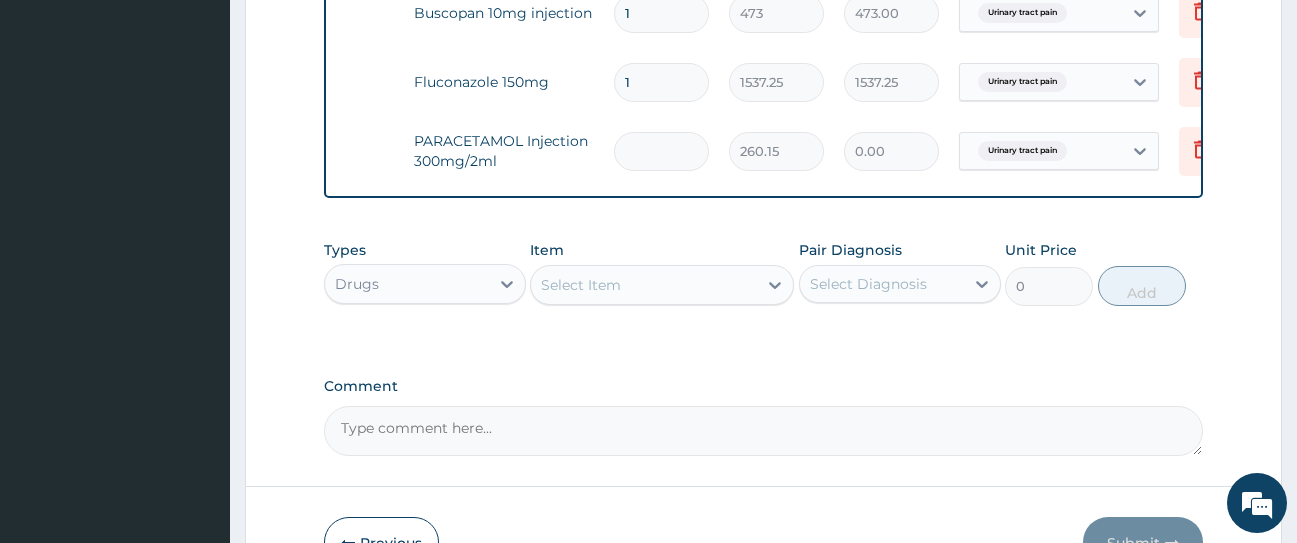 type on "520.30" 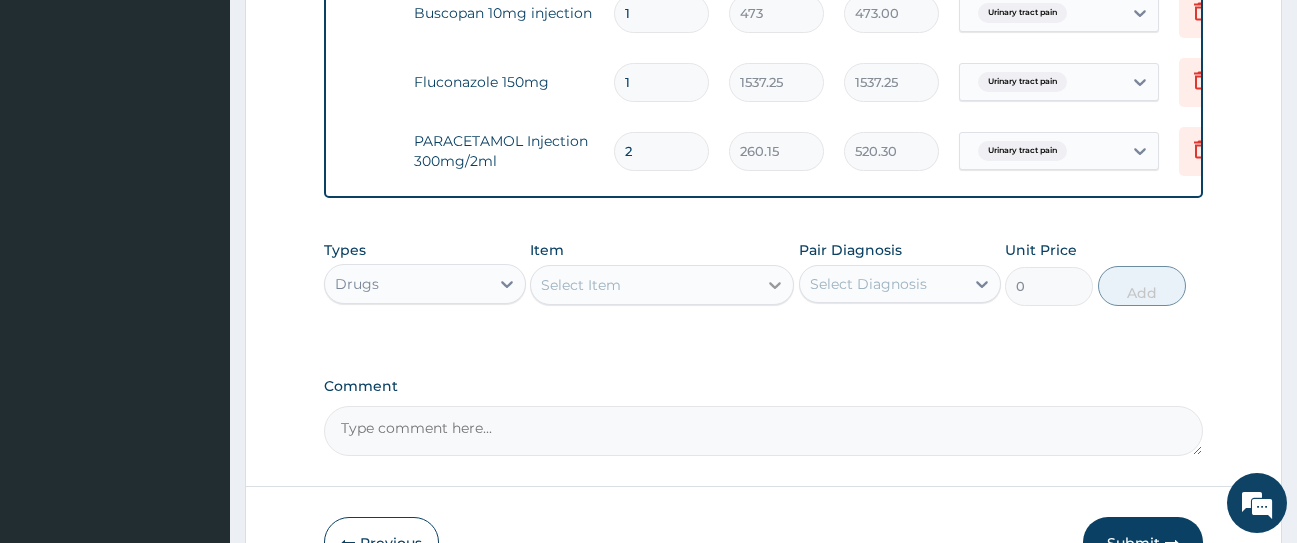 type on "2" 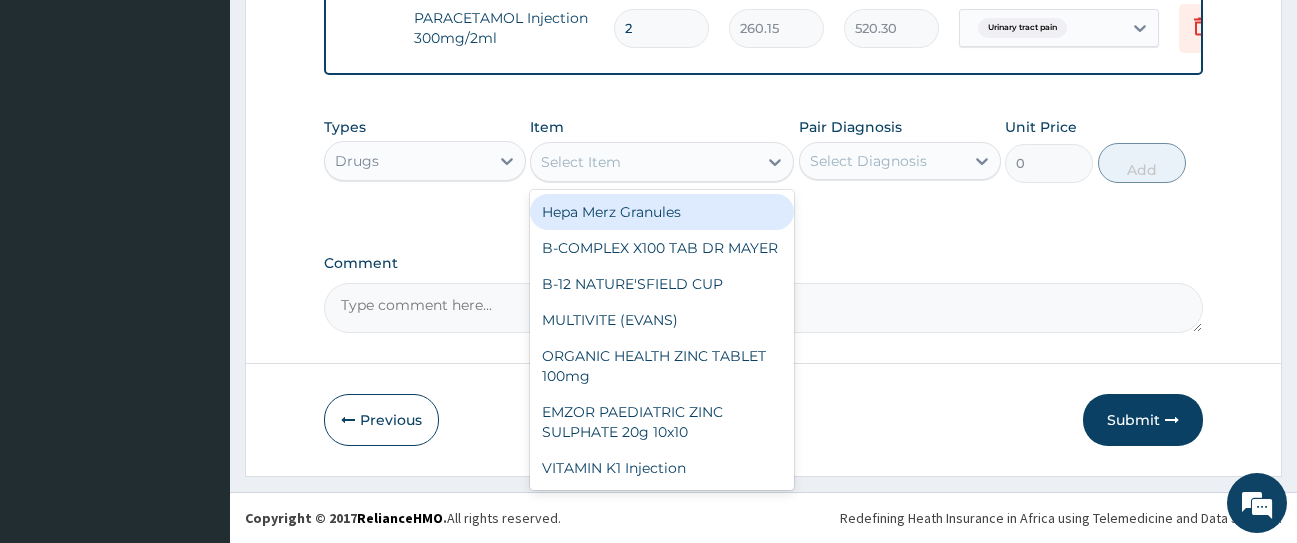 scroll, scrollTop: 1220, scrollLeft: 0, axis: vertical 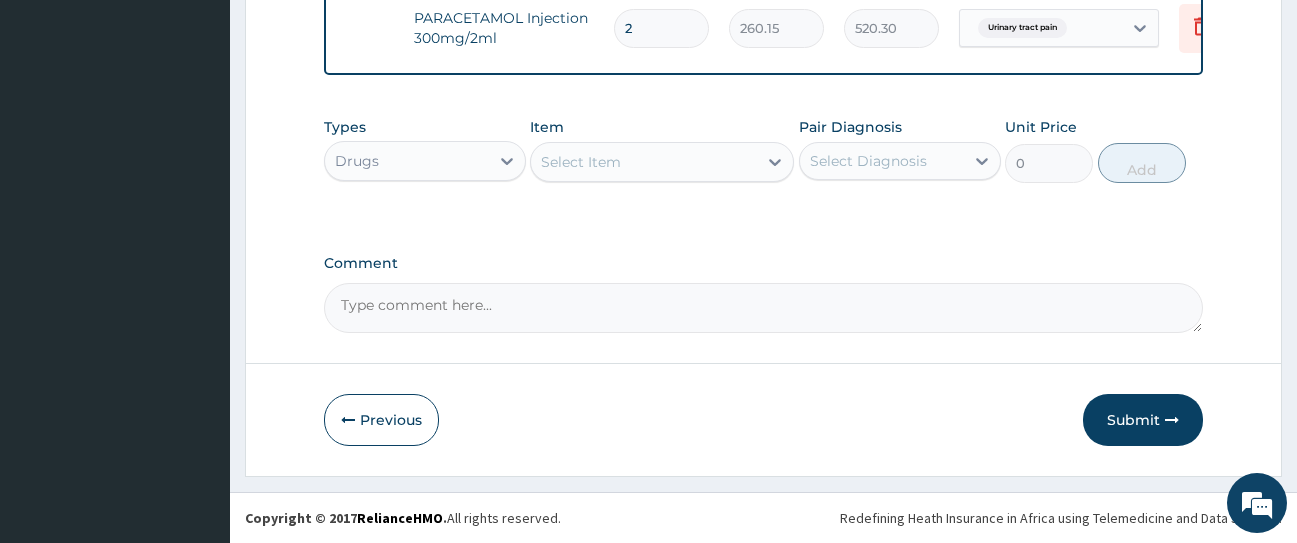 click on "Step  2  of 2 PA Code / Prescription Code Enter Code(Secondary Care Only) Encounter Date 17-07-2025 Diagnosis Urinary tract pain query NB: All diagnosis must be linked to a claim item Claim Items Type Name Quantity Unit Price Total Price Pair Diagnosis Actions Imaging ultrasound abdomen and pelvis (whole abdomen) 1 9675 9675.00 Urinary tract pain Delete Laboratory microscopy, culture & sensitivity [urine] 1 4837.5 4837.50 Urinary tract pain Delete N/A GENTAMICIN Injection 2ml 6 331.1 1986.60 Urinary tract pain Delete N/A CIPROTAB 500mg x14 14 319.275 4469.85 Urinary tract pain Delete N/A Flagyl 200mg 30 47.3 1419.00 Urinary tract pain Delete N/A EMZOR PARACETAMOL 500mg 18 23.65 425.70 Urinary tract pain Delete N/A Buscopan 10mg Tablet 10 41.3875 413.88 Urinary tract pain Delete N/A Buscopan 10mg injection 1 473 473.00 Urinary tract pain Delete N/A Fluconazole 150mg 1 1537.25 1537.25 Urinary tract pain Delete N/A PARACETAMOL Injection 300mg/2ml 2 260.15 520.30 Urinary tract pain Delete Types Drugs Item 0 Add" at bounding box center (763, -314) 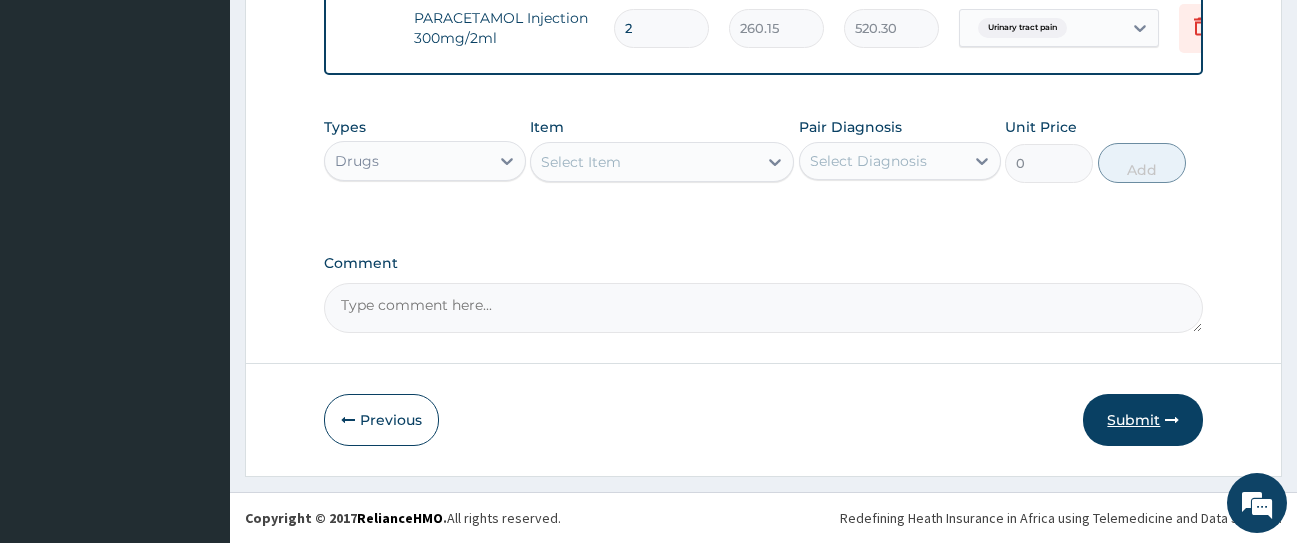 click on "Submit" at bounding box center [1143, 420] 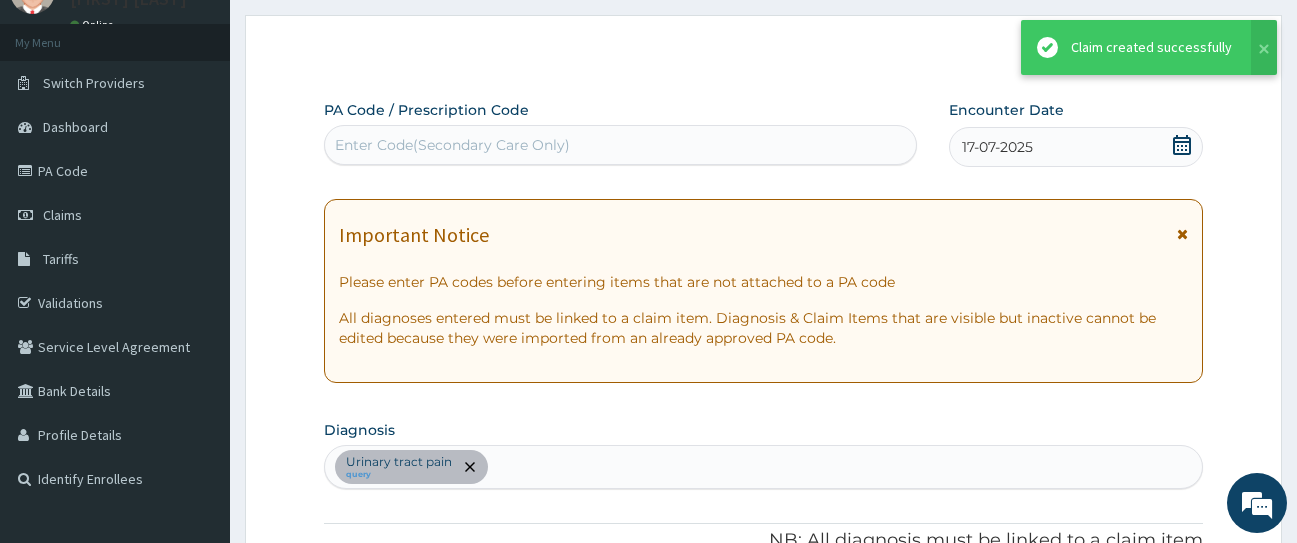 scroll, scrollTop: 1220, scrollLeft: 0, axis: vertical 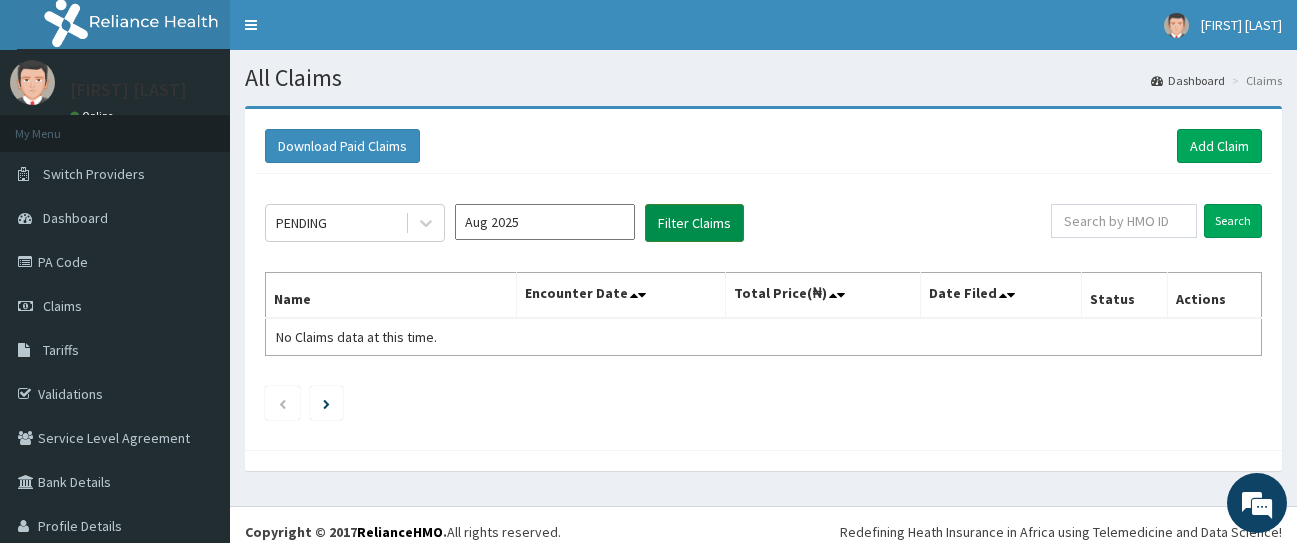 click on "Filter Claims" at bounding box center [694, 223] 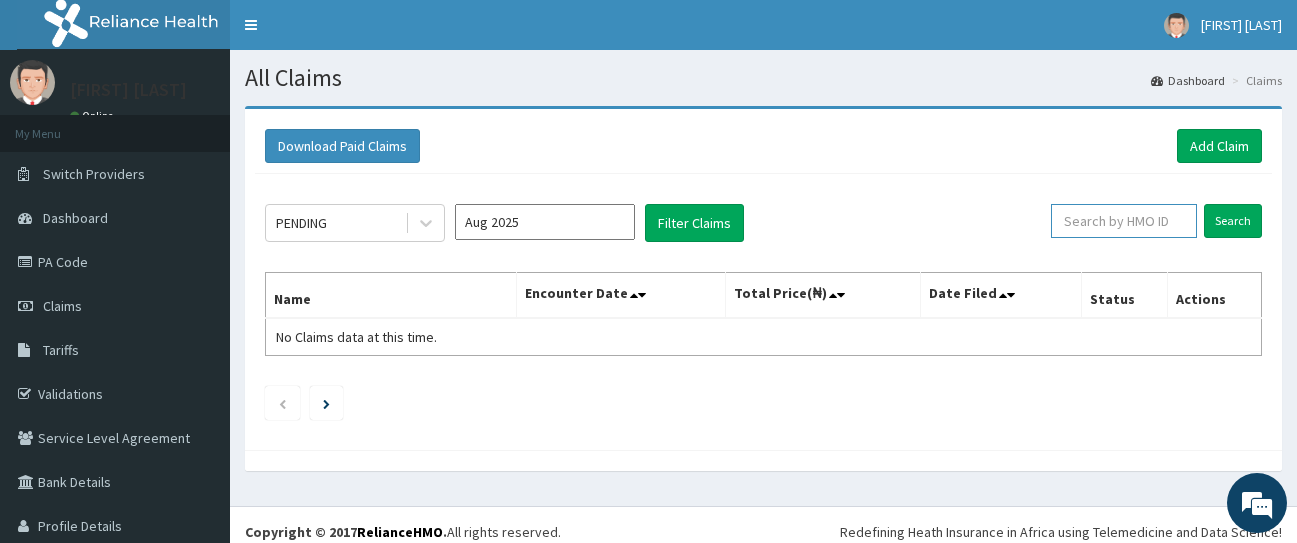 click at bounding box center (1124, 221) 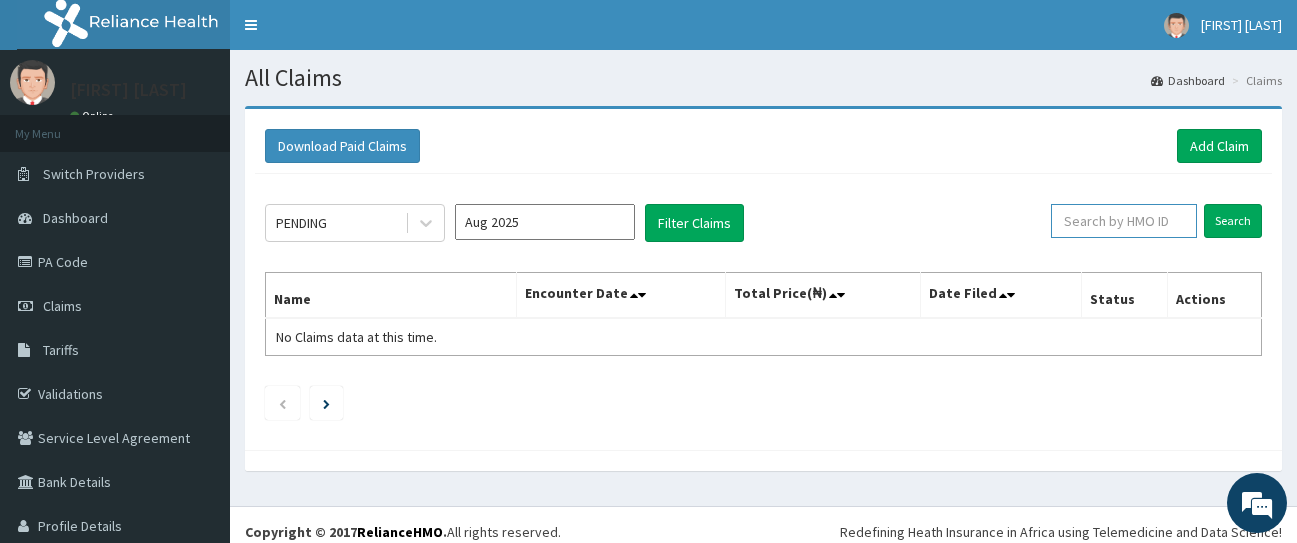 paste on "Valid" 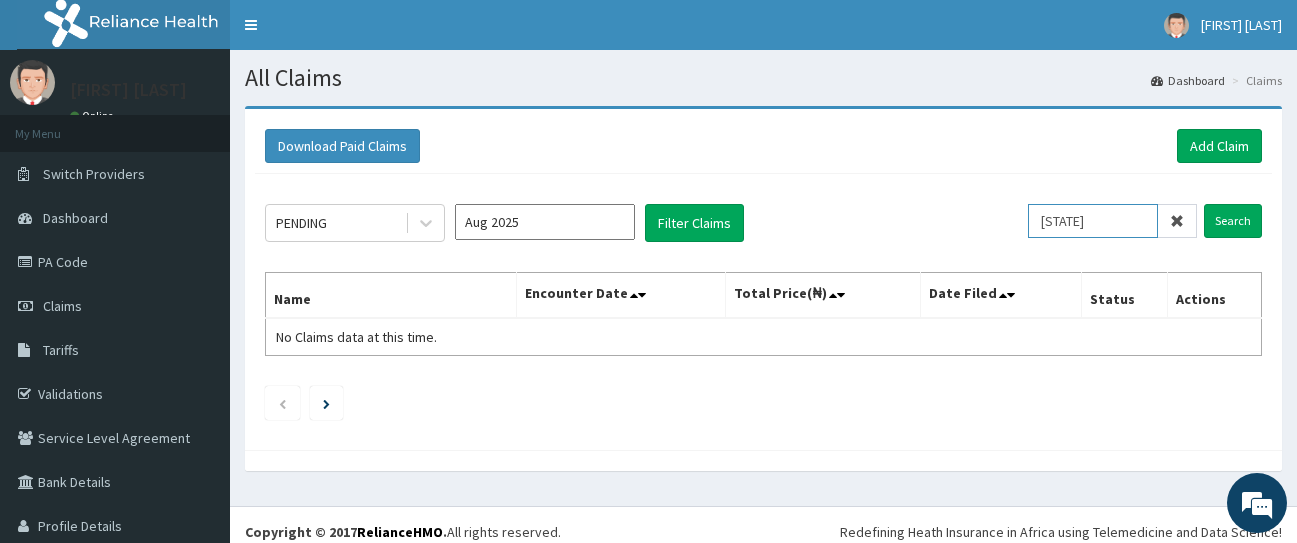 type on "V" 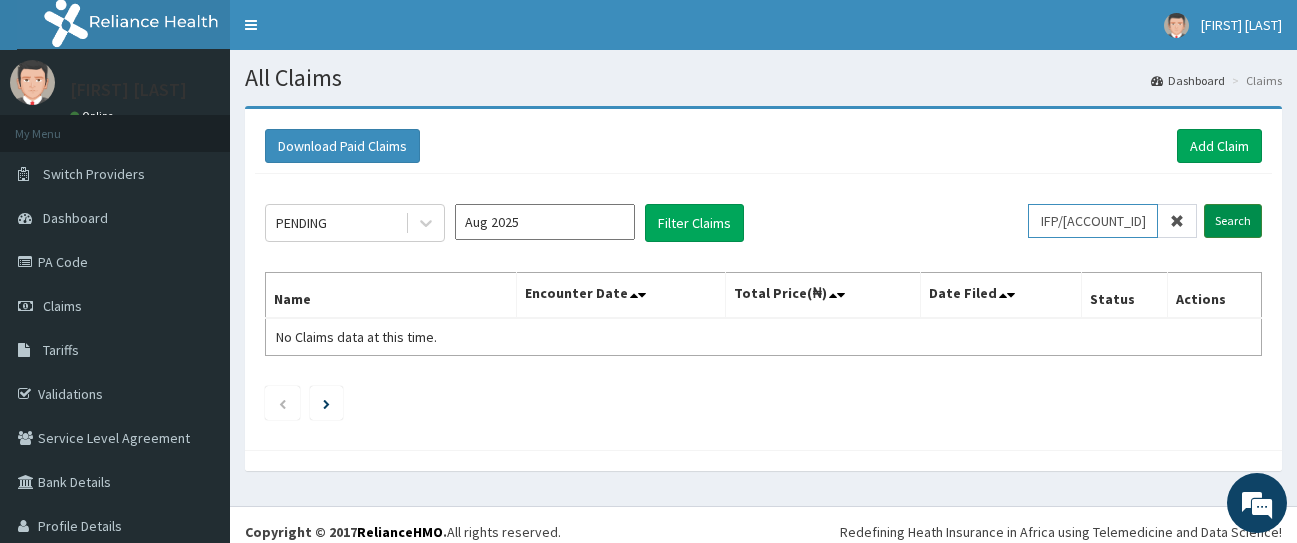 type on "IFP/[NUMBER]/[LETTER]" 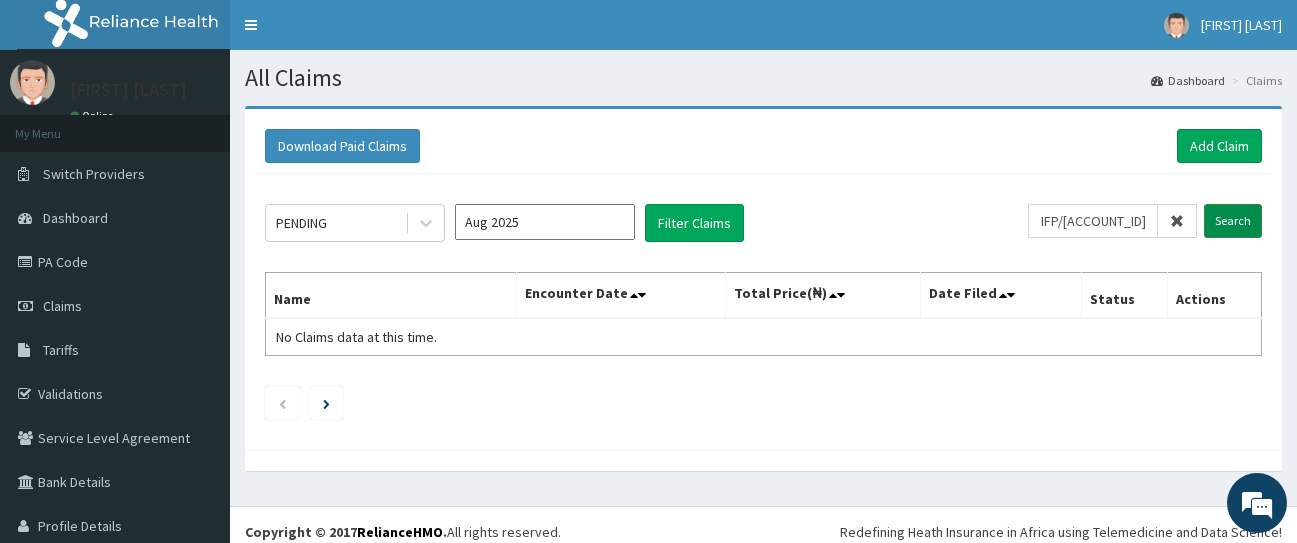click on "Search" at bounding box center (1233, 221) 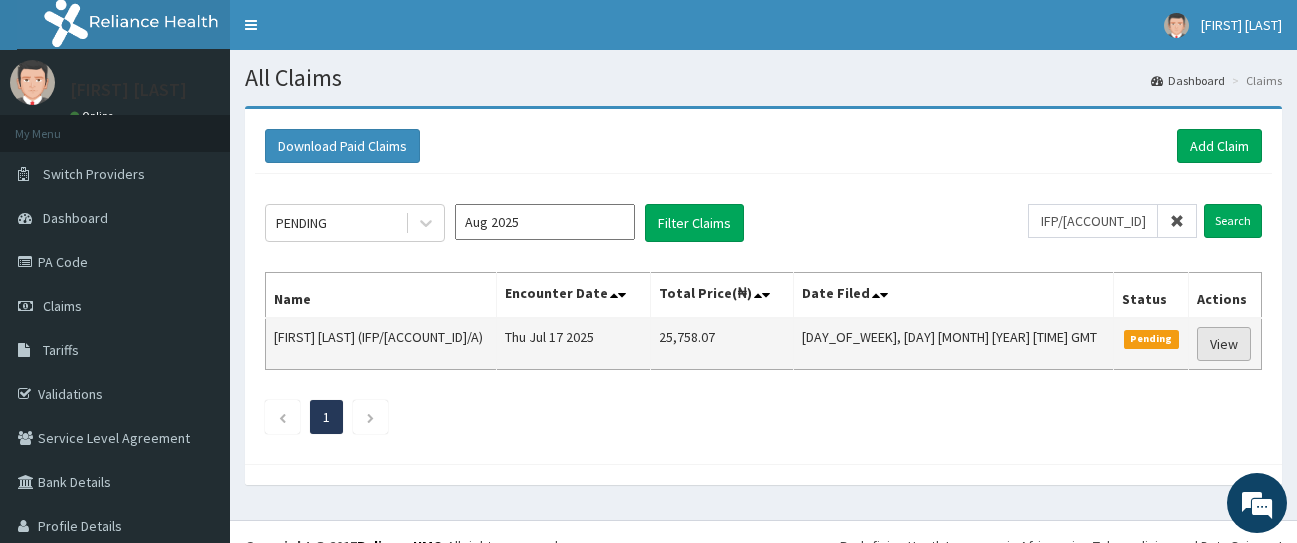 click on "View" at bounding box center [1224, 344] 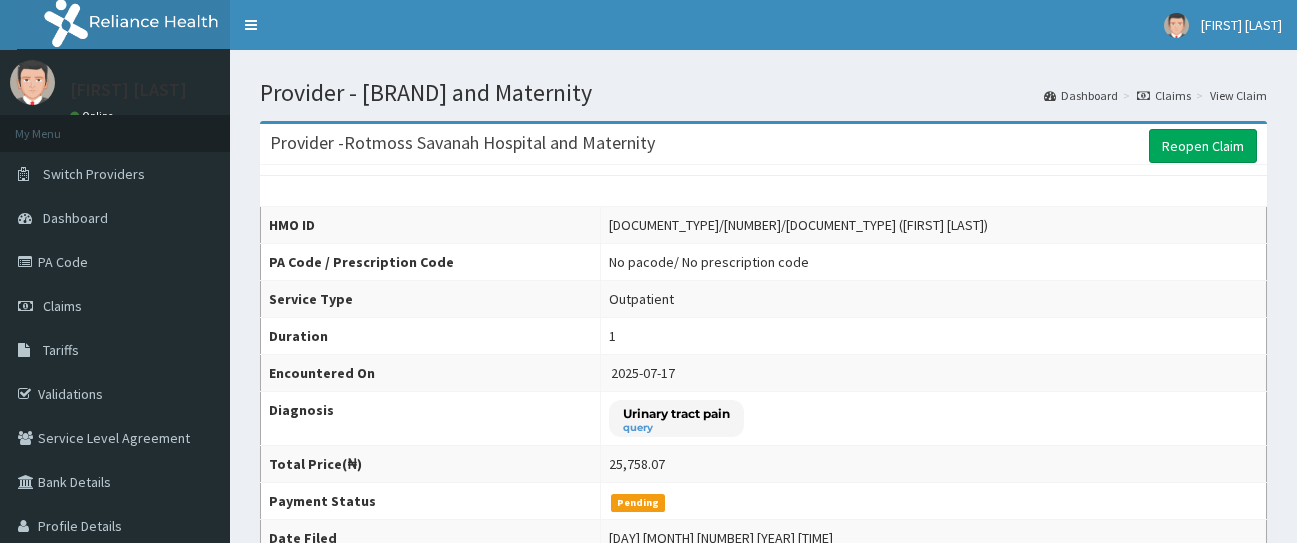 scroll, scrollTop: 0, scrollLeft: 0, axis: both 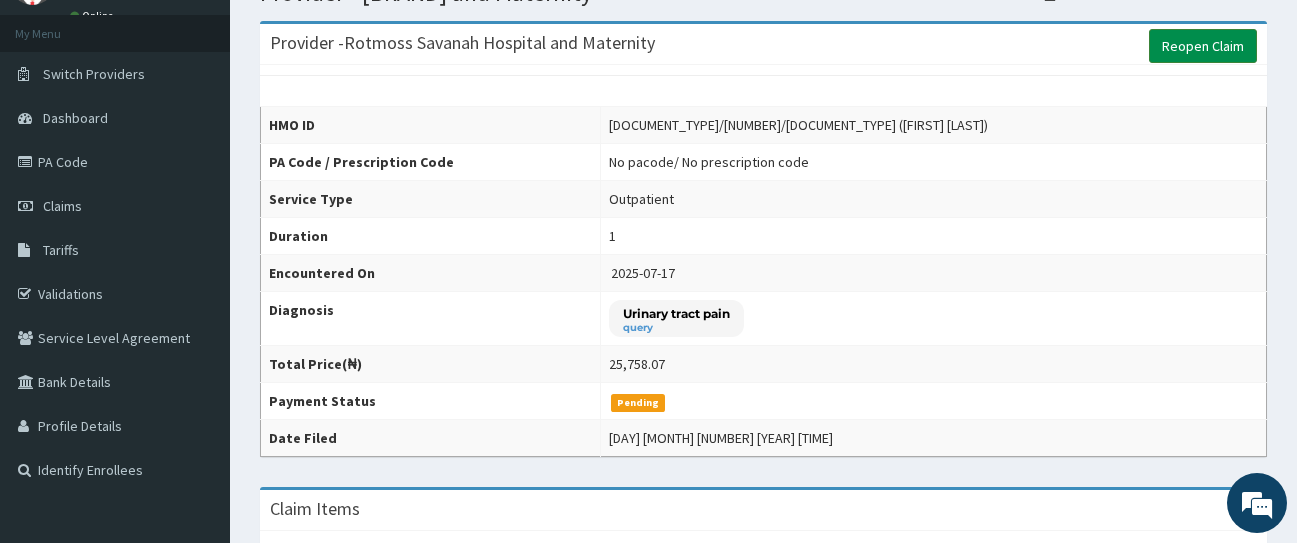 click on "Reopen Claim" at bounding box center (1203, 46) 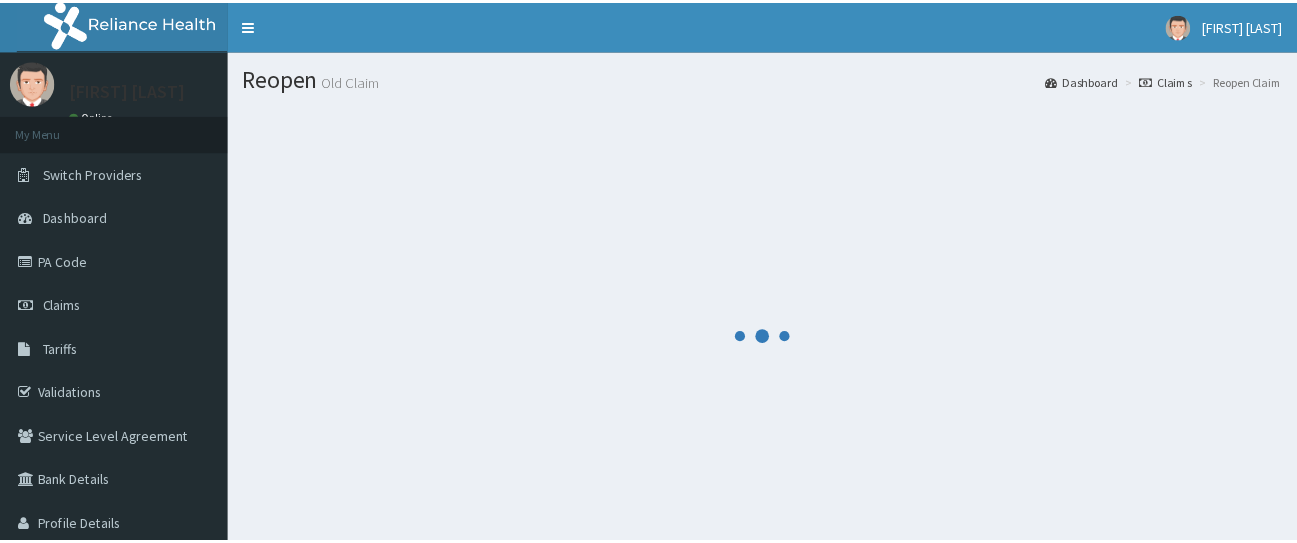 scroll, scrollTop: 0, scrollLeft: 0, axis: both 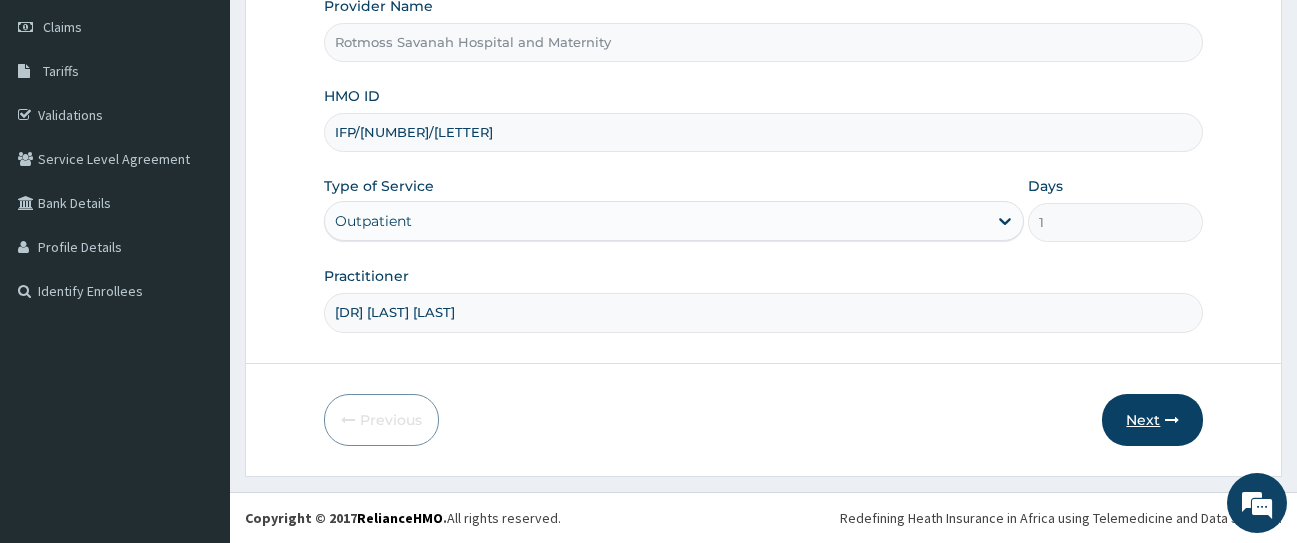 click at bounding box center (1172, 420) 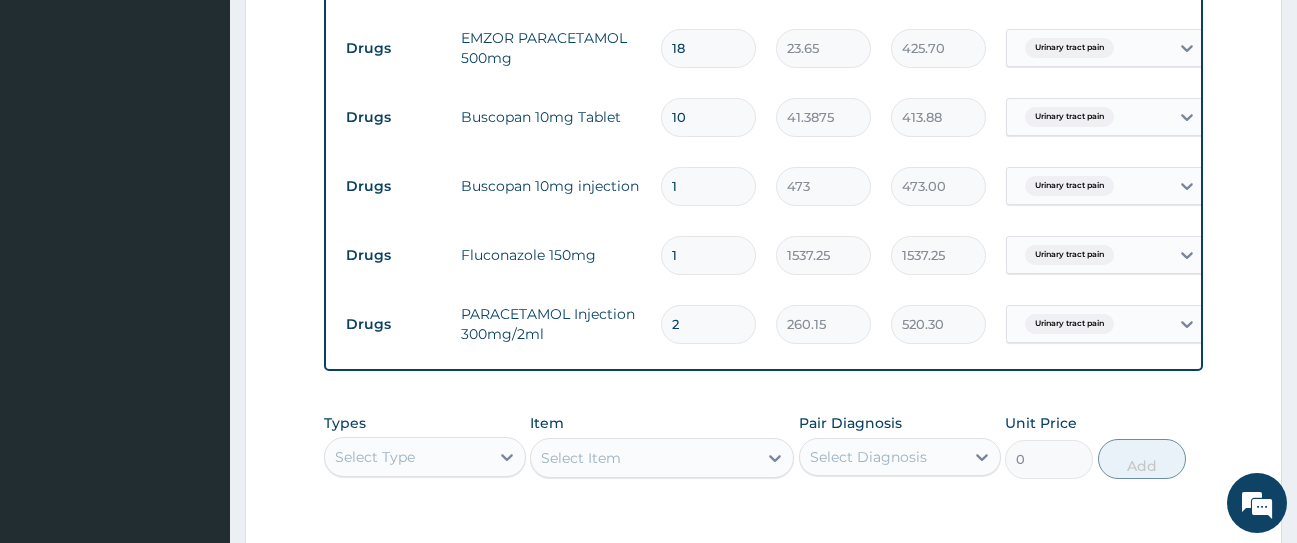 scroll, scrollTop: 379, scrollLeft: 0, axis: vertical 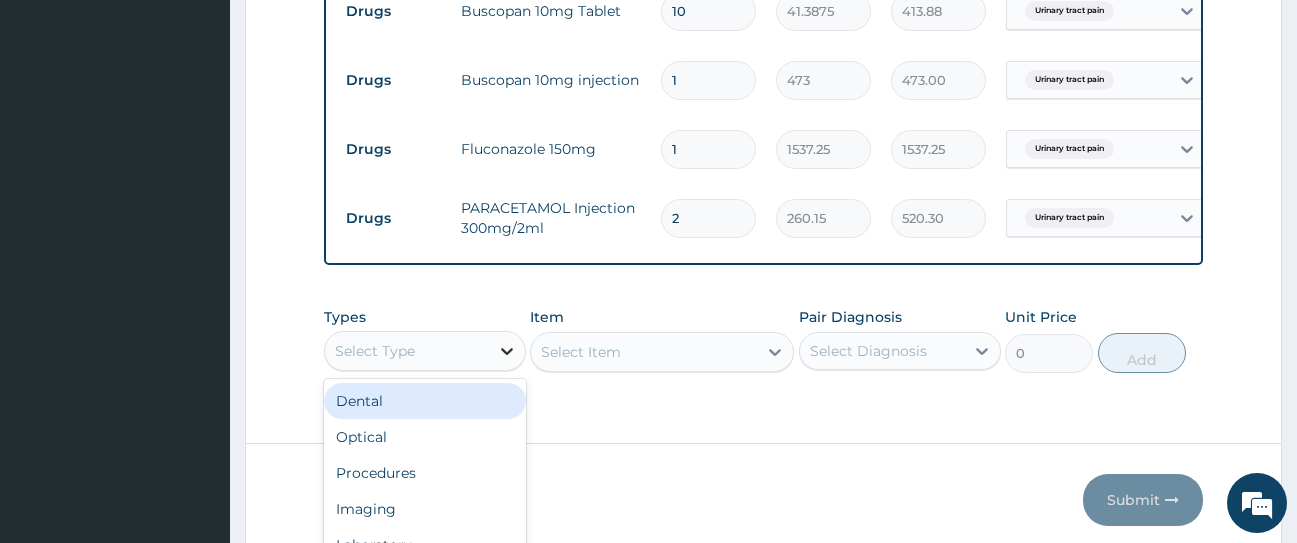 click on "option Dental focused, 1 of 10. 10 results available. Use Up and Down to choose options, press Enter to select the currently focused option, press Escape to exit the menu, press Tab to select the option and exit the menu. Select Type Dental Optical Procedures Imaging Laboratory Spa Drugs Immunizations Others Gym" at bounding box center [425, 351] 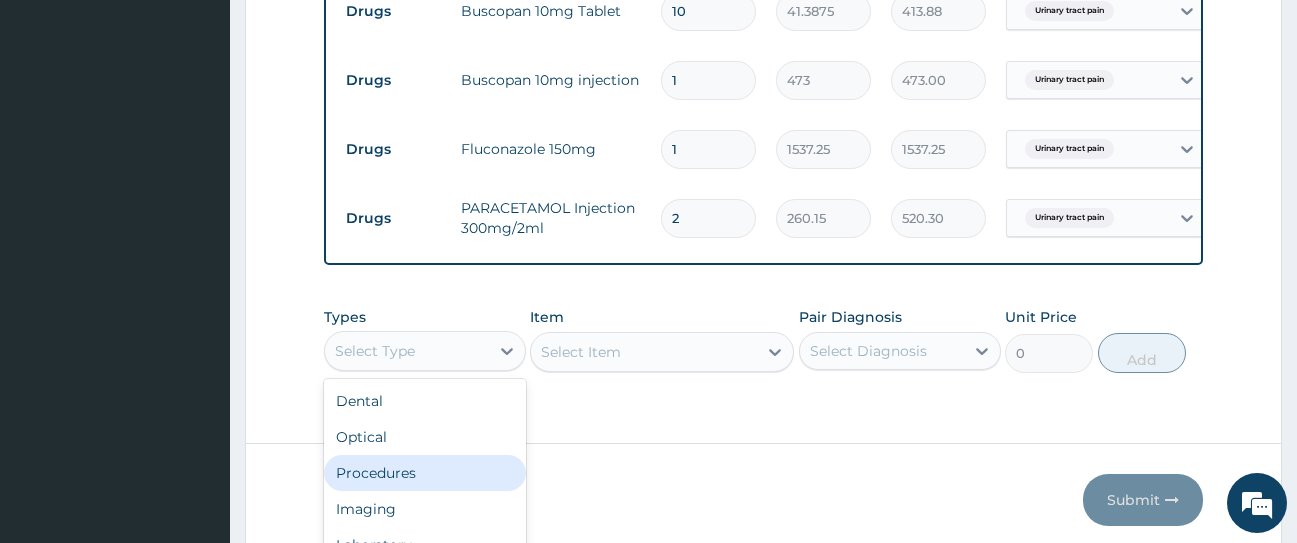 scroll, scrollTop: 68, scrollLeft: 0, axis: vertical 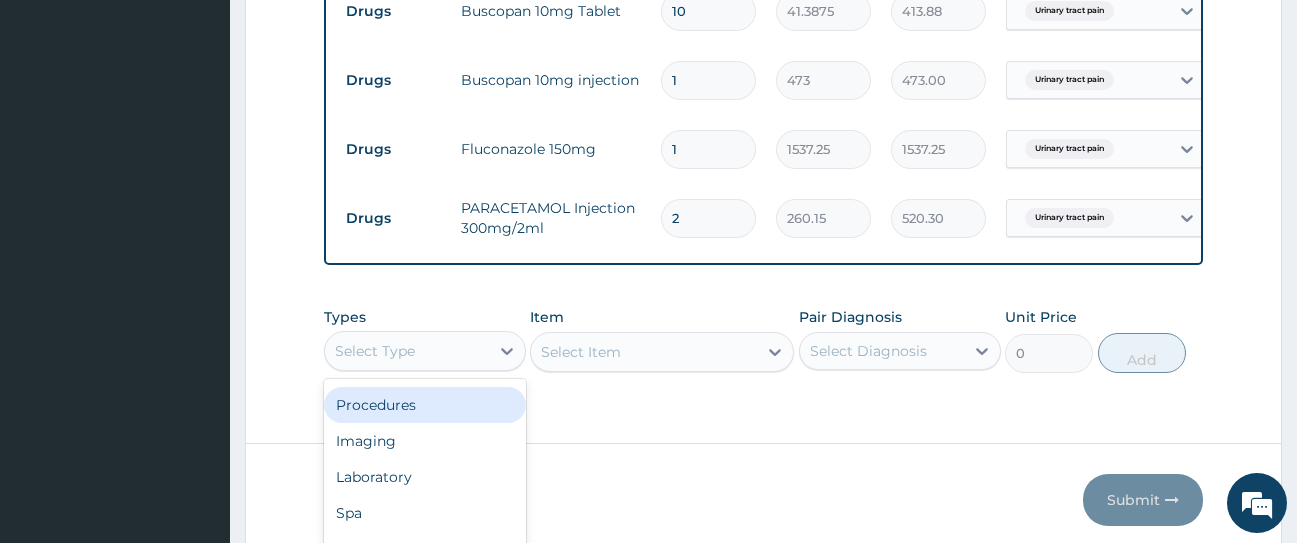 click on "Procedures" at bounding box center (425, 405) 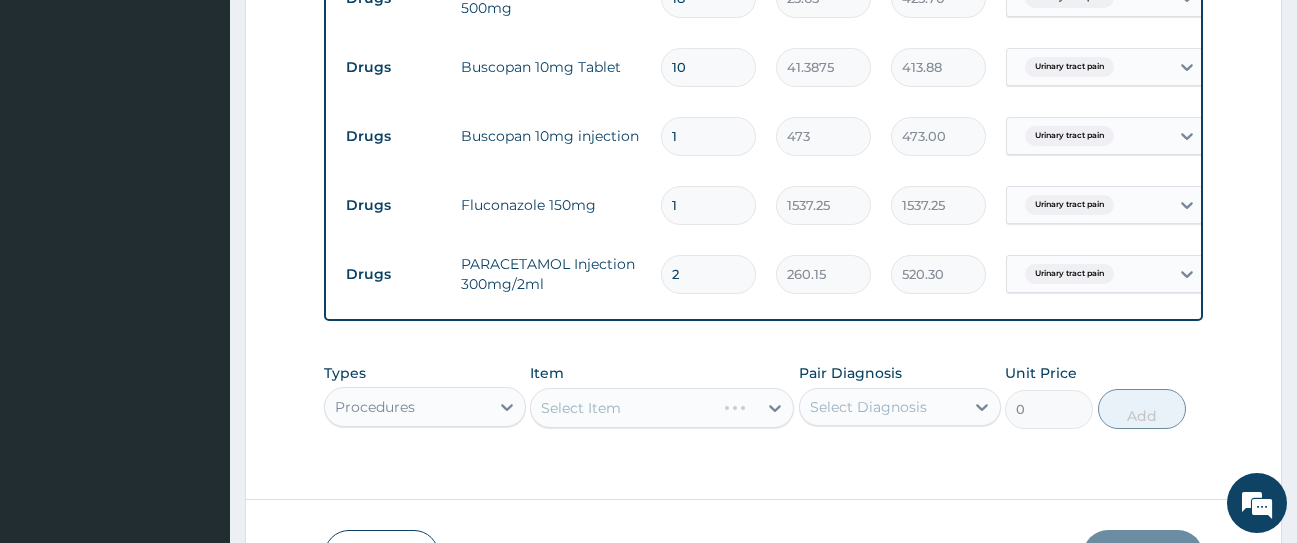 scroll, scrollTop: 1235, scrollLeft: 0, axis: vertical 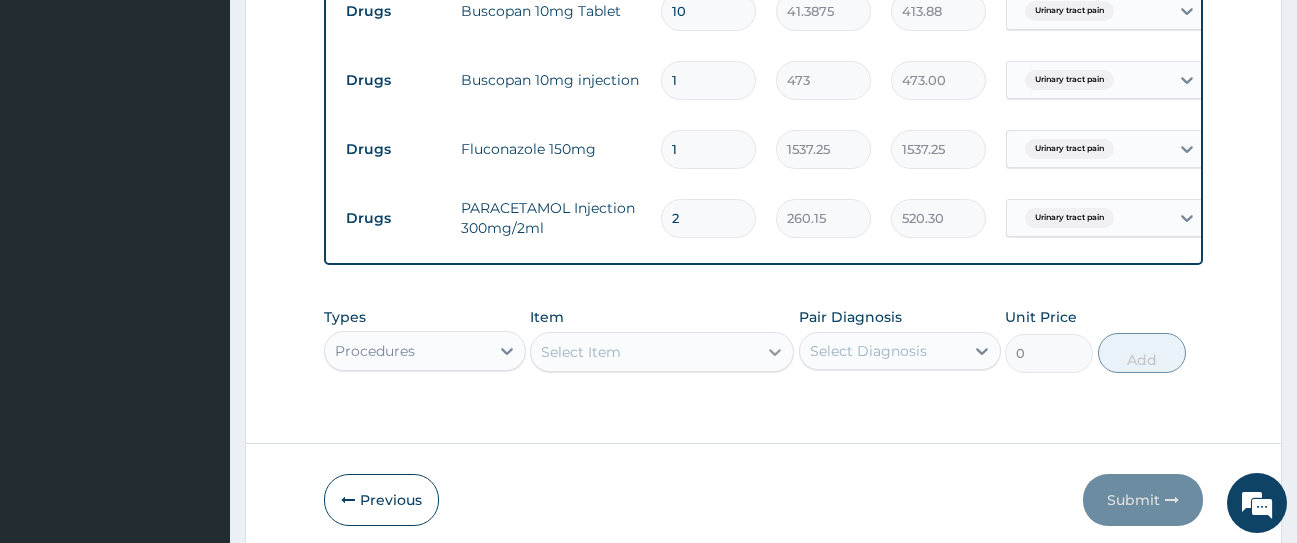 click on "Select Item" at bounding box center [662, 352] 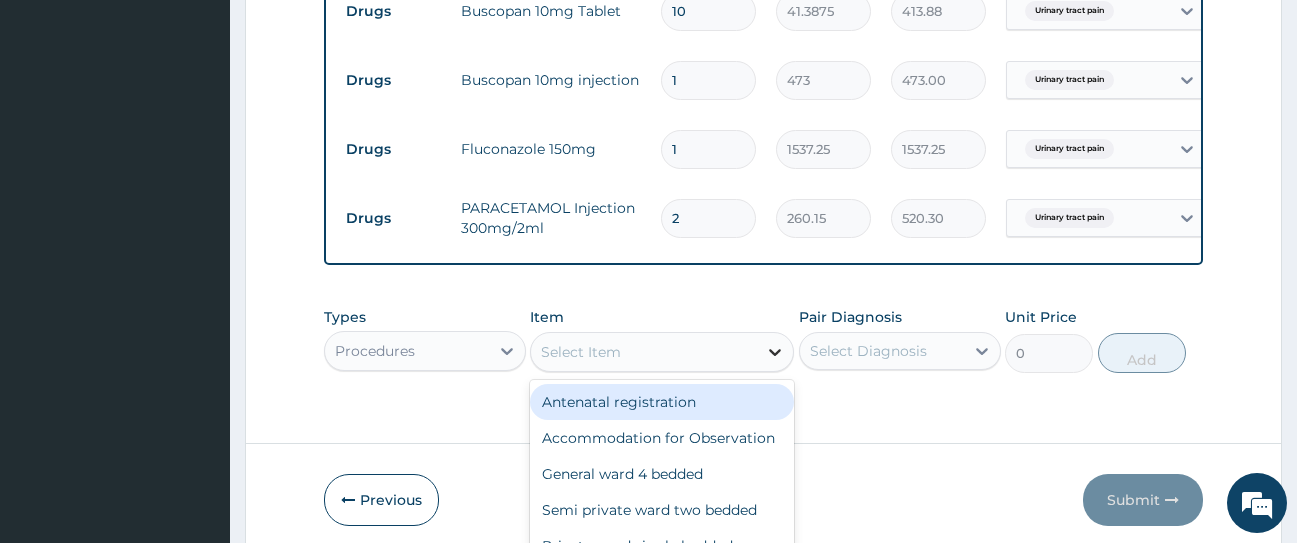 scroll, scrollTop: 57, scrollLeft: 0, axis: vertical 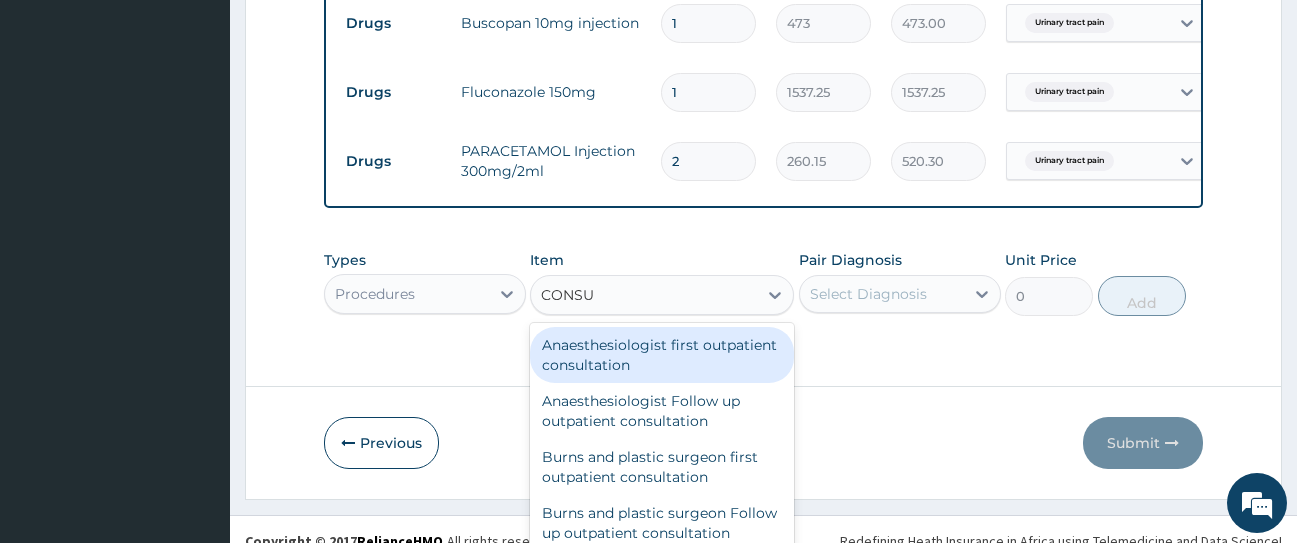 type on "CONSUL" 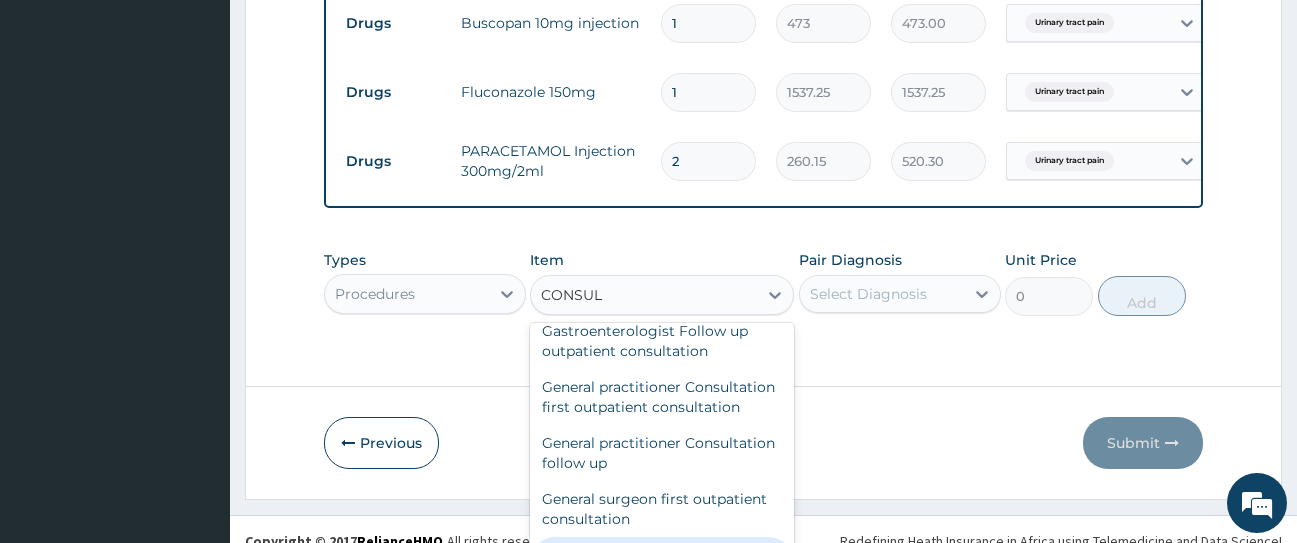 scroll, scrollTop: 1000, scrollLeft: 0, axis: vertical 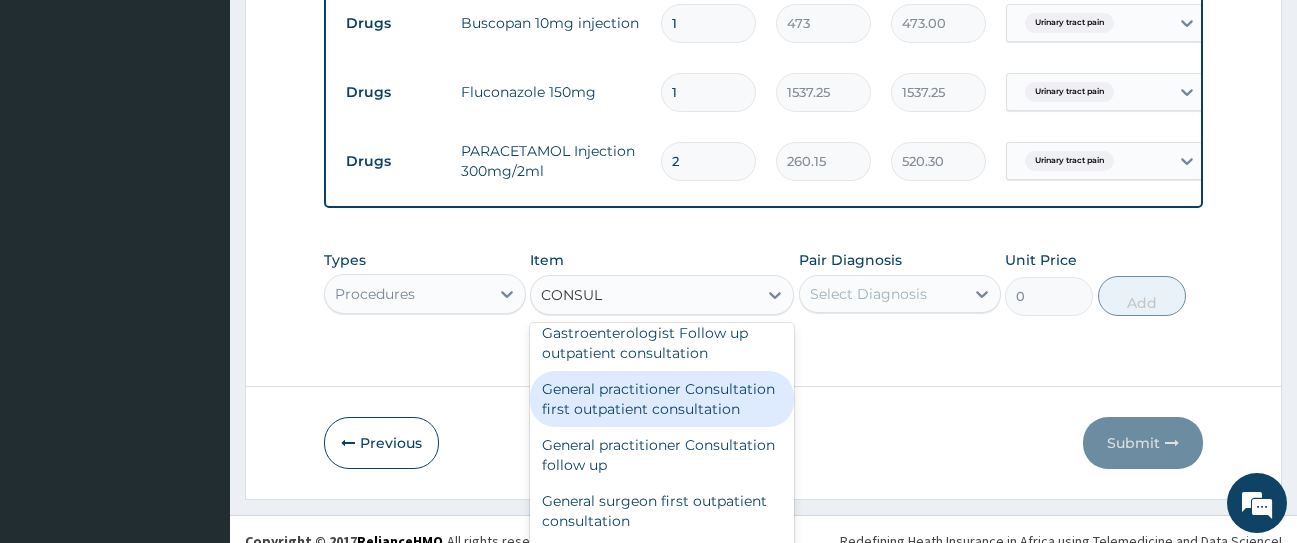 click on "General practitioner Consultation first outpatient consultation" at bounding box center [662, 399] 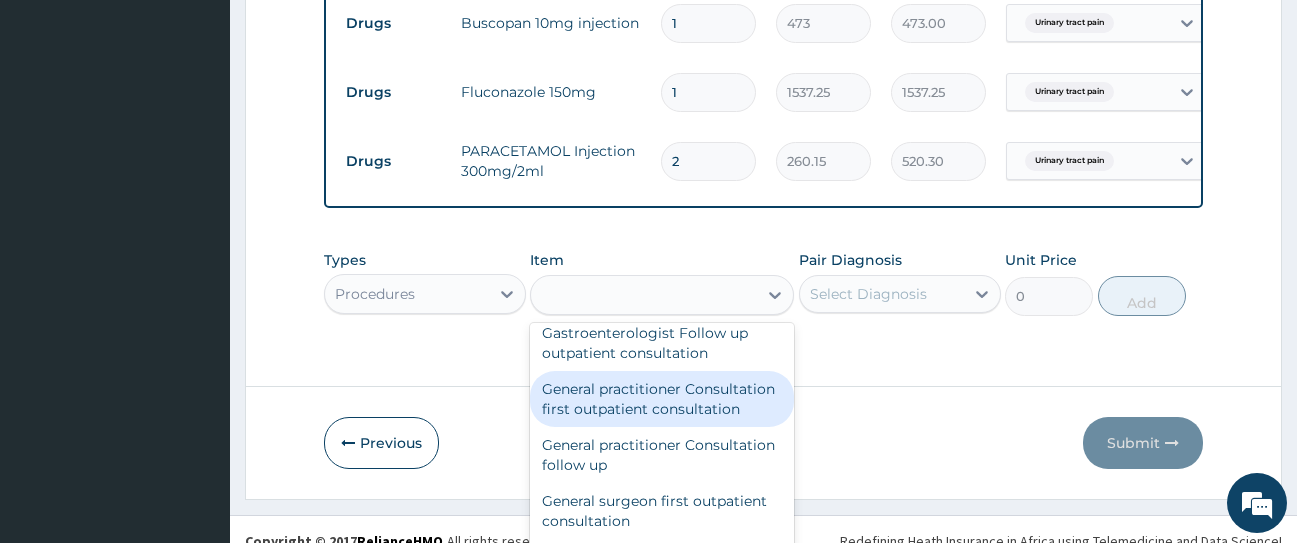 type on "3547.5" 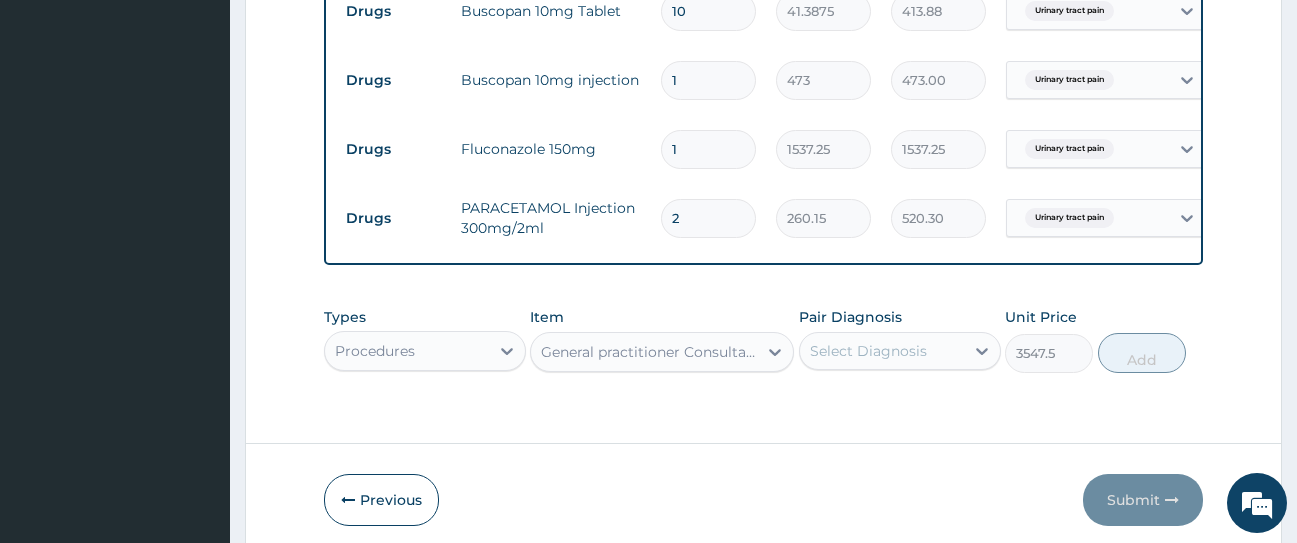 scroll, scrollTop: 0, scrollLeft: 0, axis: both 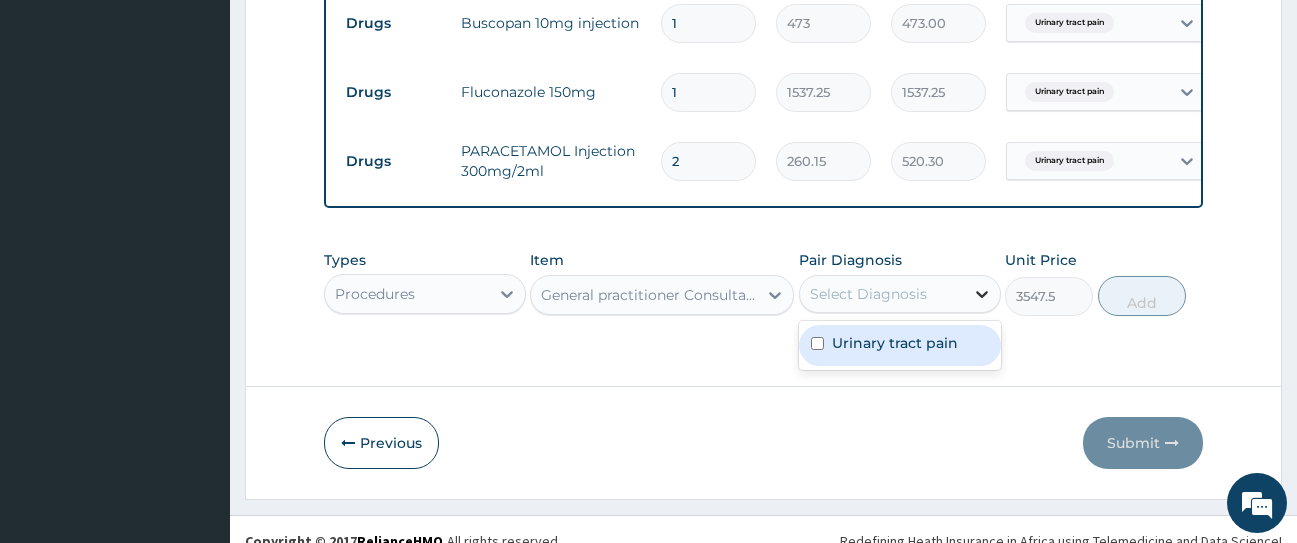 click 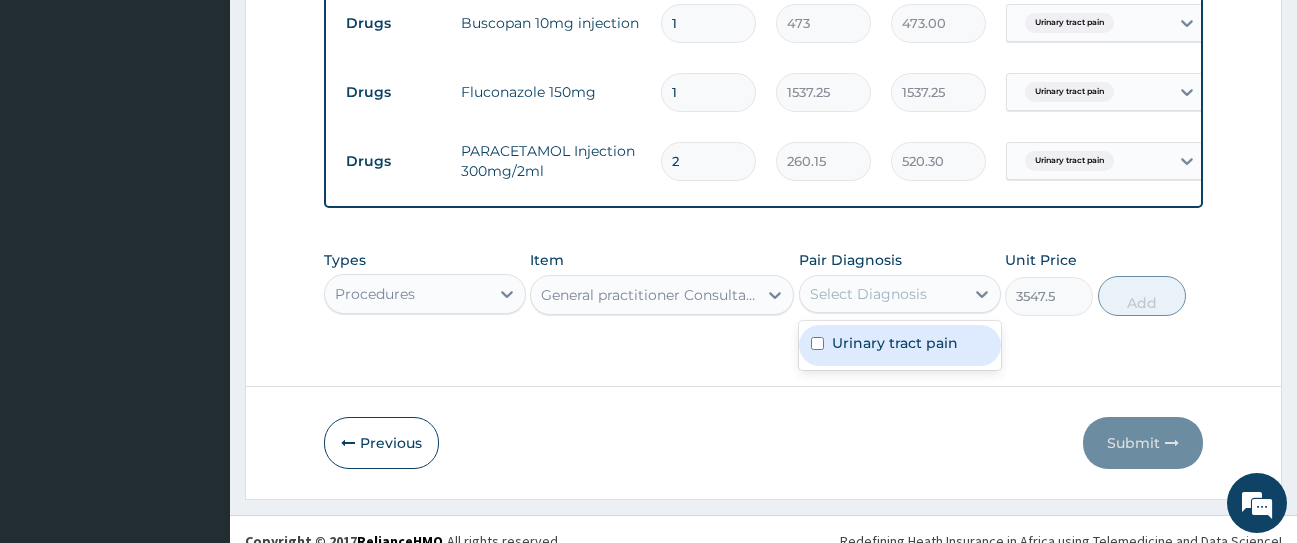 click on "Urinary tract pain" at bounding box center (895, 343) 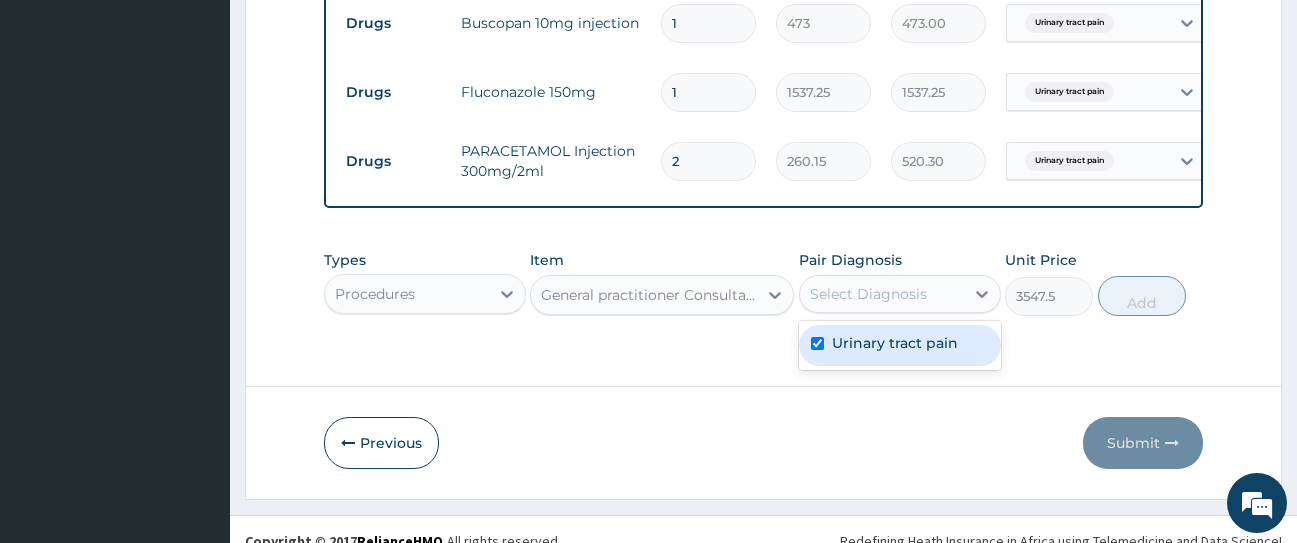 checkbox on "true" 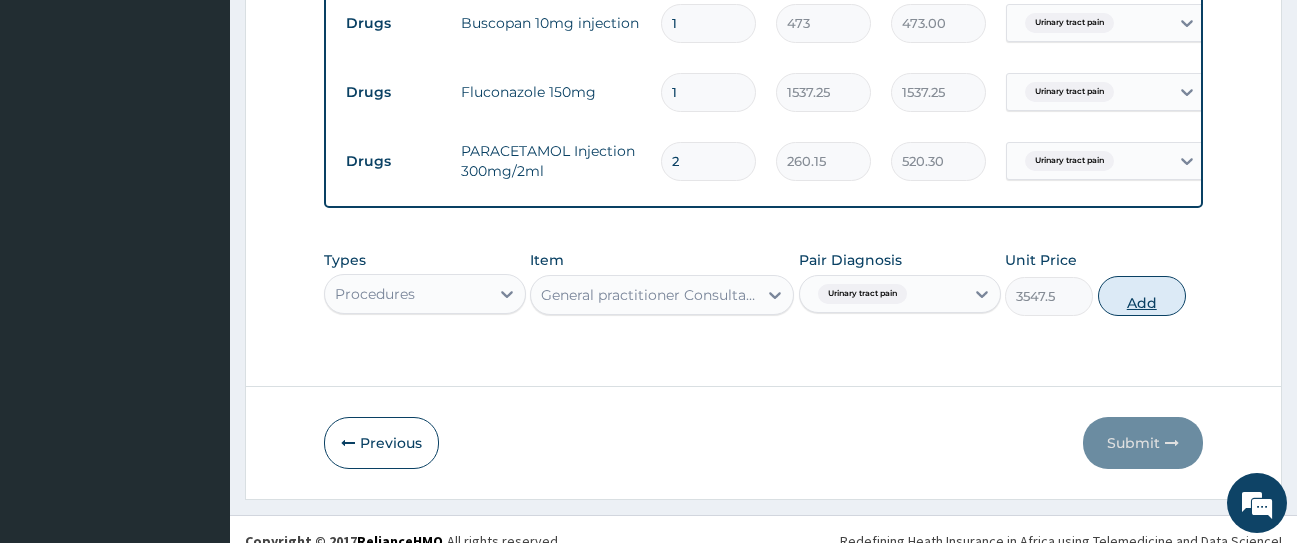 click on "Add" at bounding box center [1142, 296] 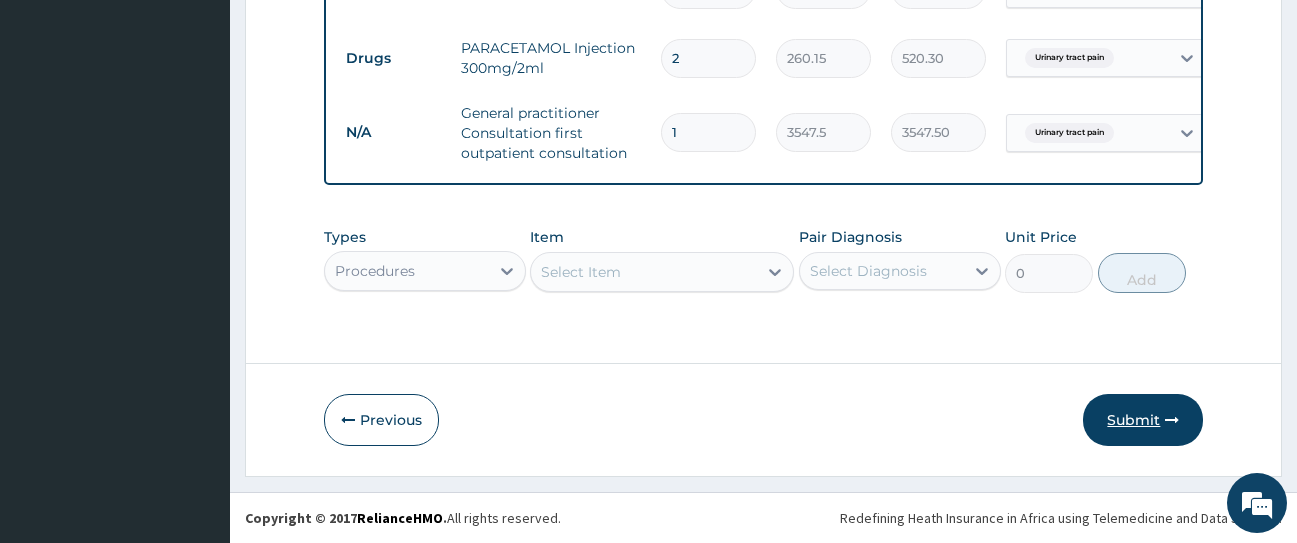 click on "Submit" at bounding box center (1143, 420) 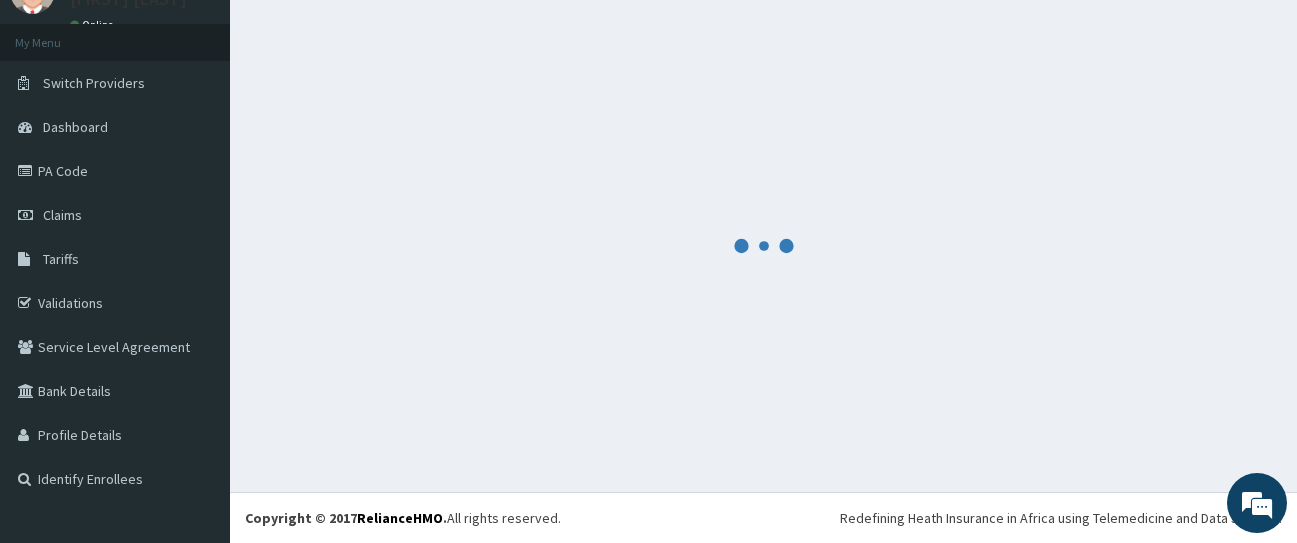 scroll, scrollTop: 1410, scrollLeft: 0, axis: vertical 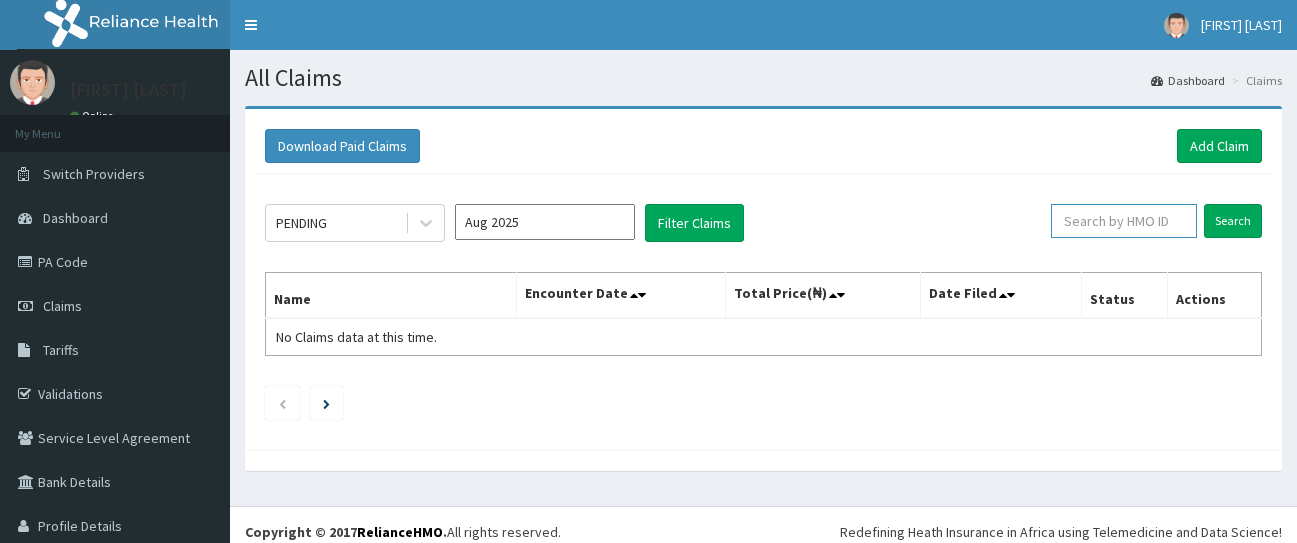 click at bounding box center (1124, 221) 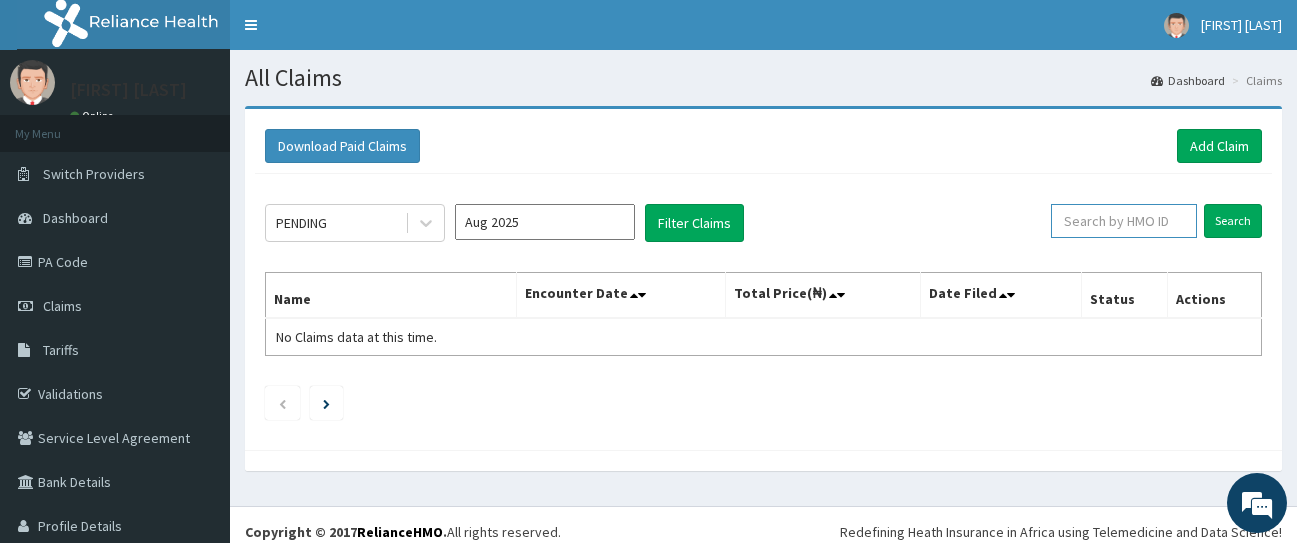 paste on "Valid" 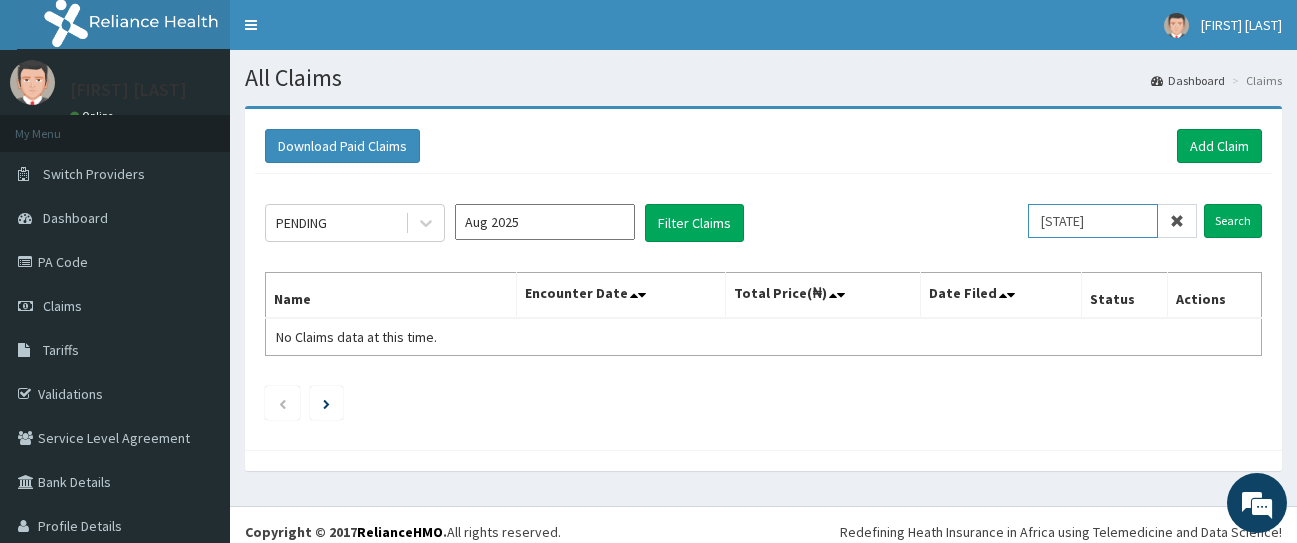 type on "V" 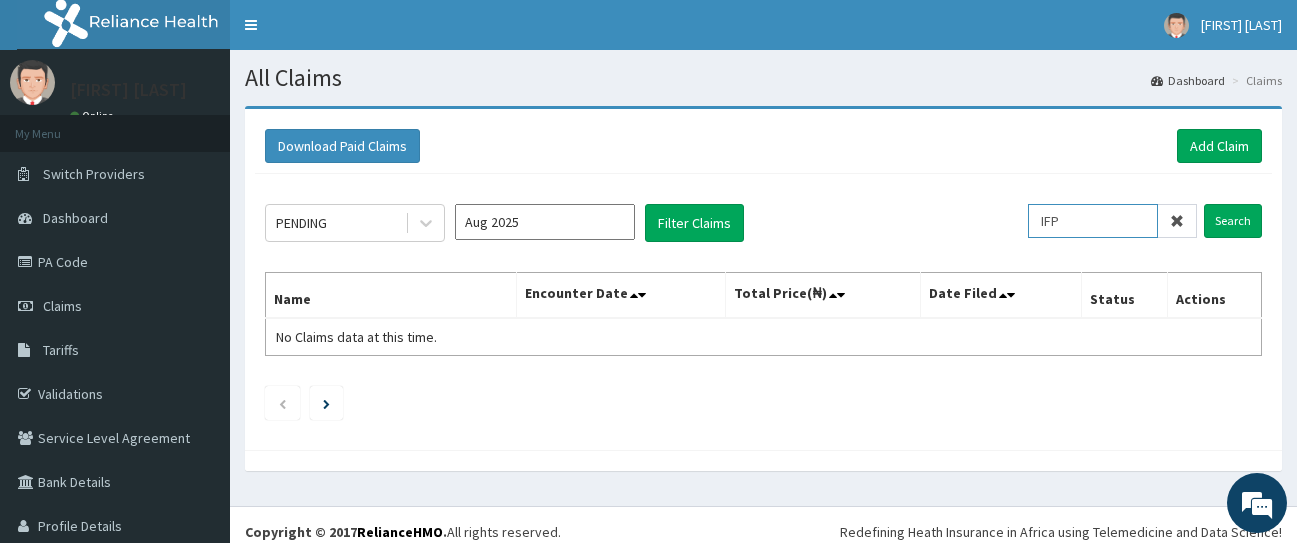 scroll, scrollTop: 0, scrollLeft: 0, axis: both 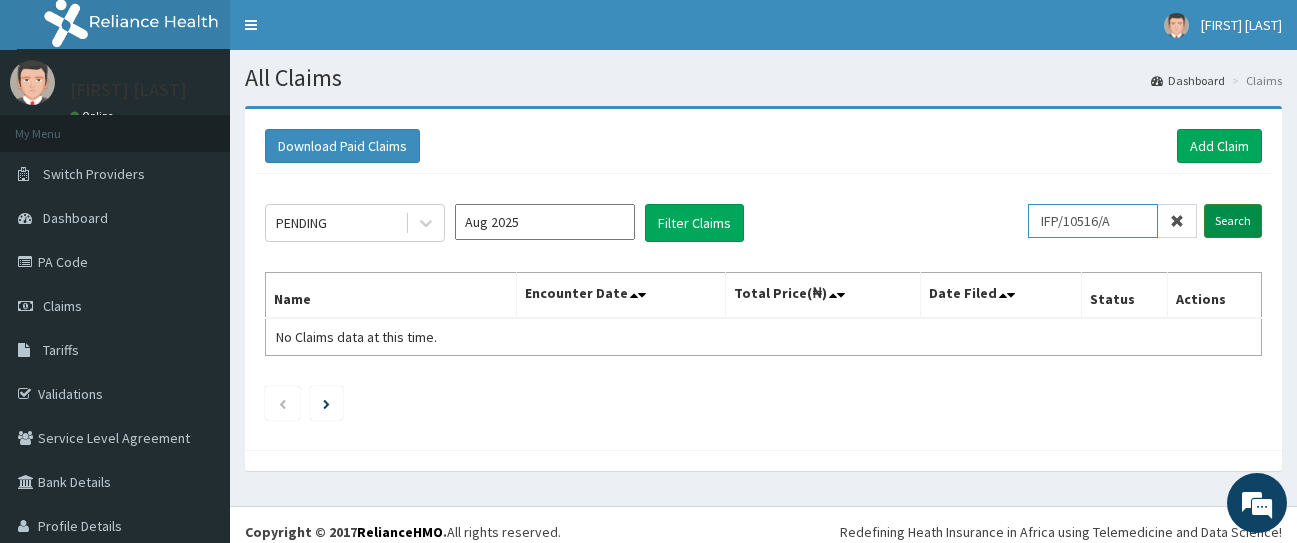 type on "IFP/[NUMBER]/[LETTER]" 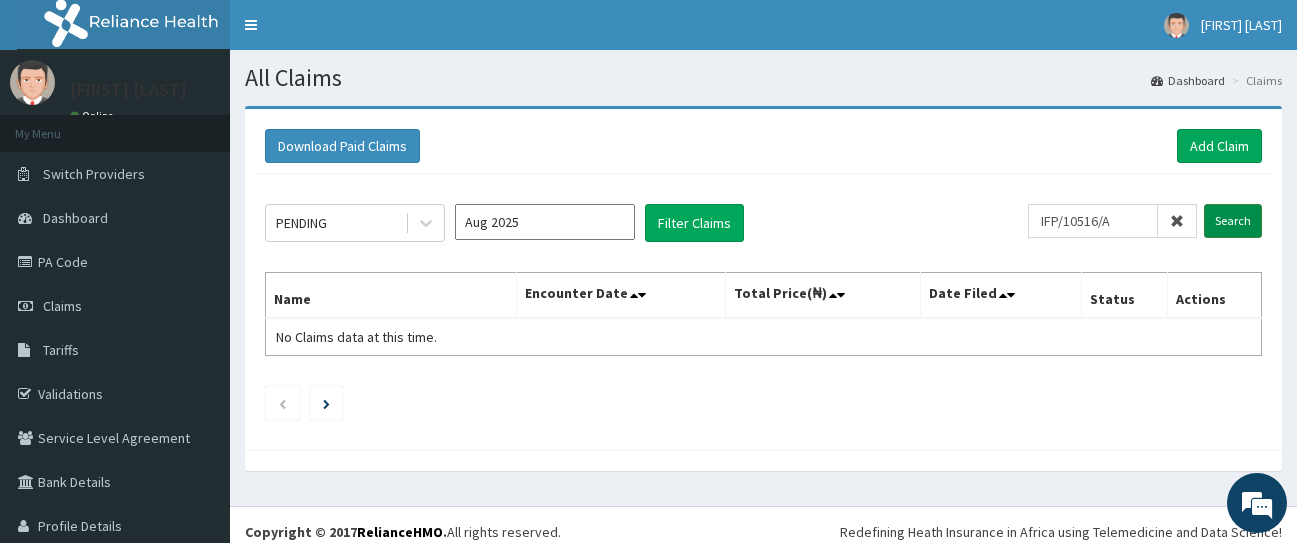click on "Search" at bounding box center (1233, 221) 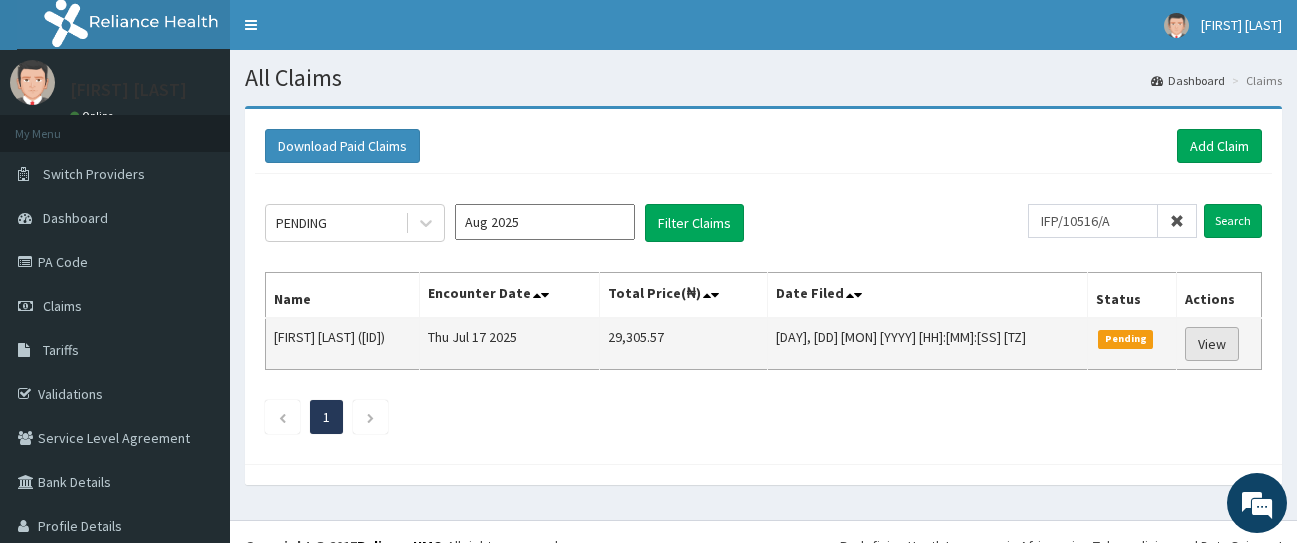 click on "View" at bounding box center [1212, 344] 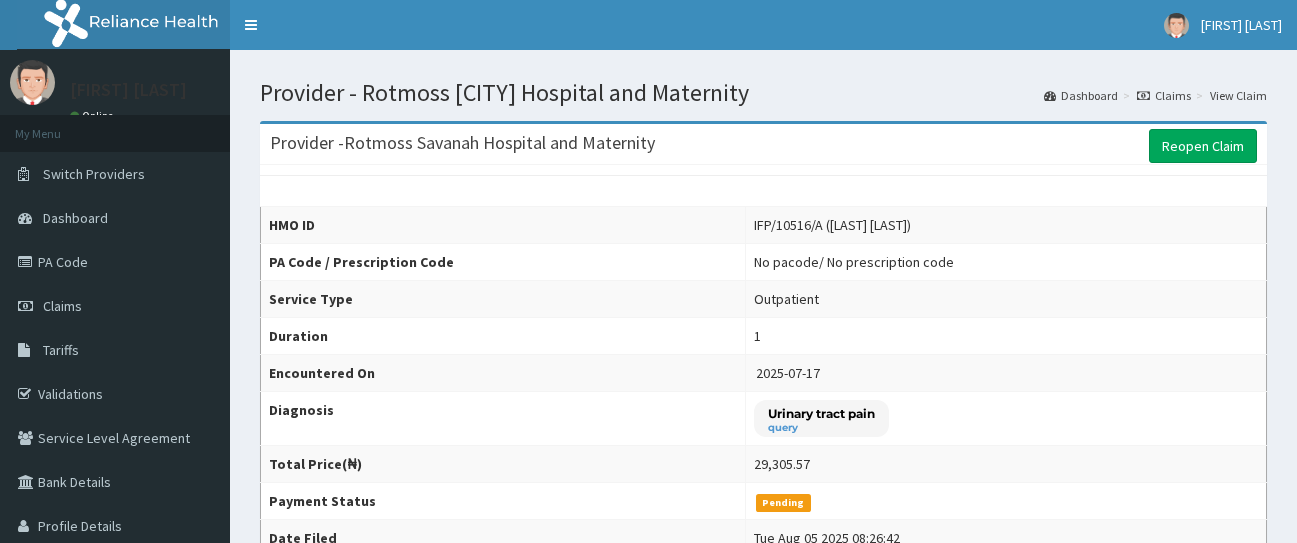 scroll, scrollTop: 0, scrollLeft: 0, axis: both 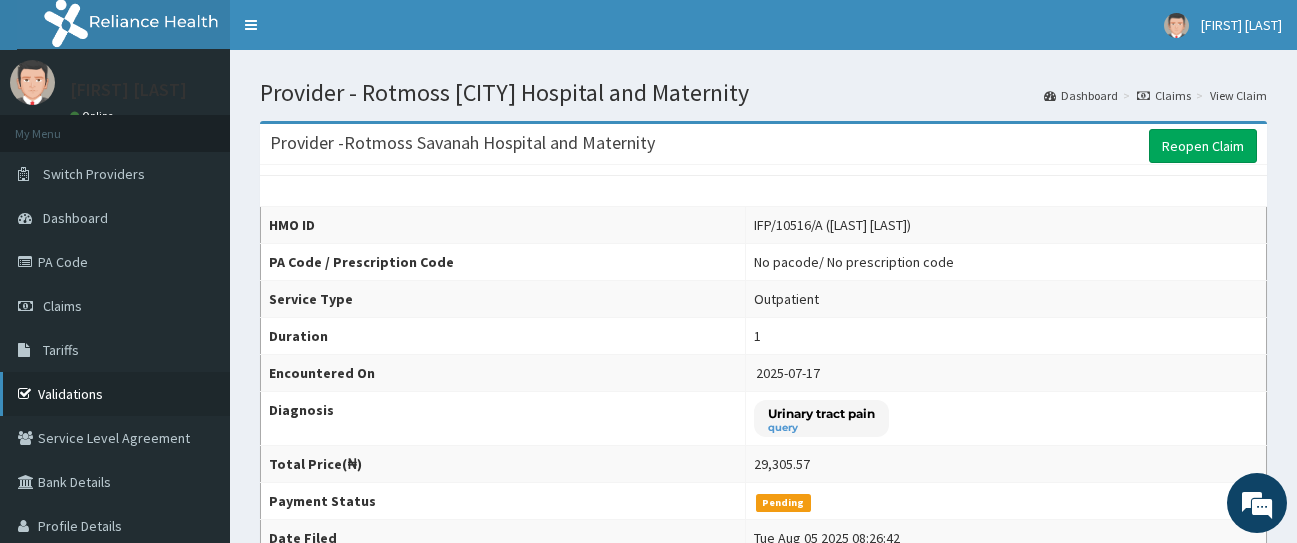 click on "Validations" at bounding box center (115, 394) 